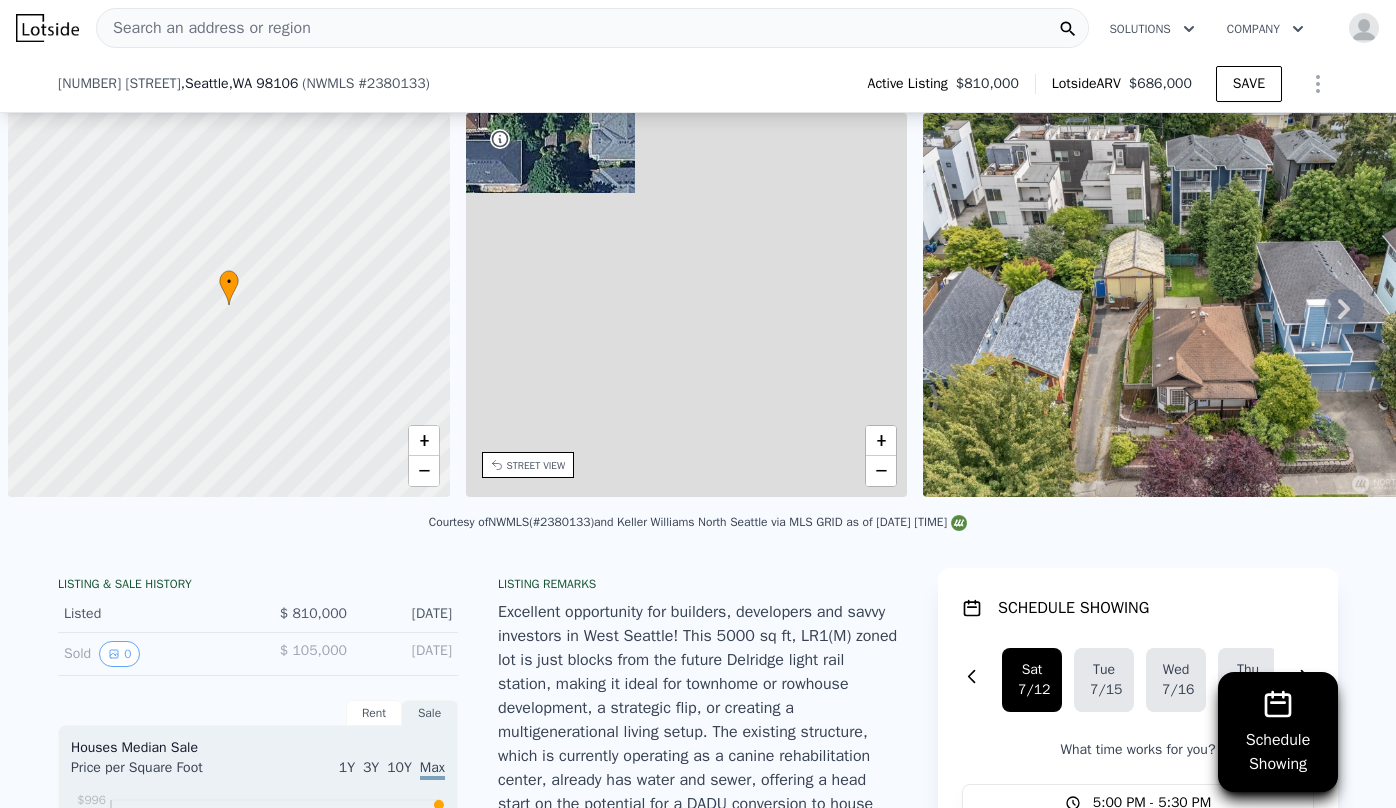 scroll, scrollTop: 0, scrollLeft: 0, axis: both 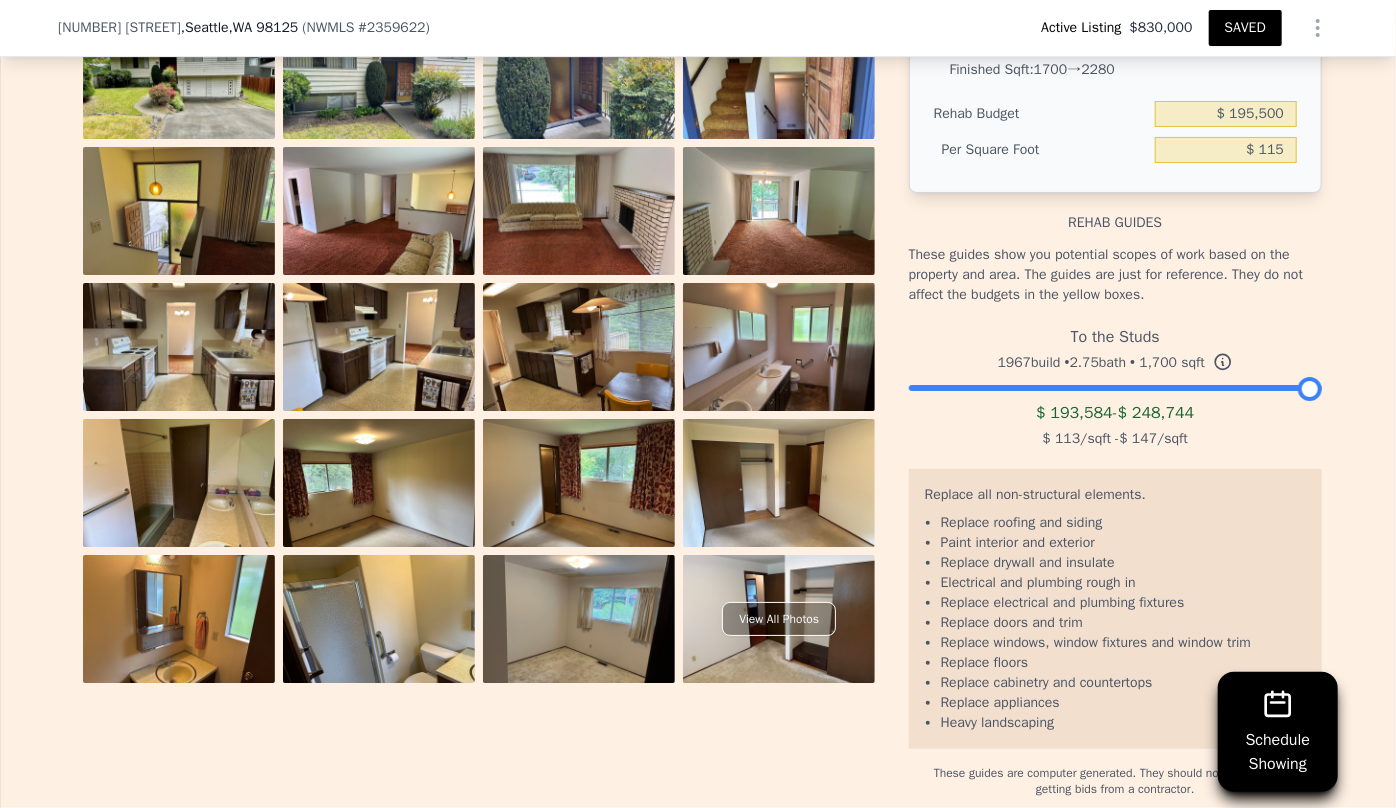 type on "$ 200,000" 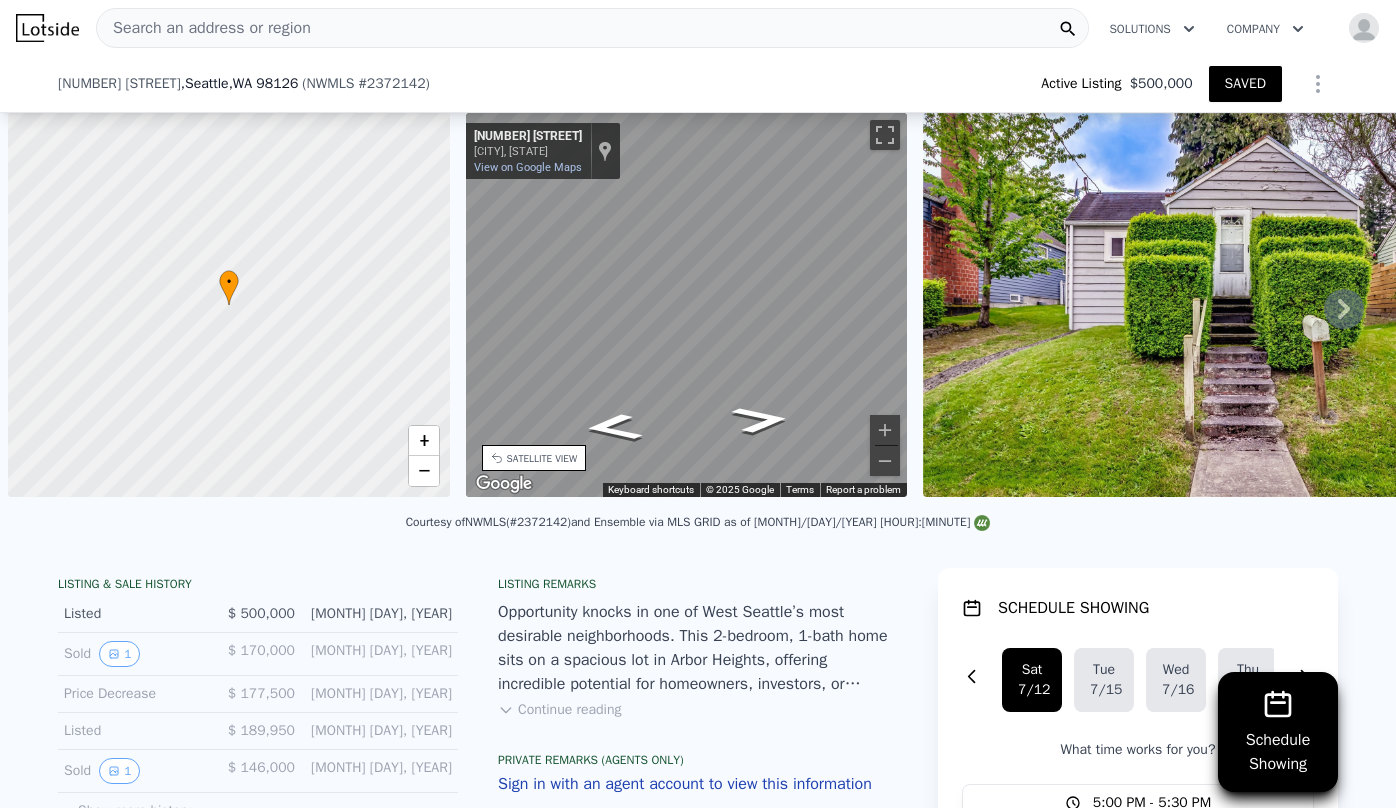 scroll, scrollTop: 0, scrollLeft: 0, axis: both 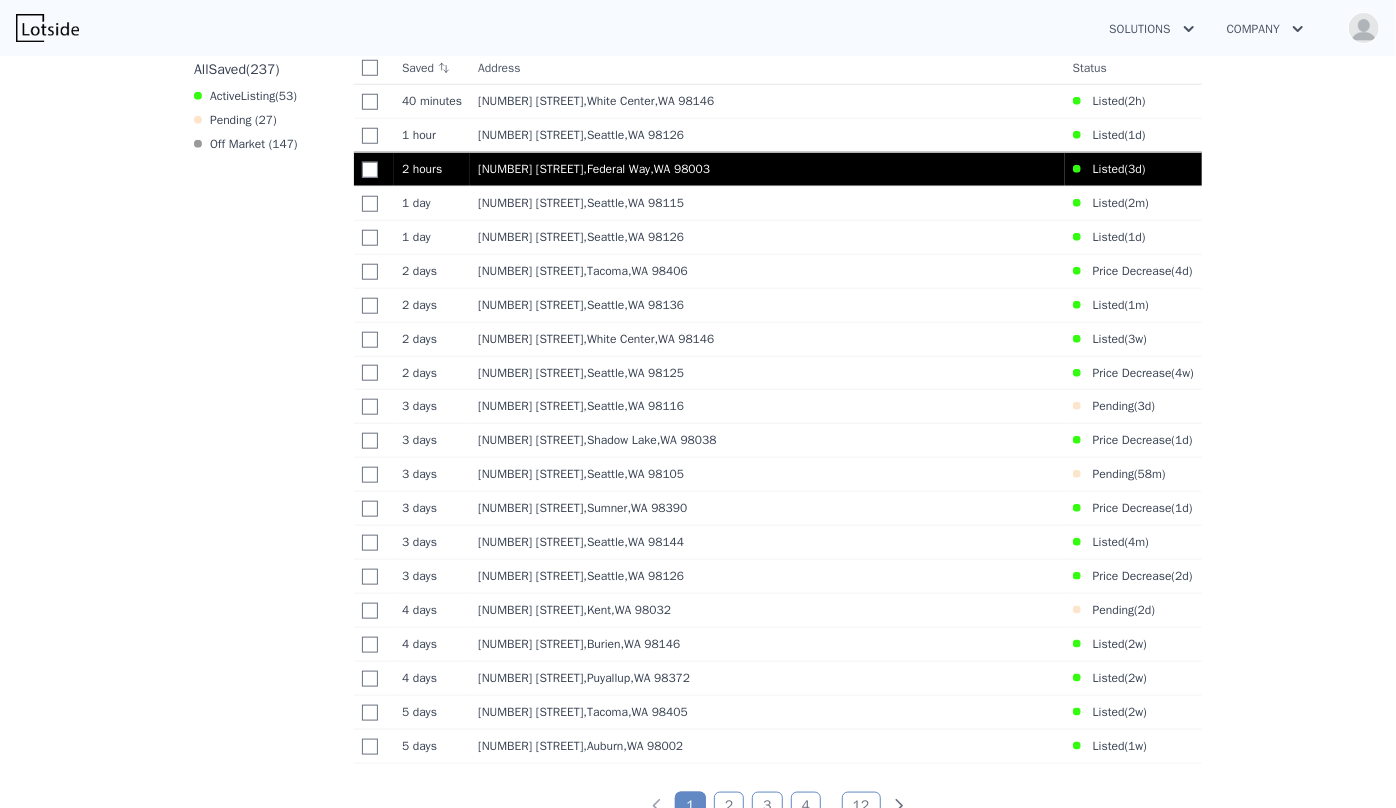 click on "35806 1st Ave S ,  Federal Way ,  WA   98003" at bounding box center [767, 169] 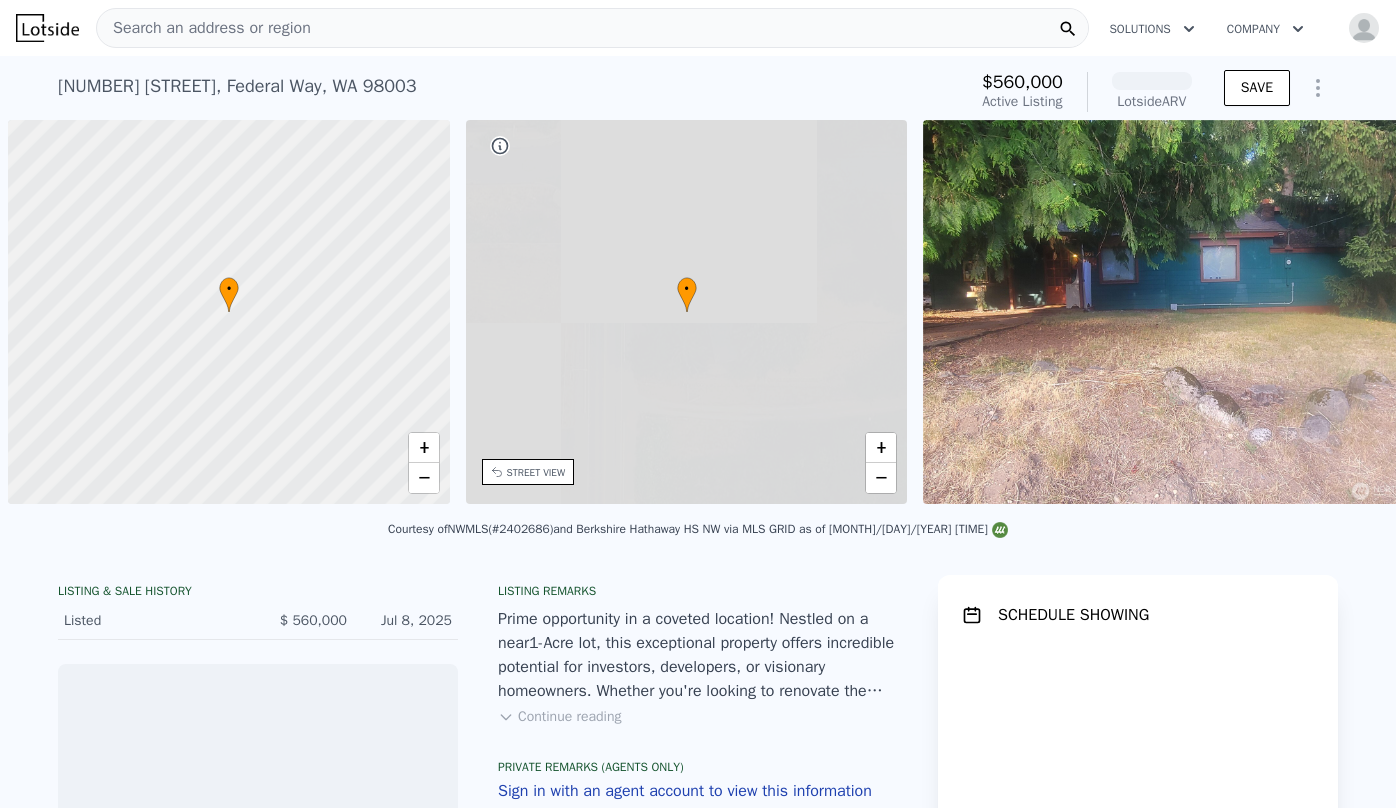 scroll, scrollTop: 0, scrollLeft: 0, axis: both 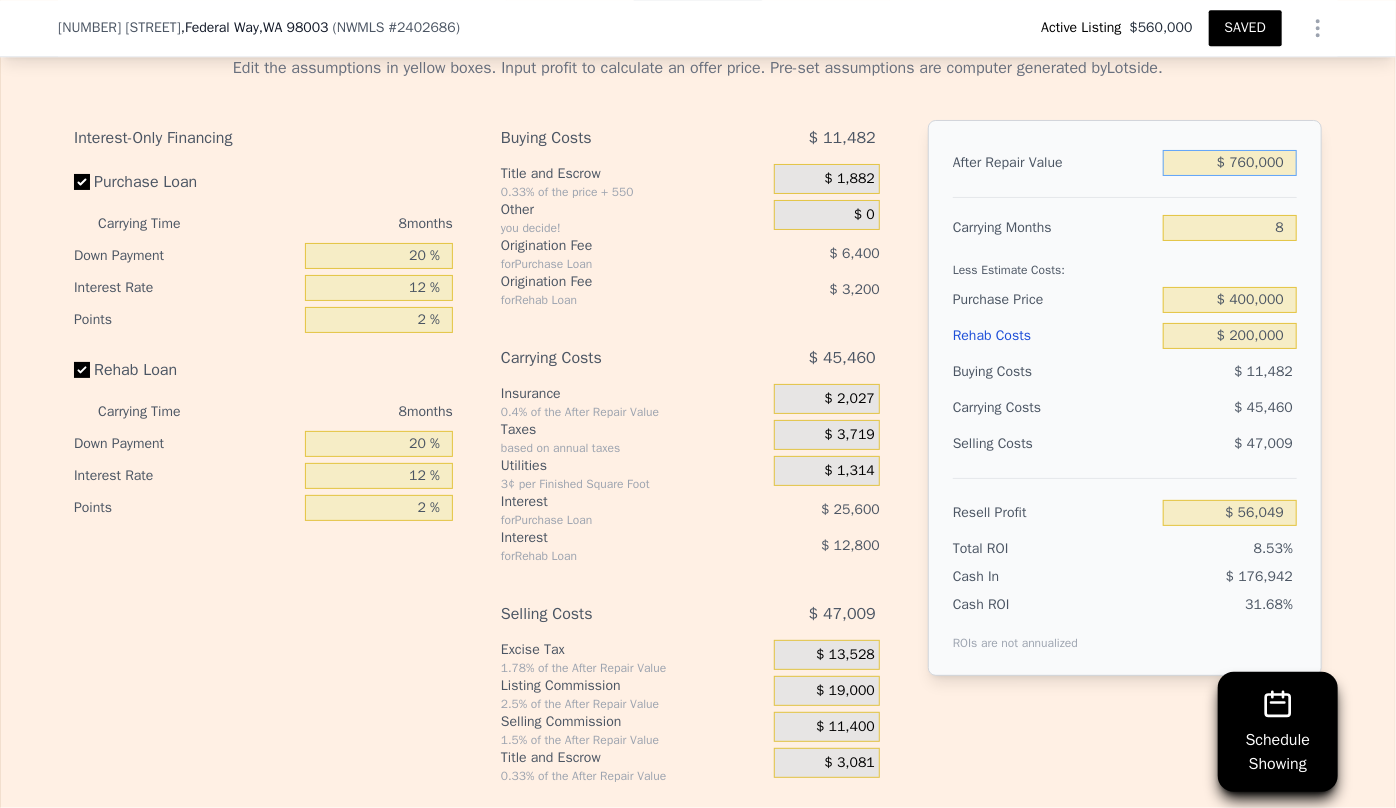 click on "$ 760,000" at bounding box center (1230, 163) 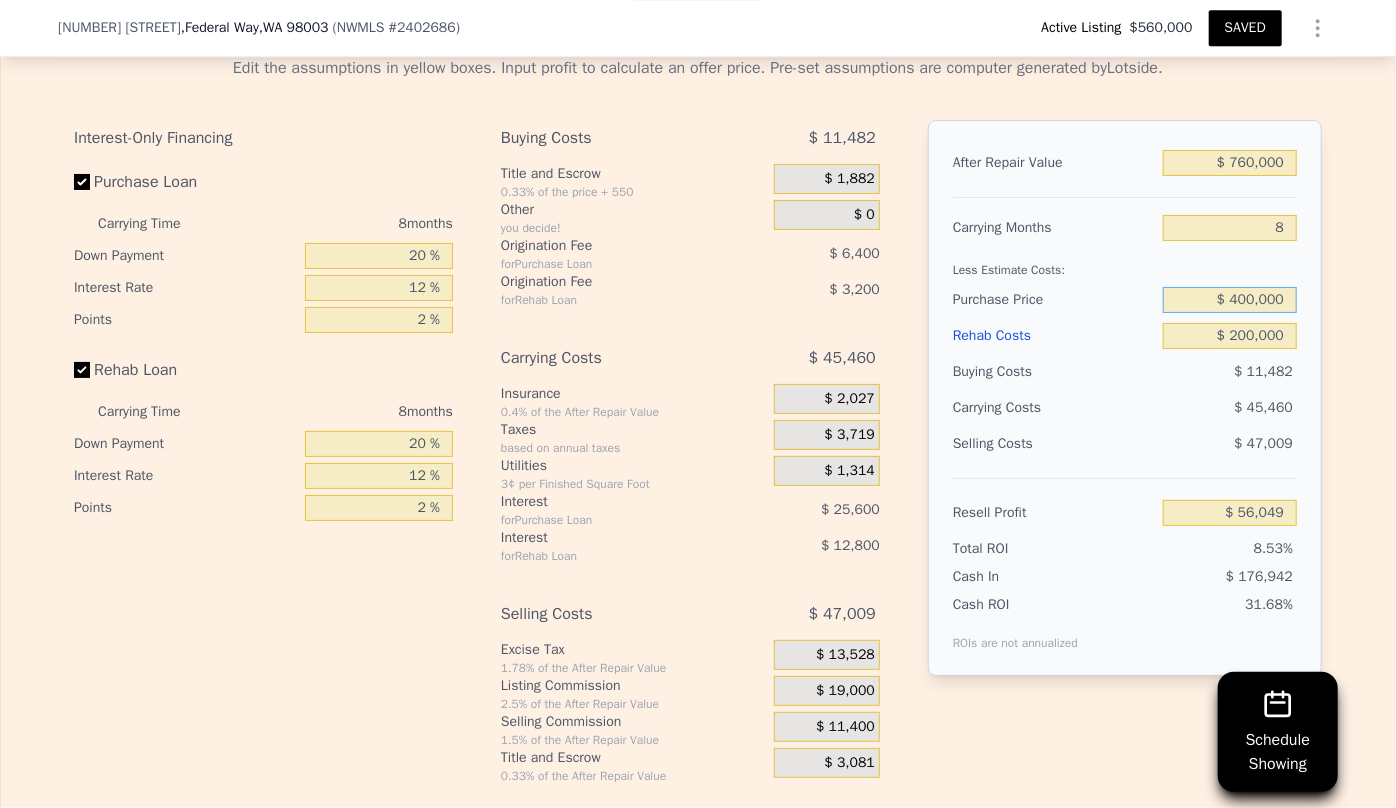 click on "$ 400,000" at bounding box center [1230, 300] 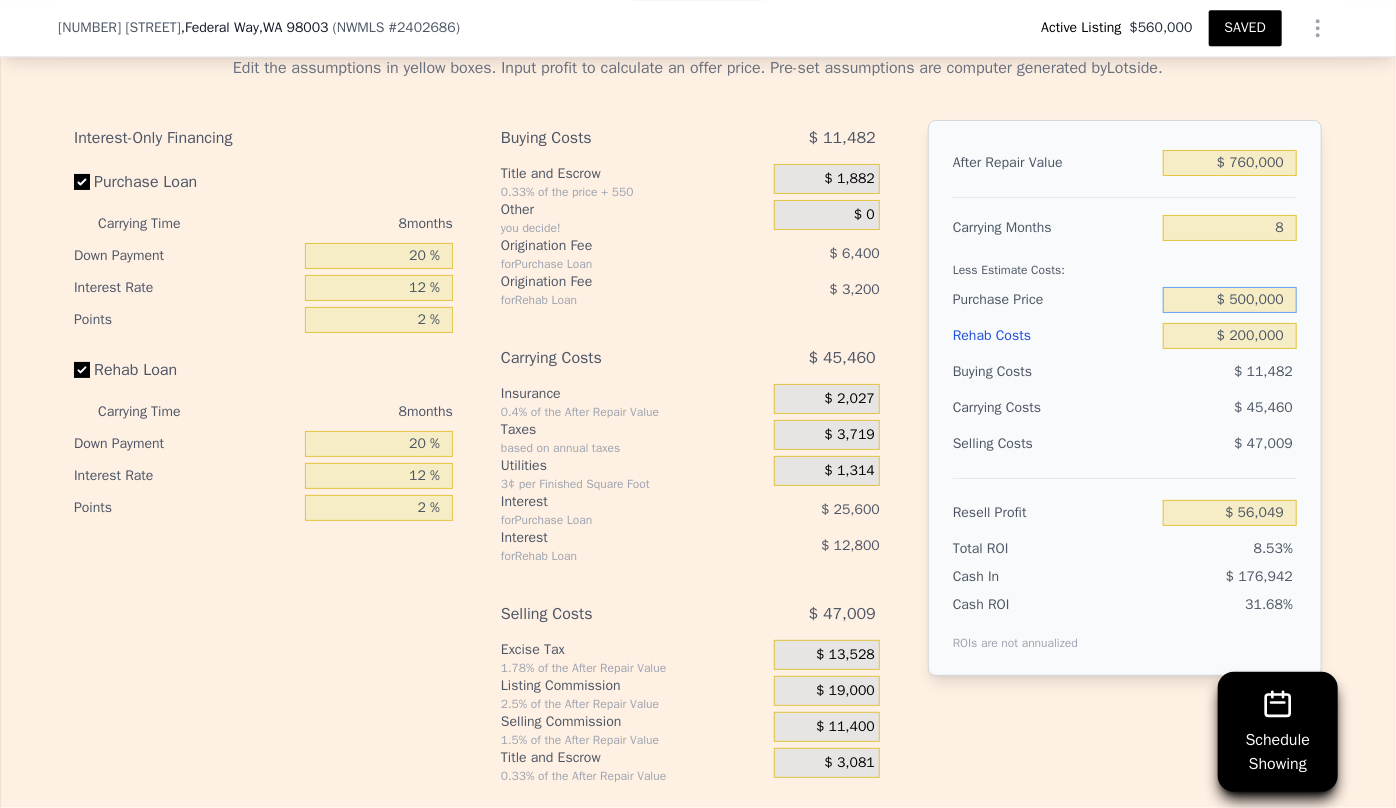 type on "$ 500,000" 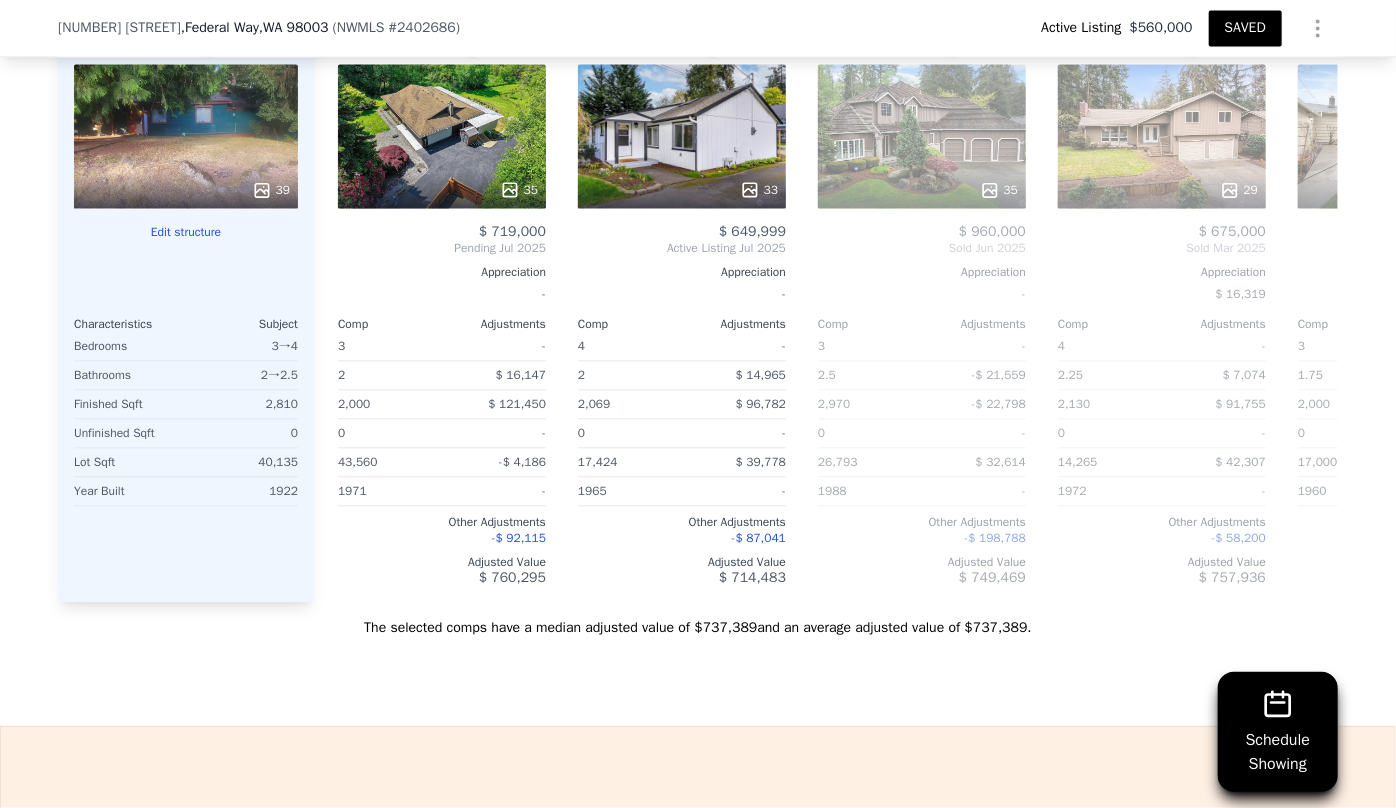 scroll, scrollTop: 2174, scrollLeft: 0, axis: vertical 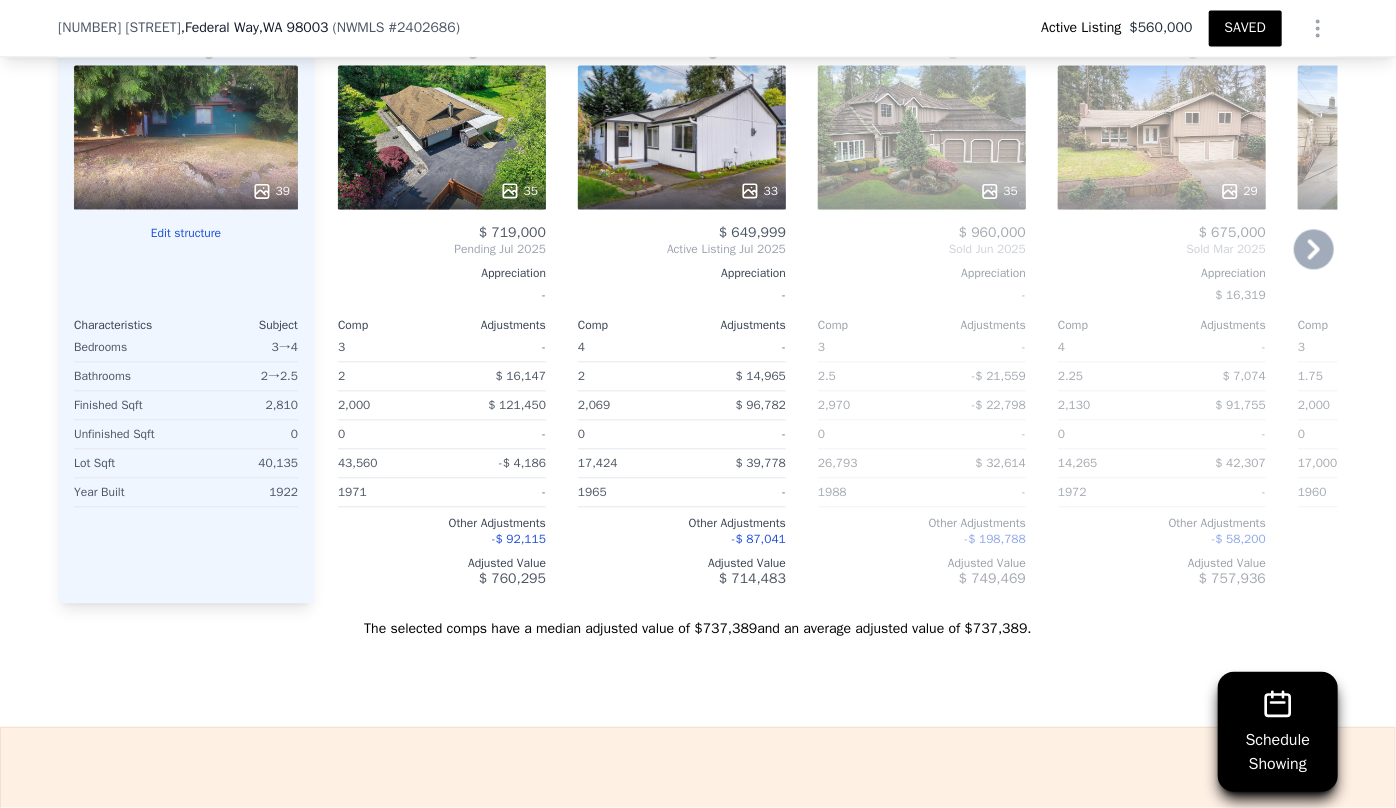 click on "35" at bounding box center [442, 137] 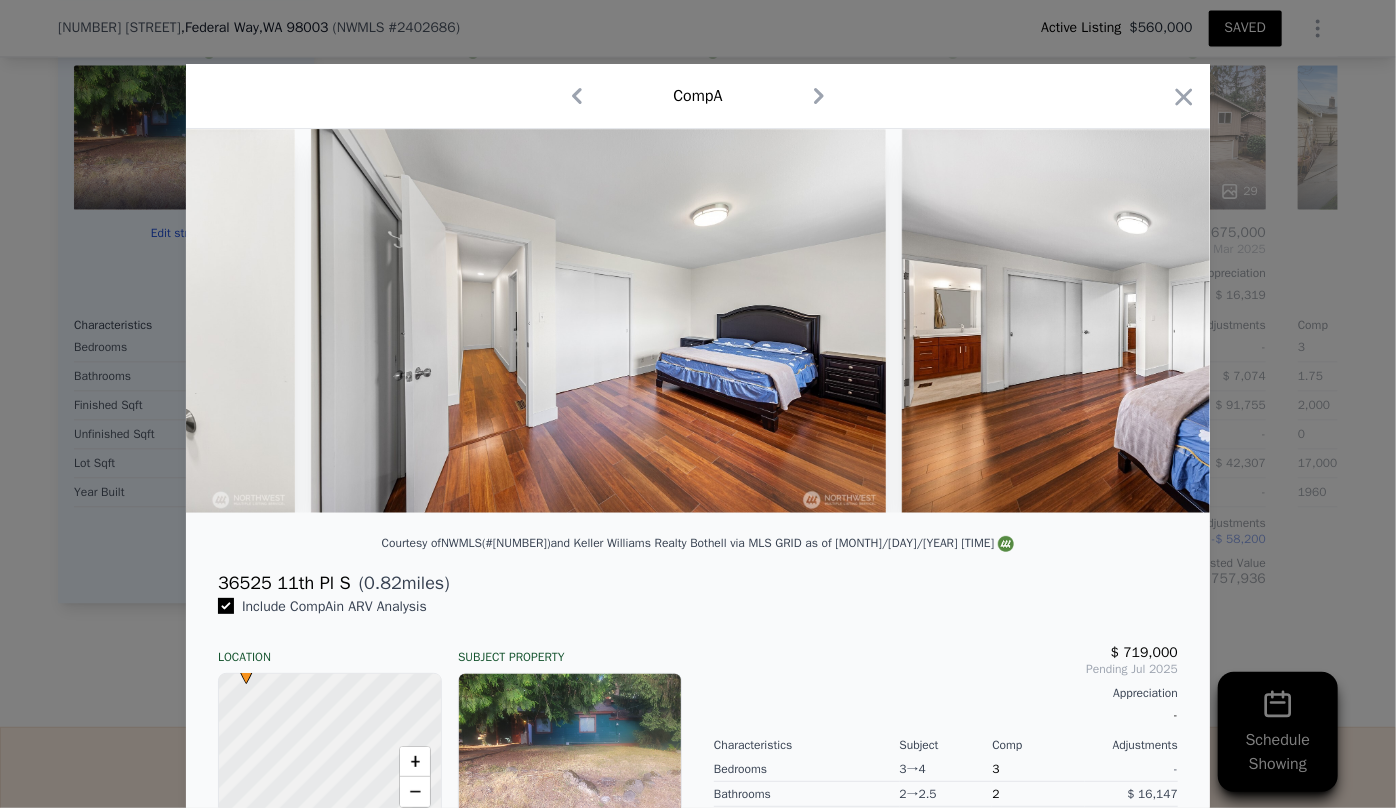 scroll, scrollTop: 0, scrollLeft: 15141, axis: horizontal 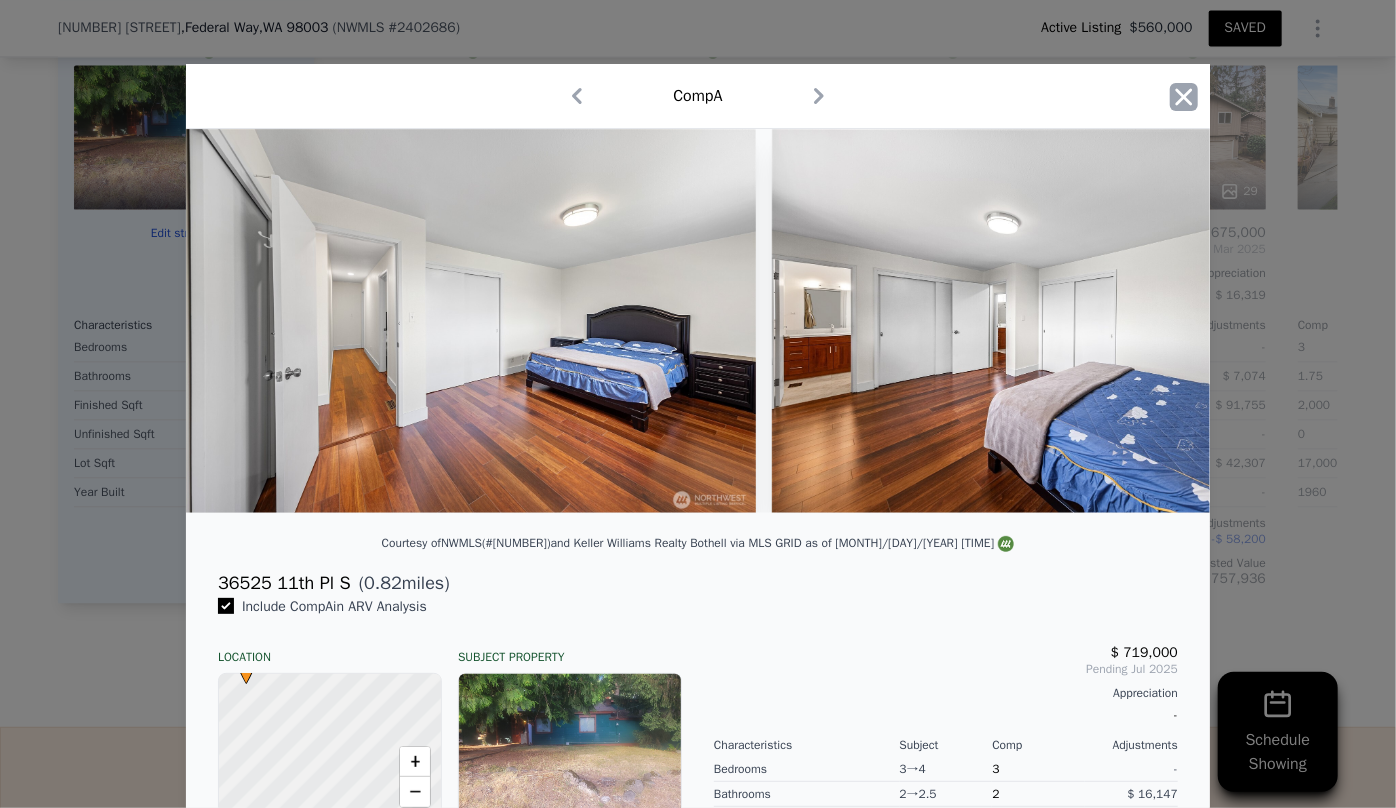click 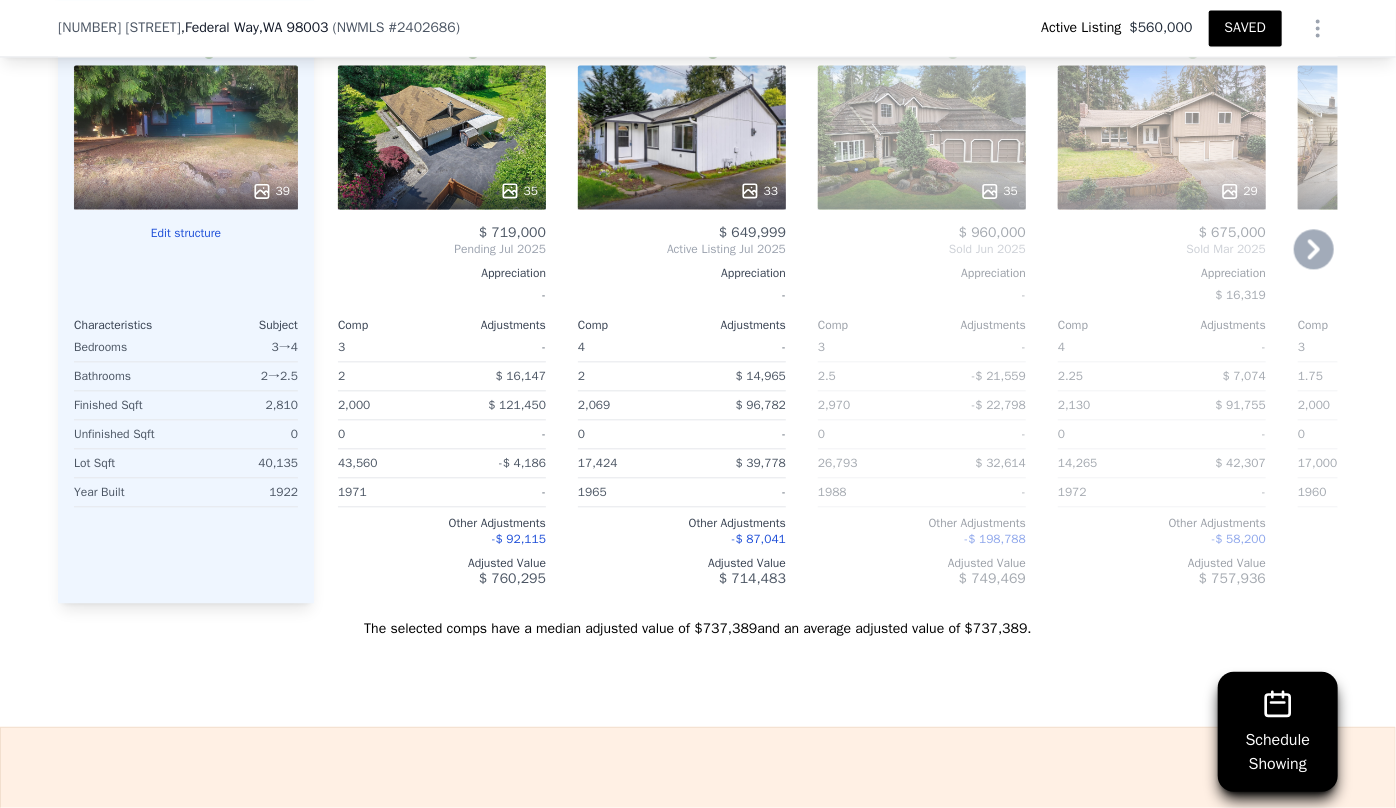 click 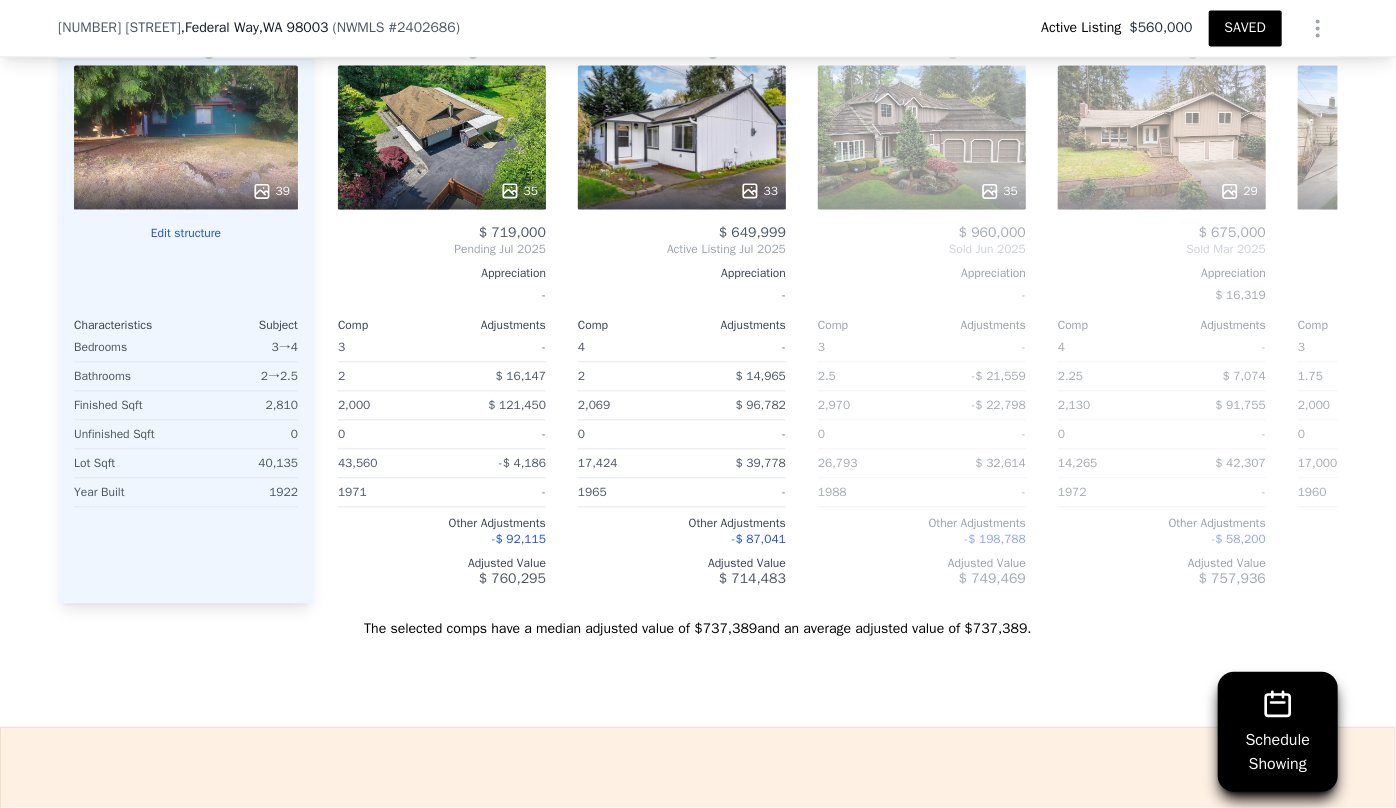 scroll, scrollTop: 0, scrollLeft: 223, axis: horizontal 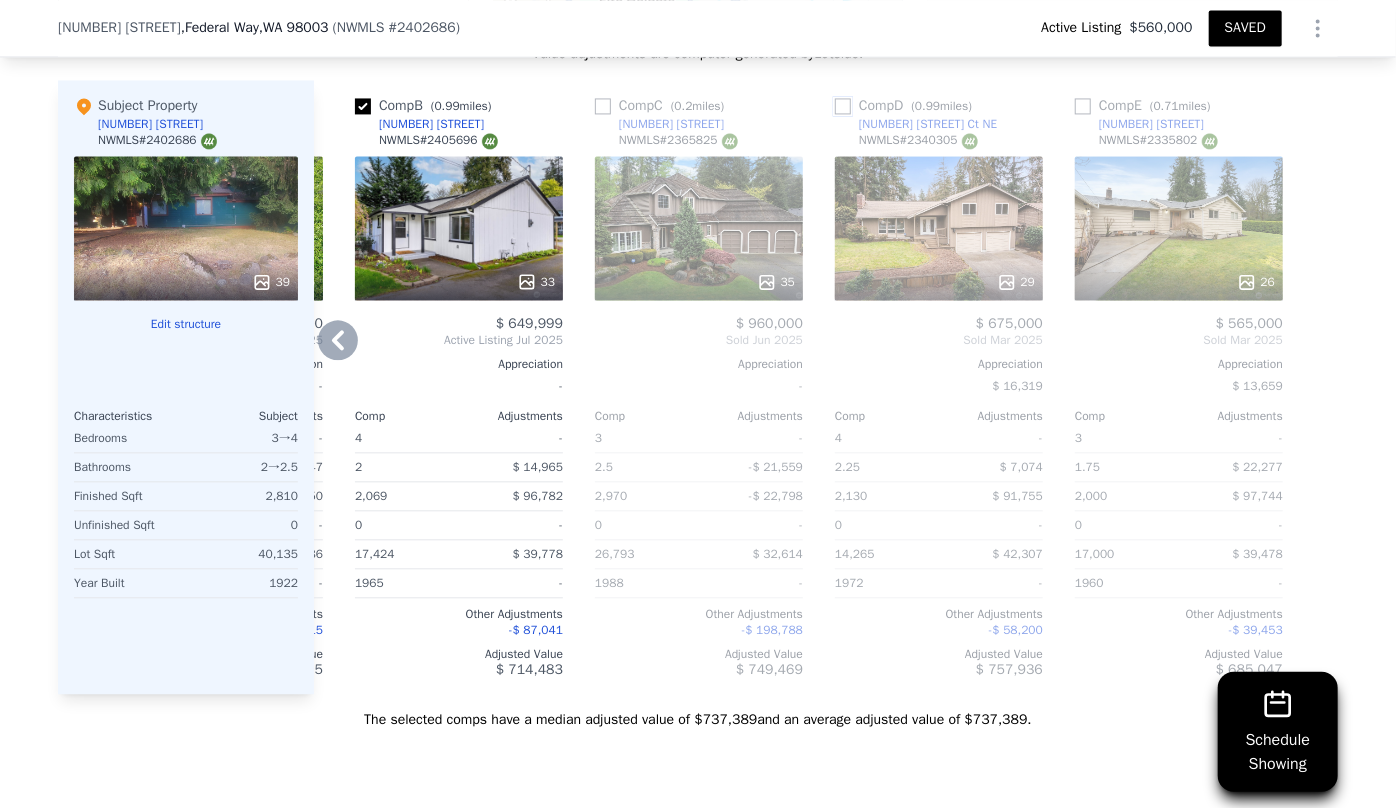 click at bounding box center (843, 106) 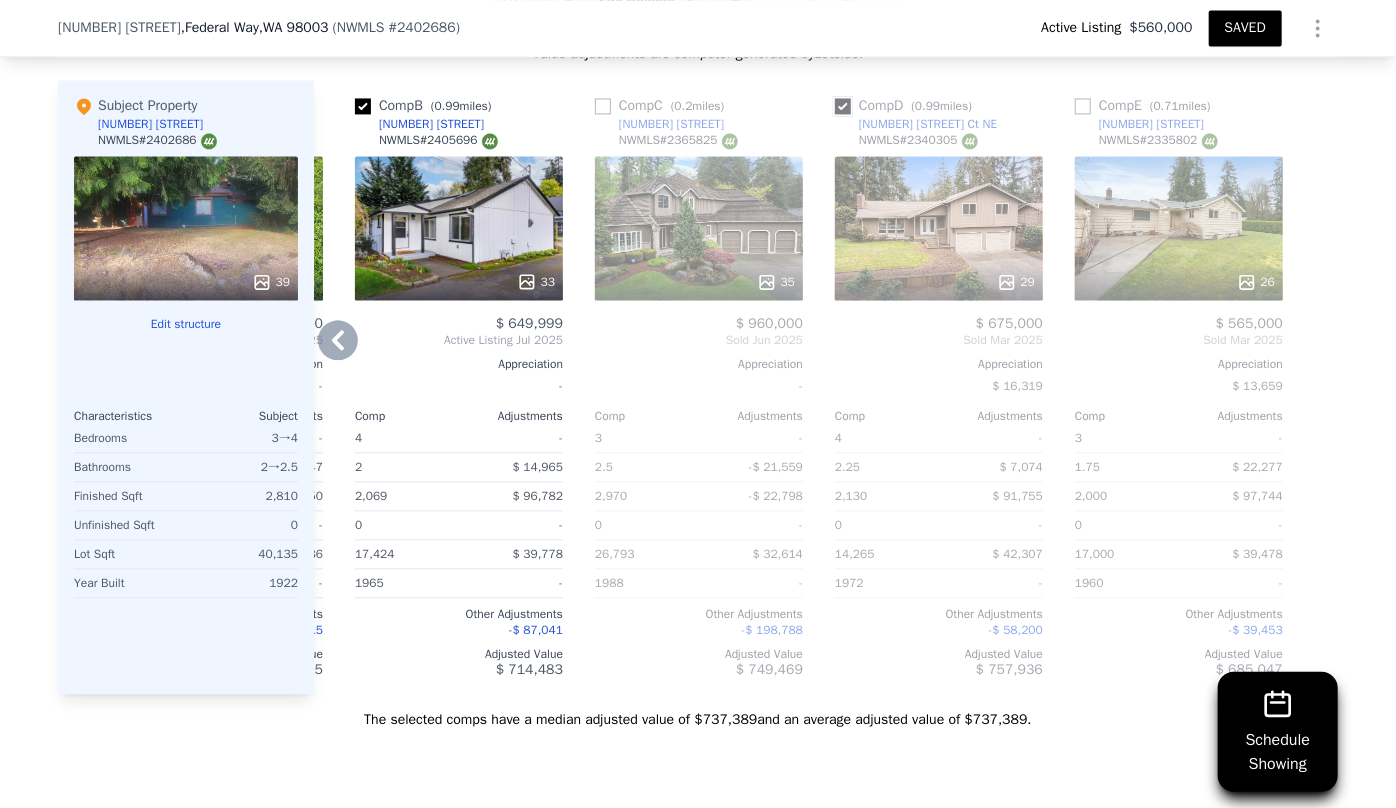 checkbox on "true" 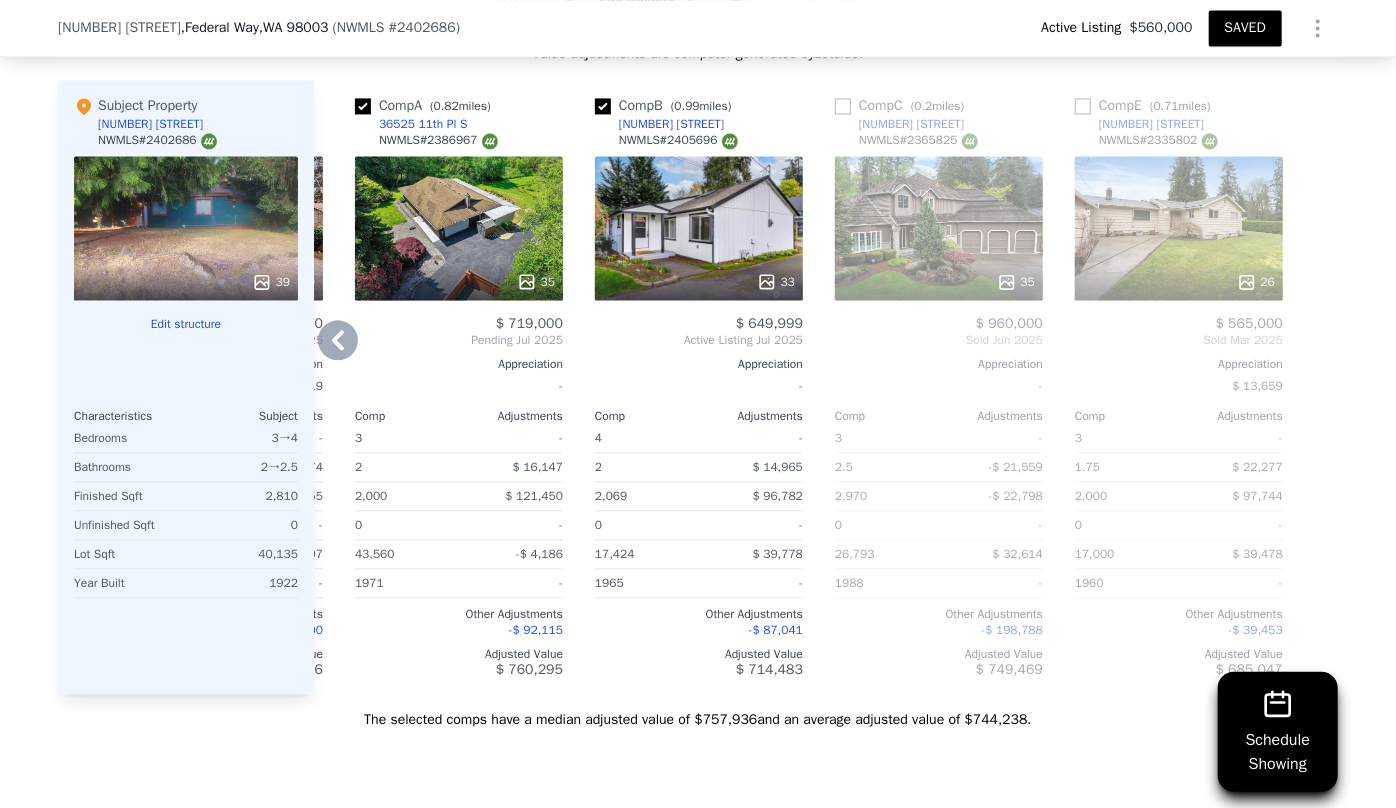 click 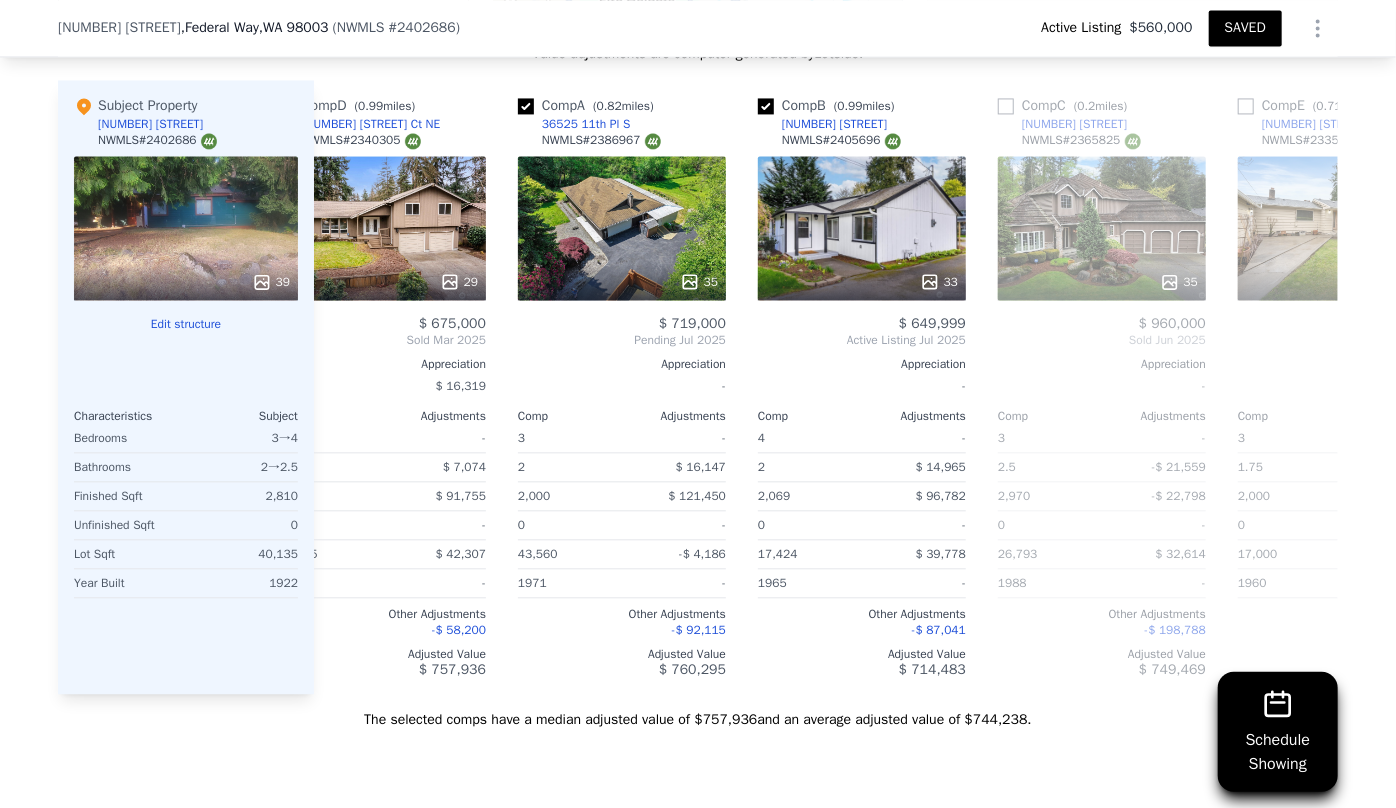 scroll, scrollTop: 0, scrollLeft: 0, axis: both 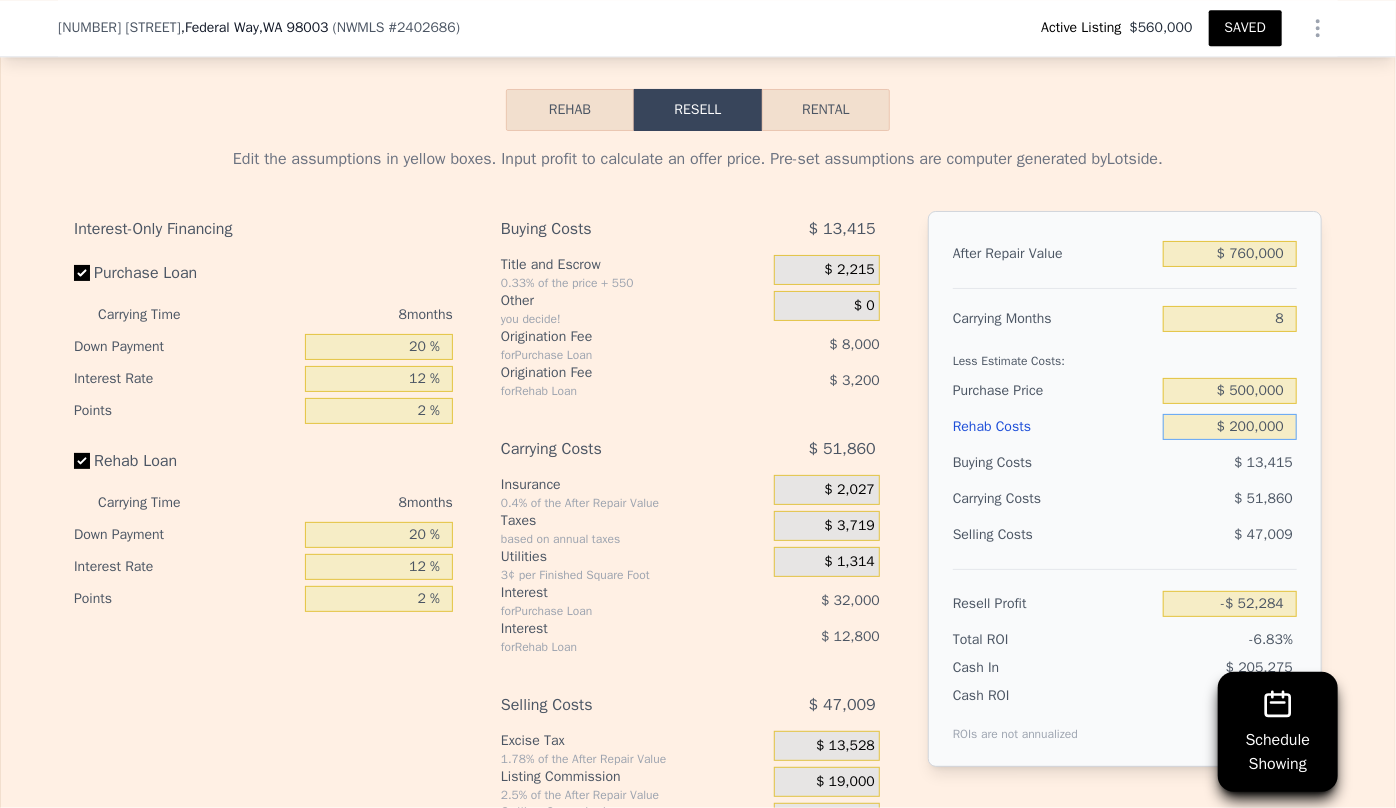 click on "$ 200,000" at bounding box center (1230, 427) 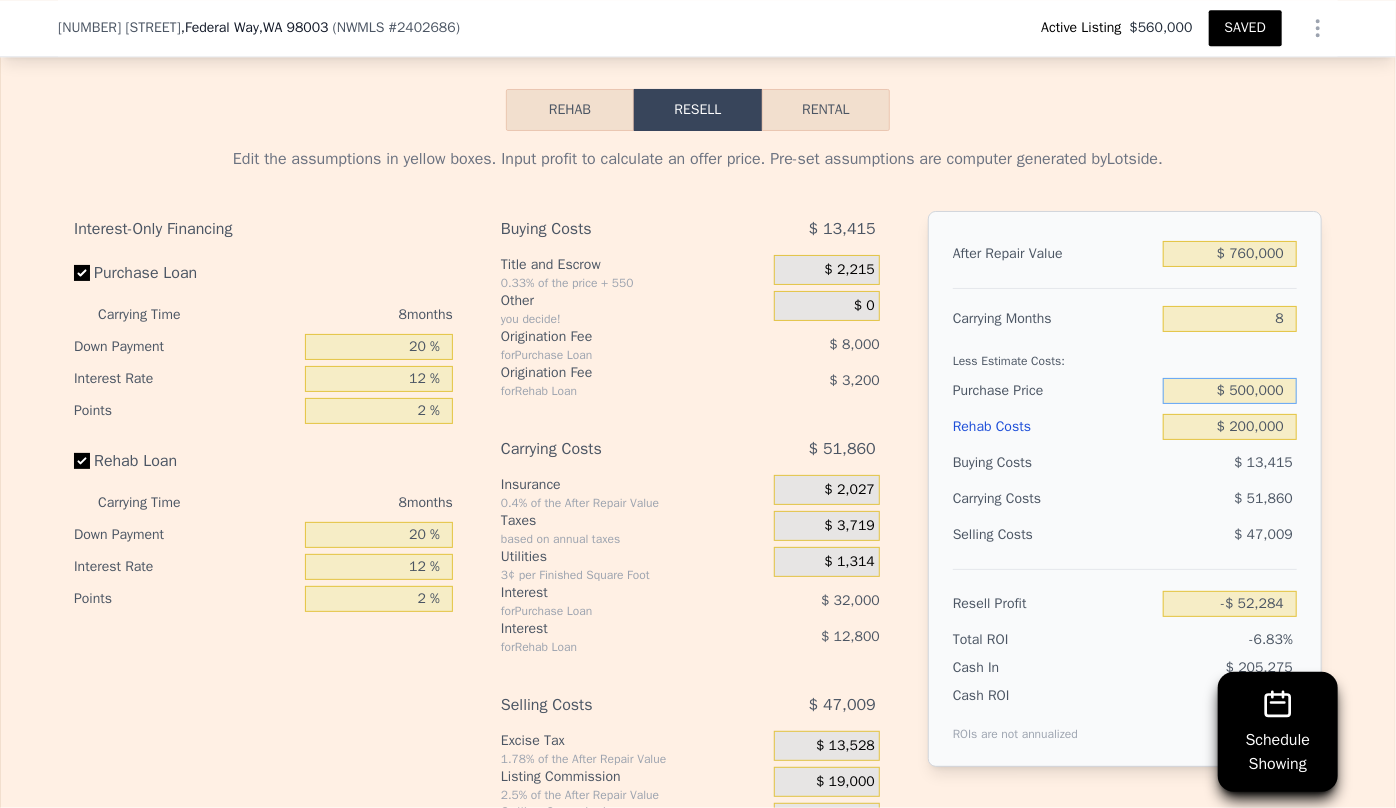 click on "$ 500,000" at bounding box center (1230, 391) 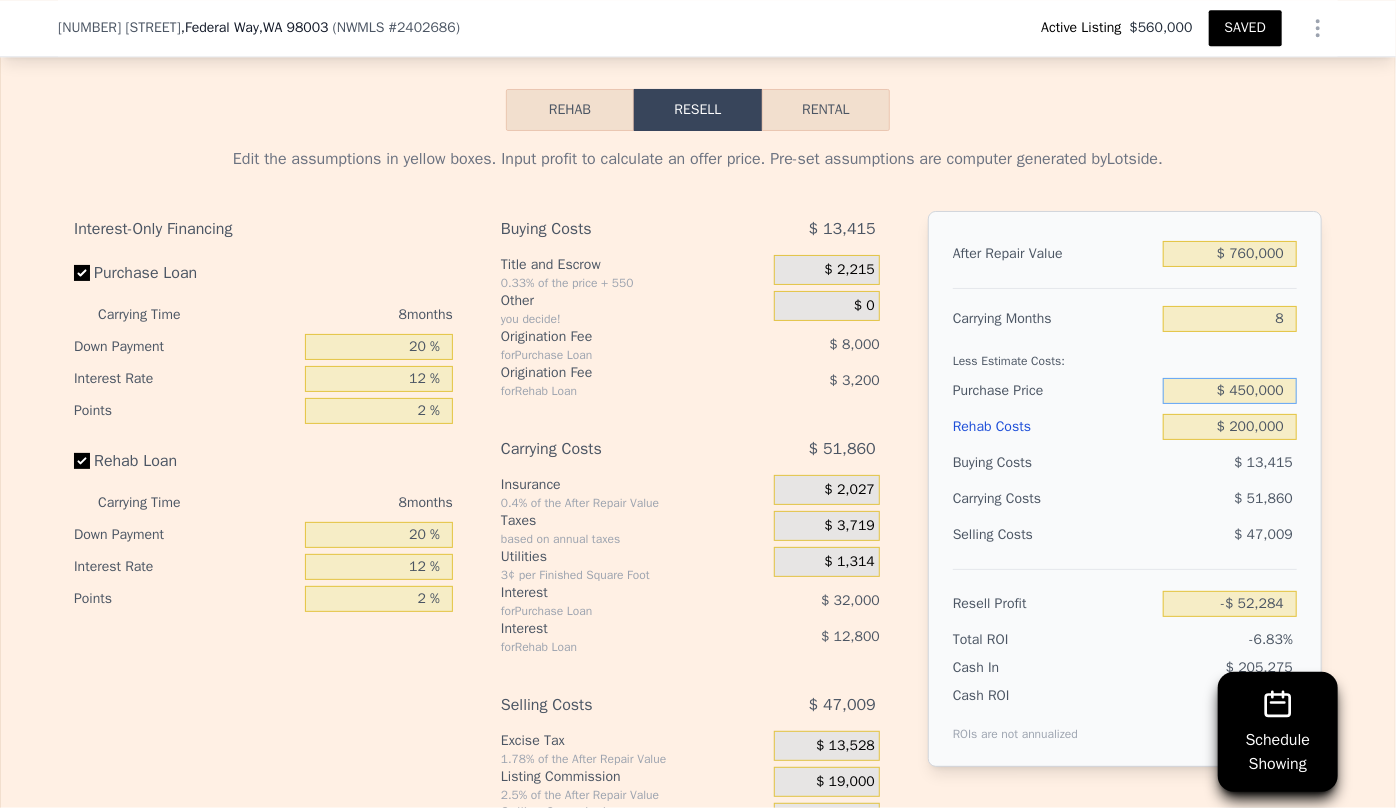 type on "$ 450,000" 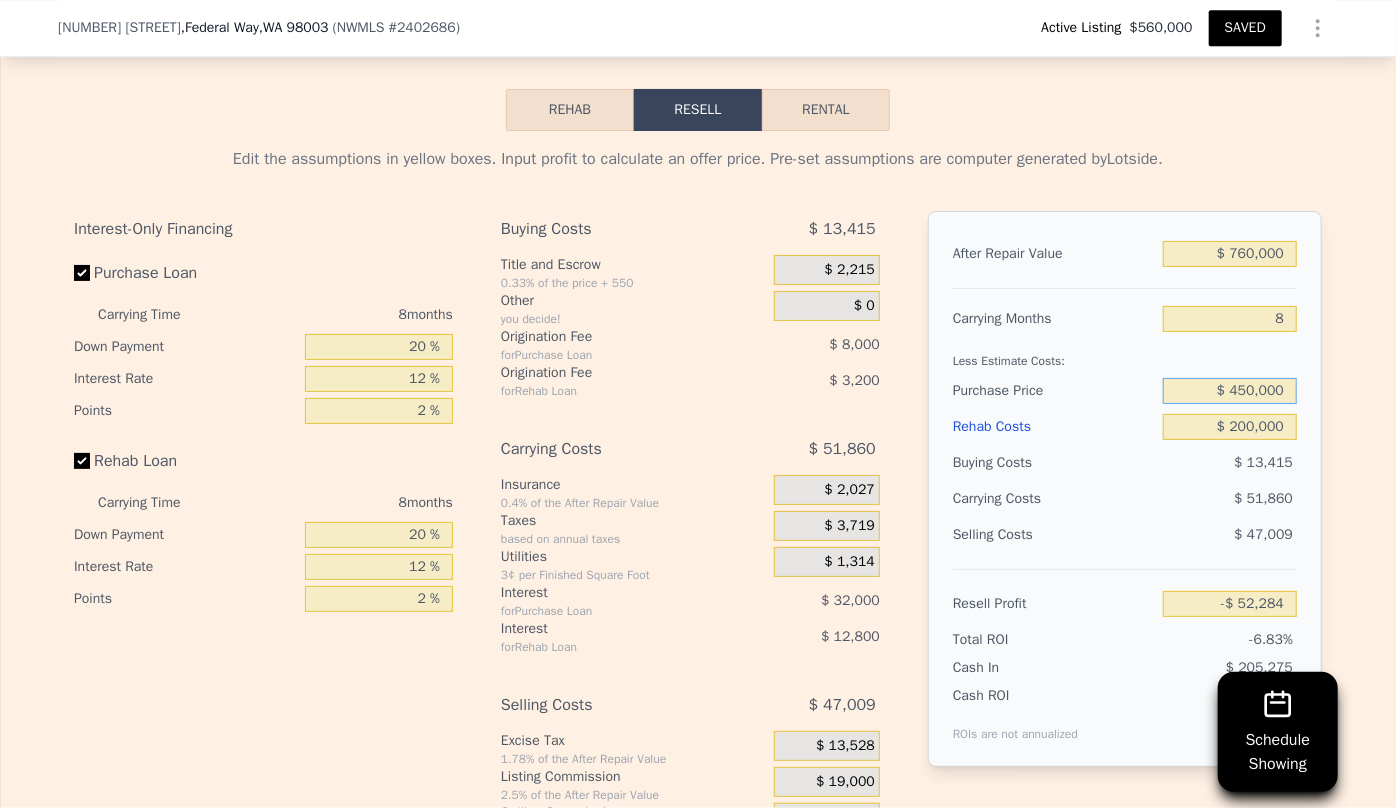 type on "$ 1,882" 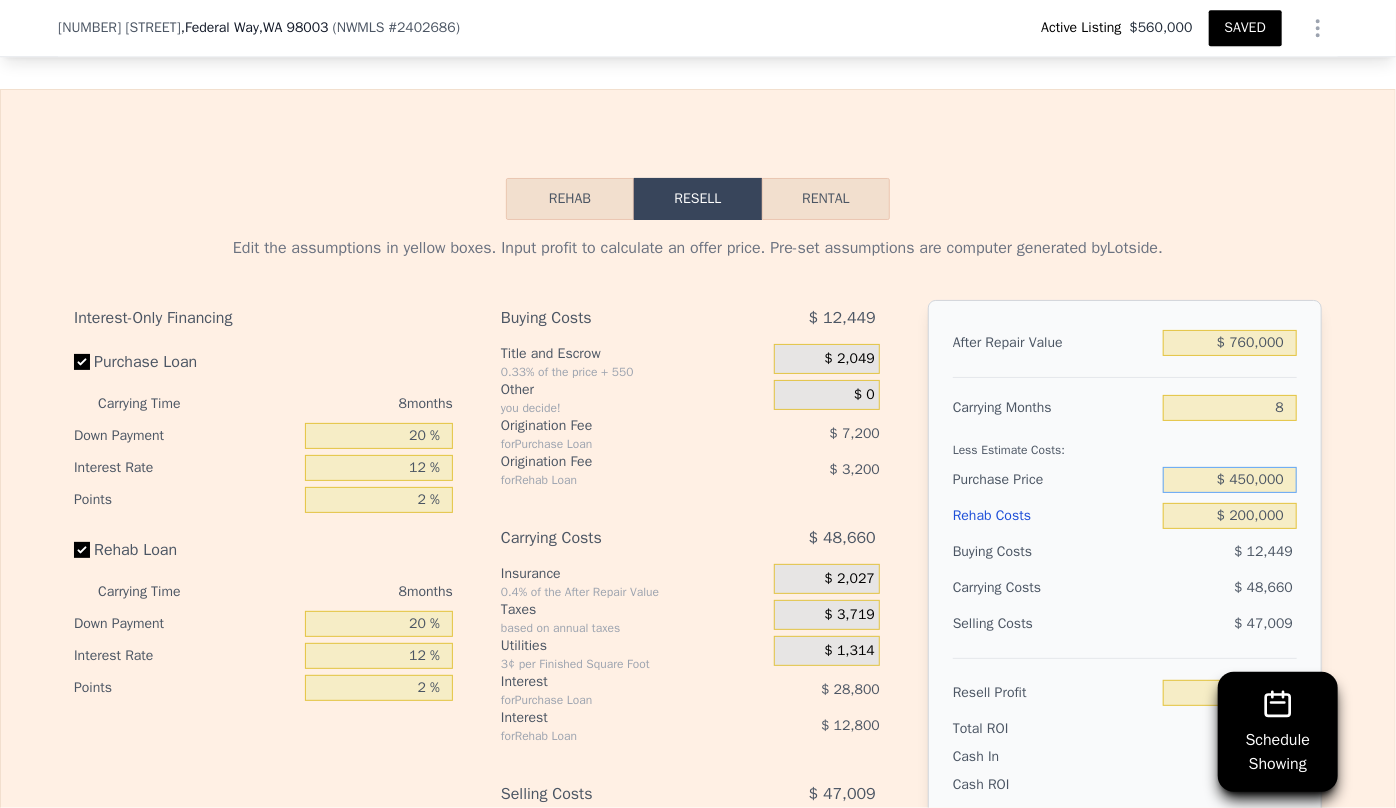 scroll, scrollTop: 2810, scrollLeft: 0, axis: vertical 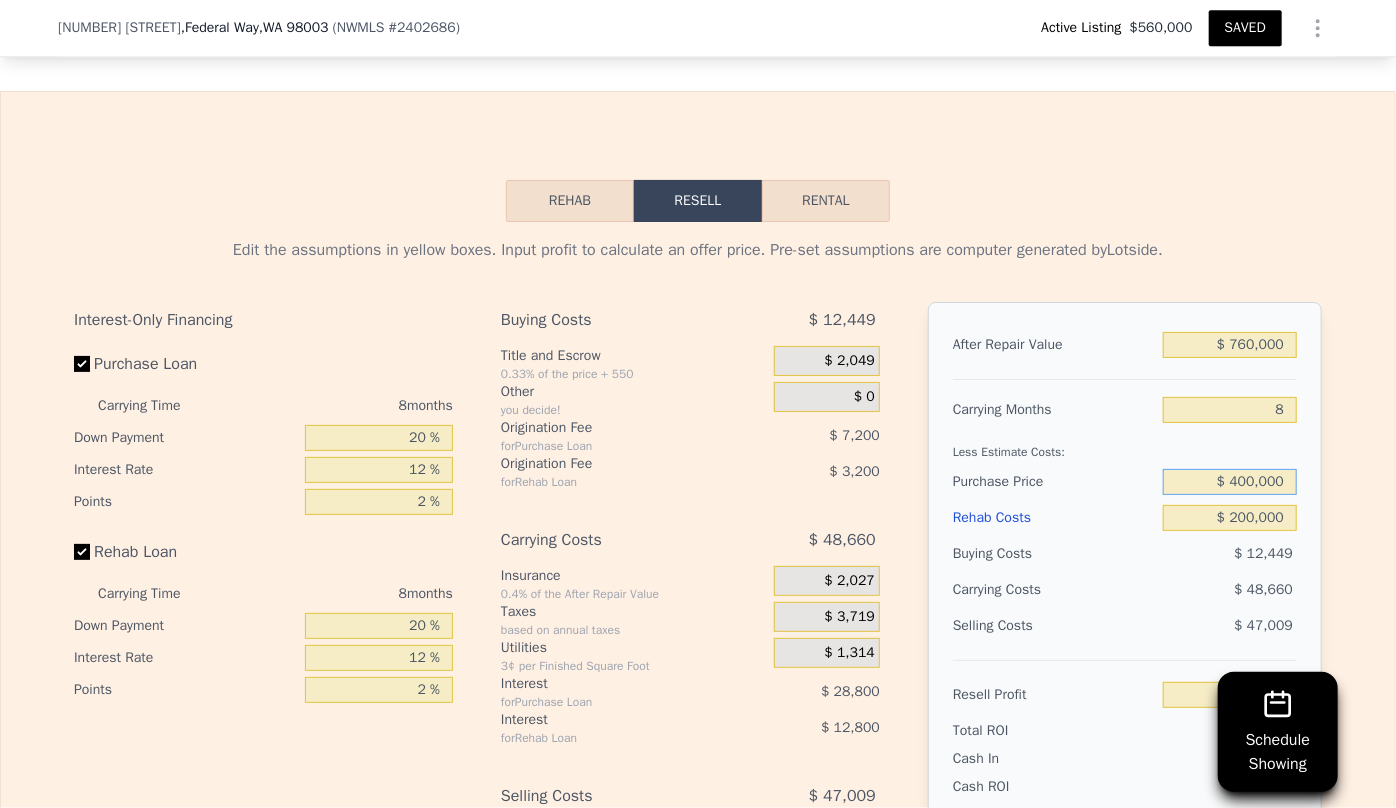 type on "$ 400,000" 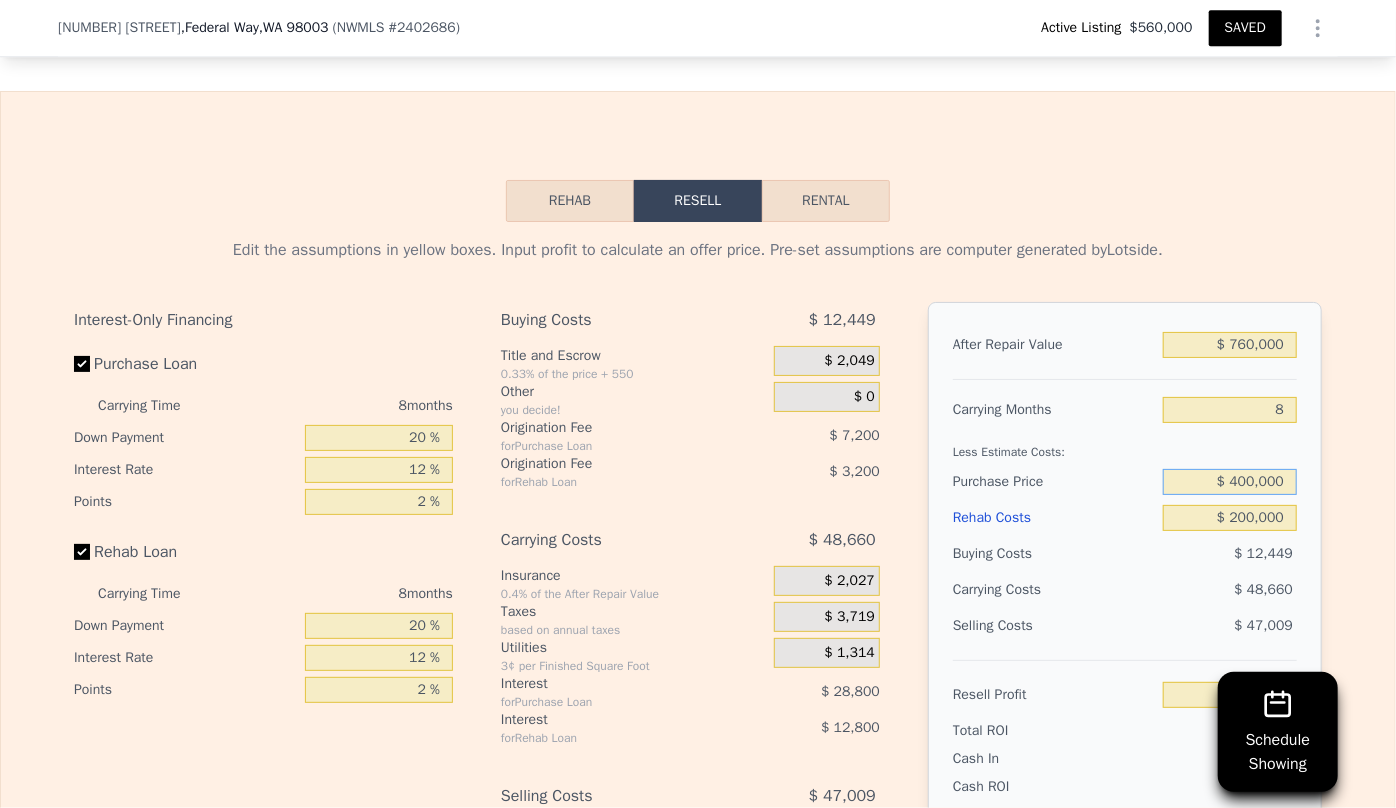 type on "$ 56,049" 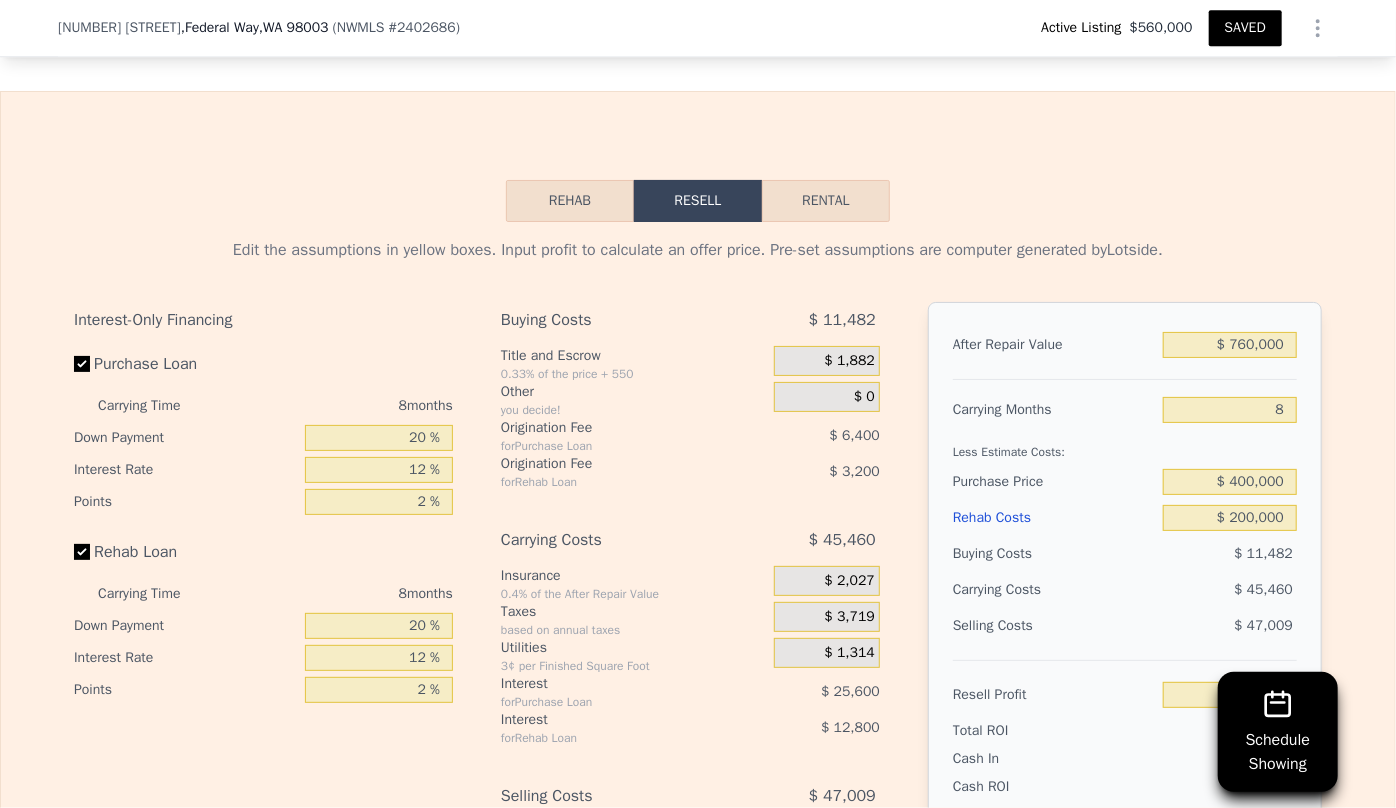 click on "$ 11,482" at bounding box center [1230, 554] 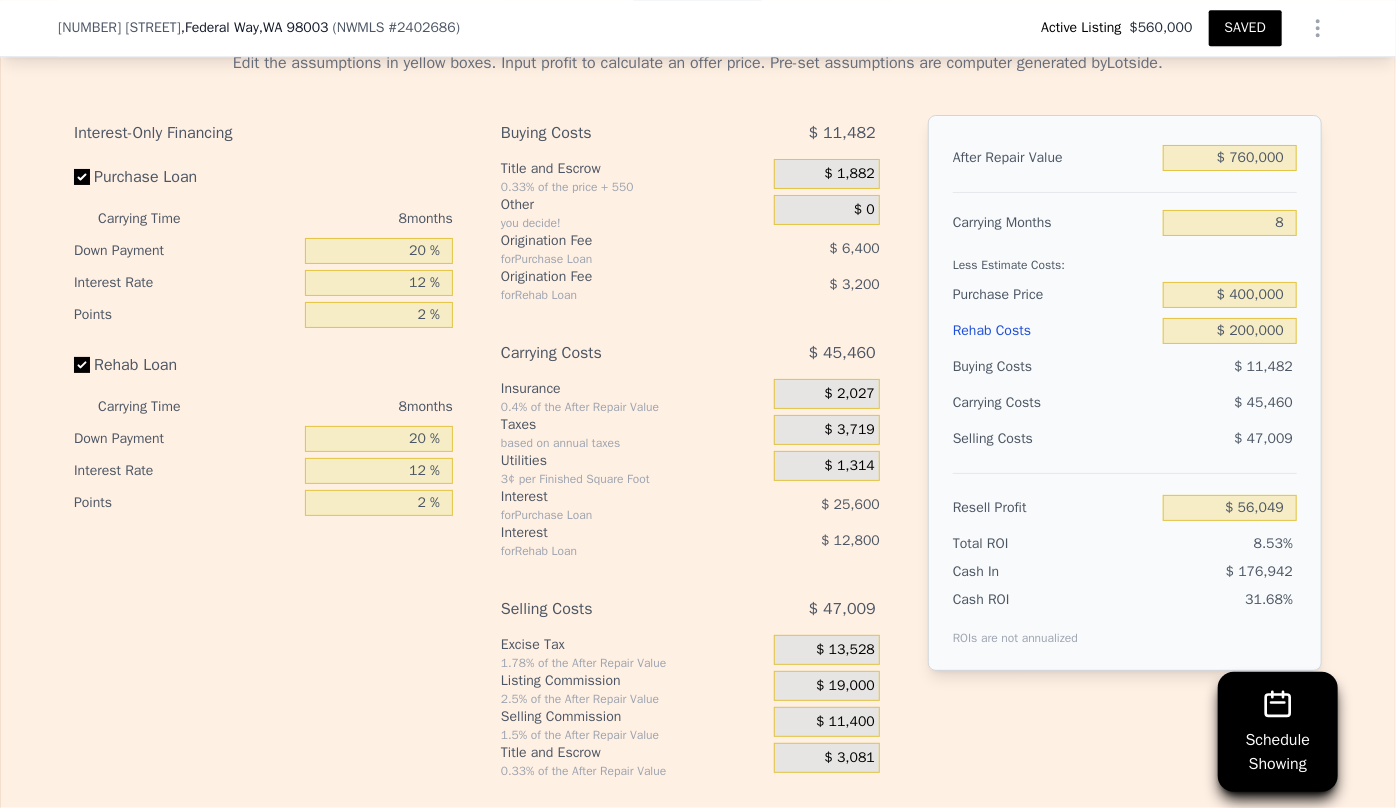 scroll, scrollTop: 2992, scrollLeft: 0, axis: vertical 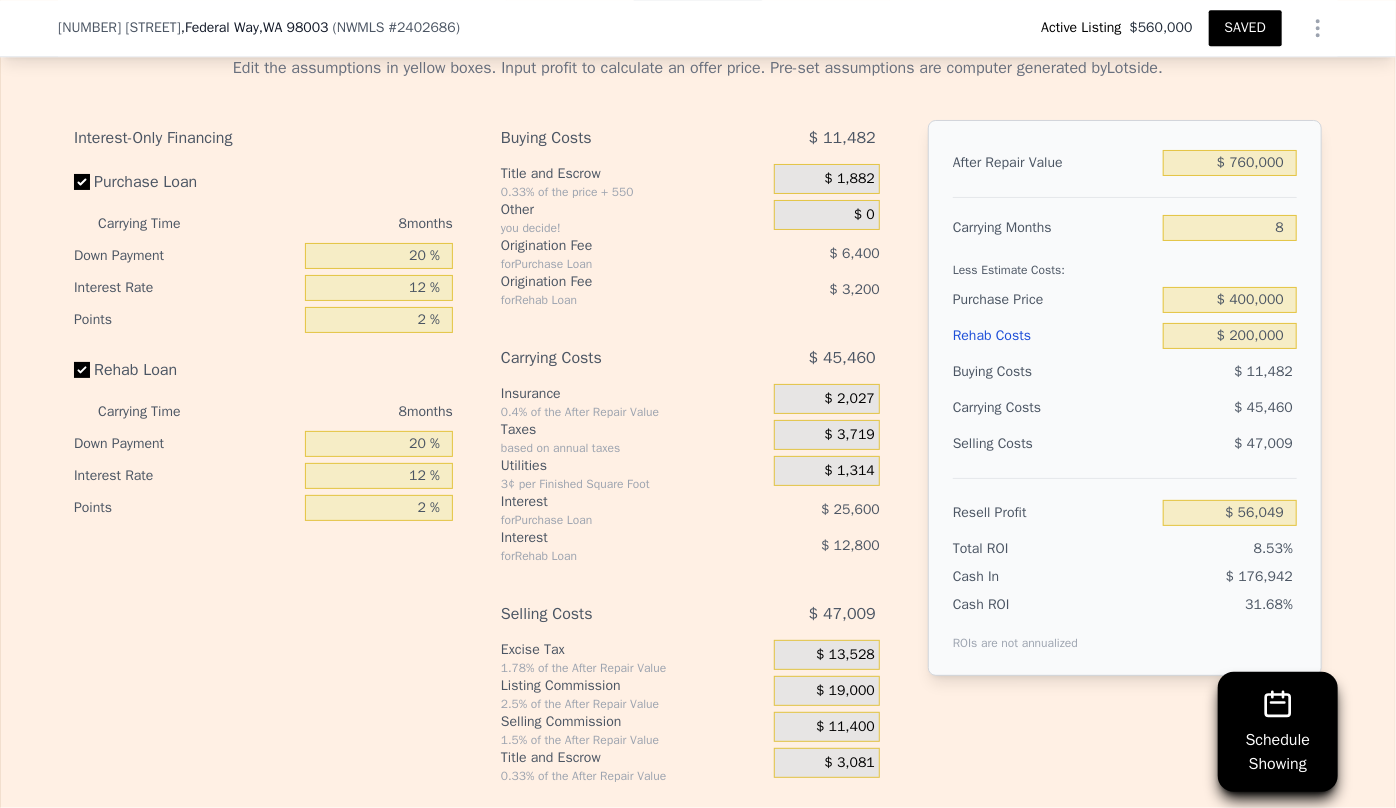 click on "Rehab Costs" at bounding box center (1054, 336) 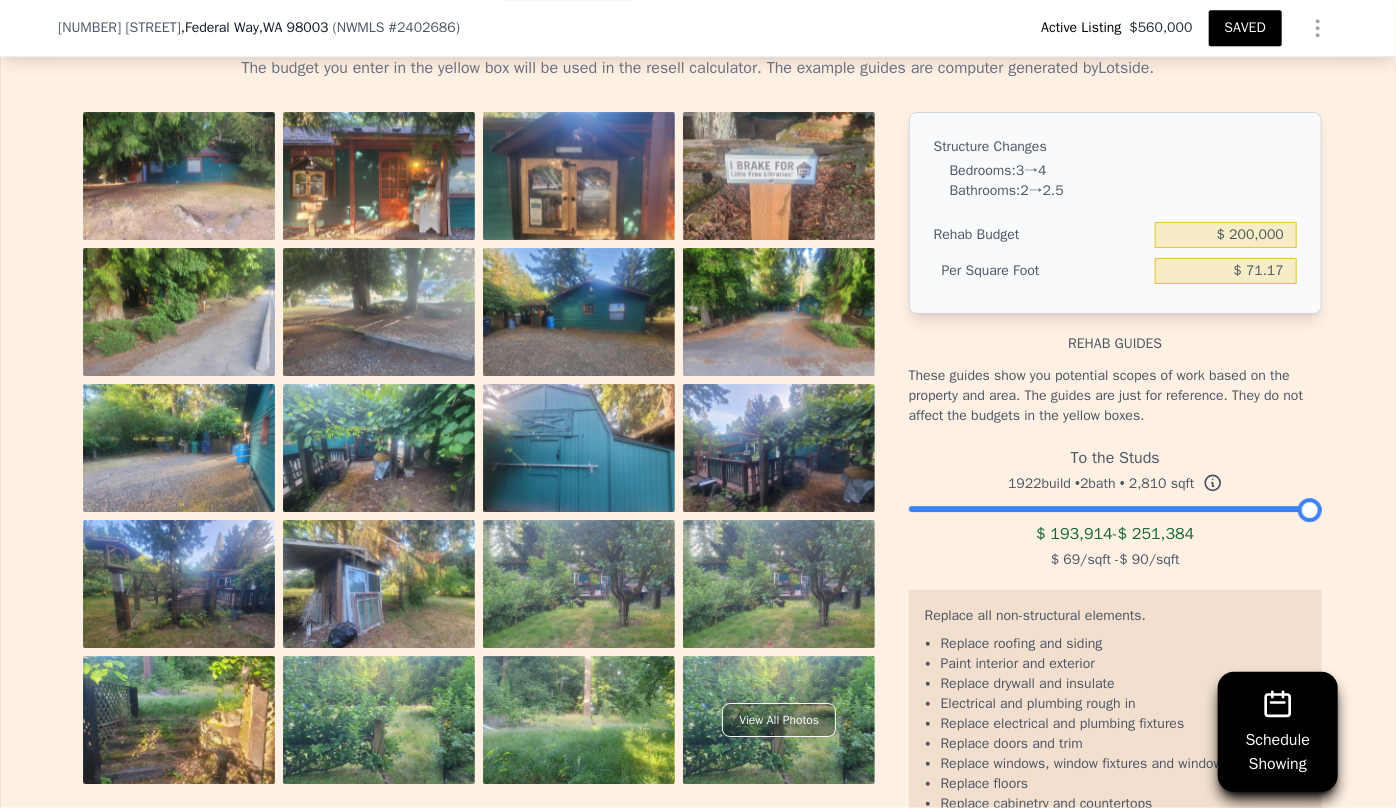 click at bounding box center [379, 184] 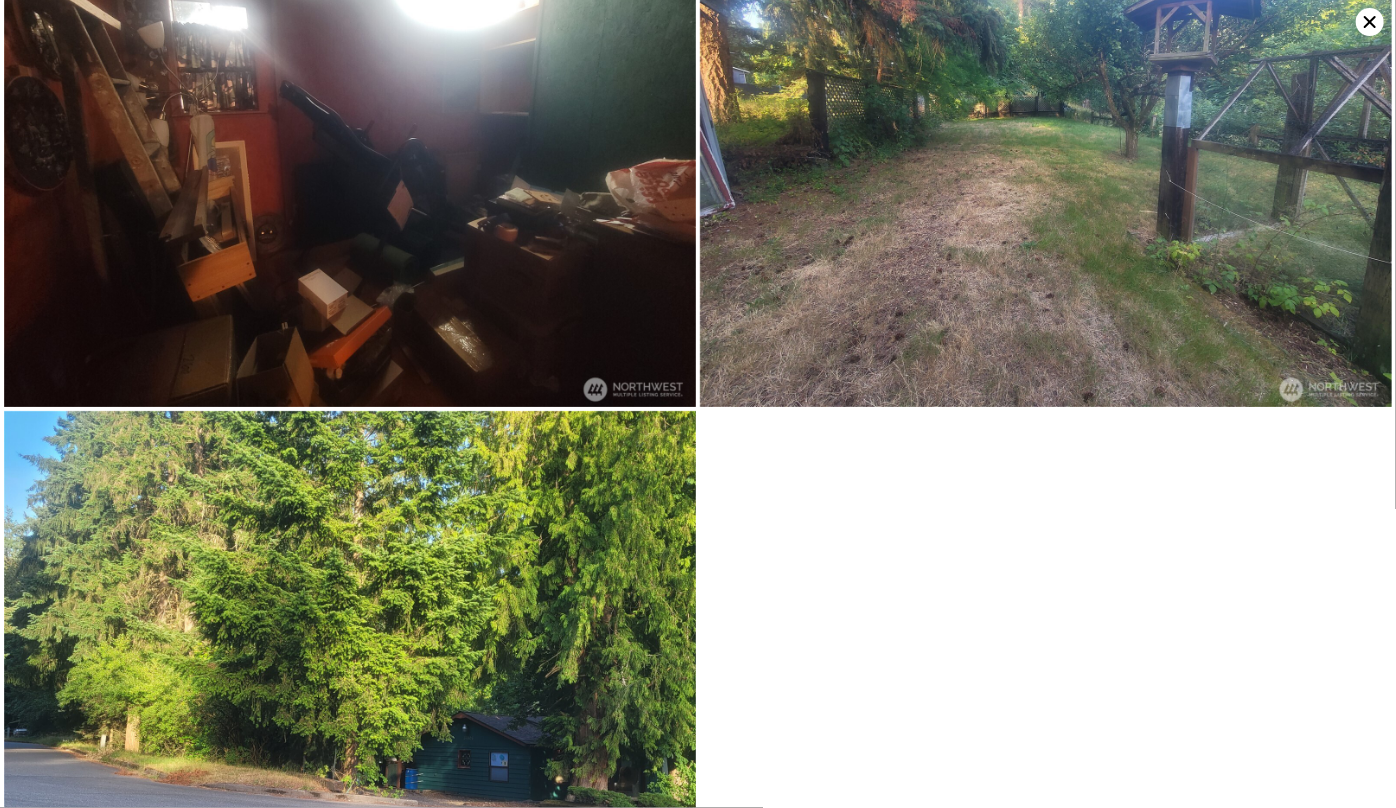 scroll, scrollTop: 9548, scrollLeft: 0, axis: vertical 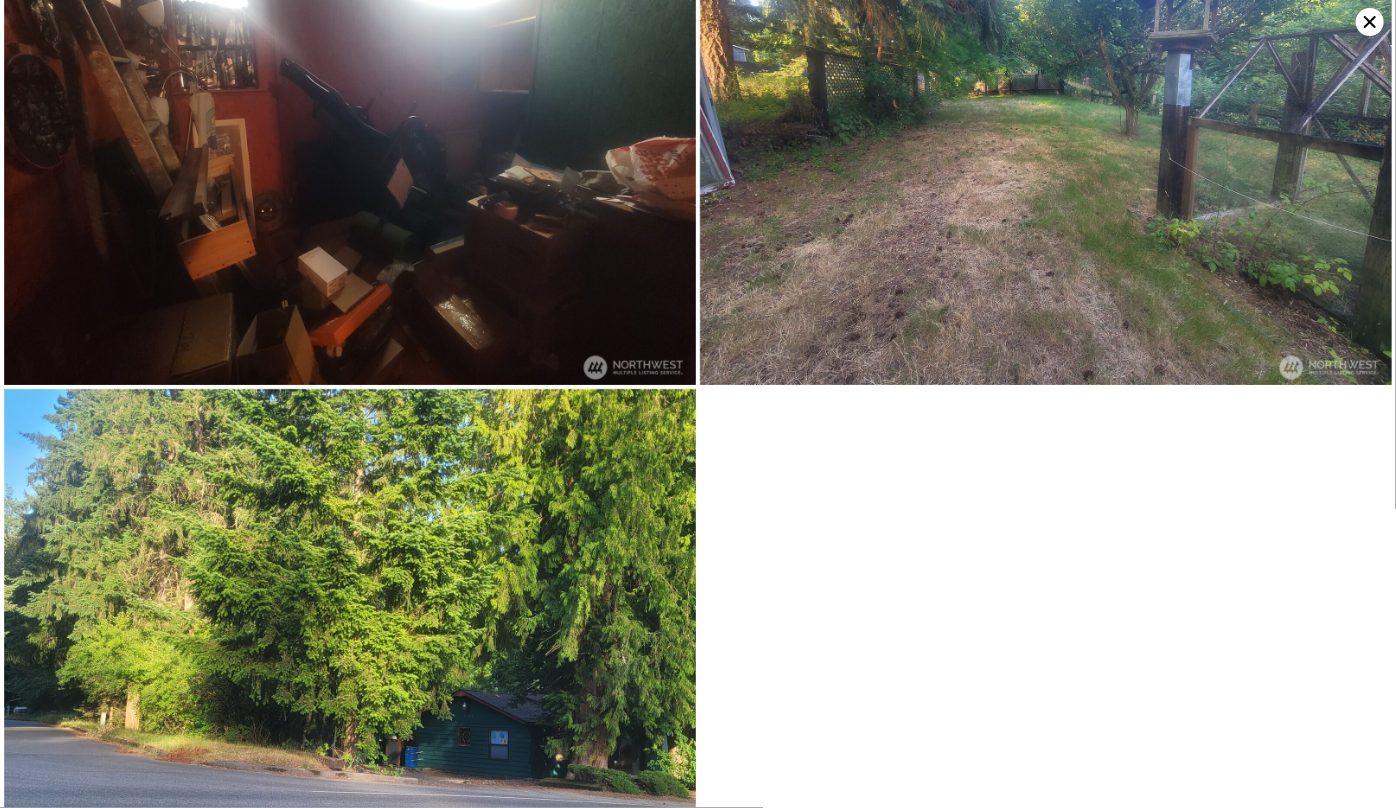 click at bounding box center (350, 648) 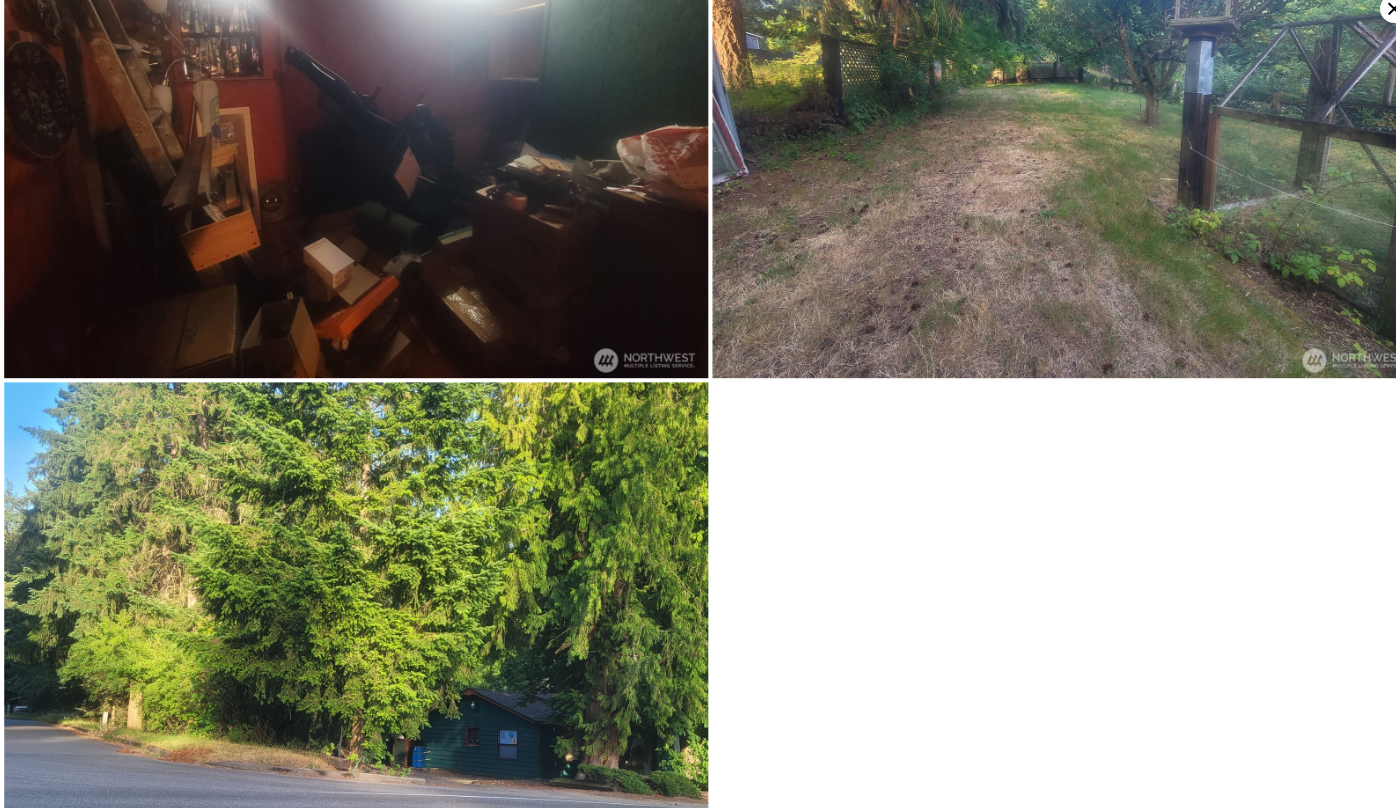 scroll, scrollTop: 0, scrollLeft: 0, axis: both 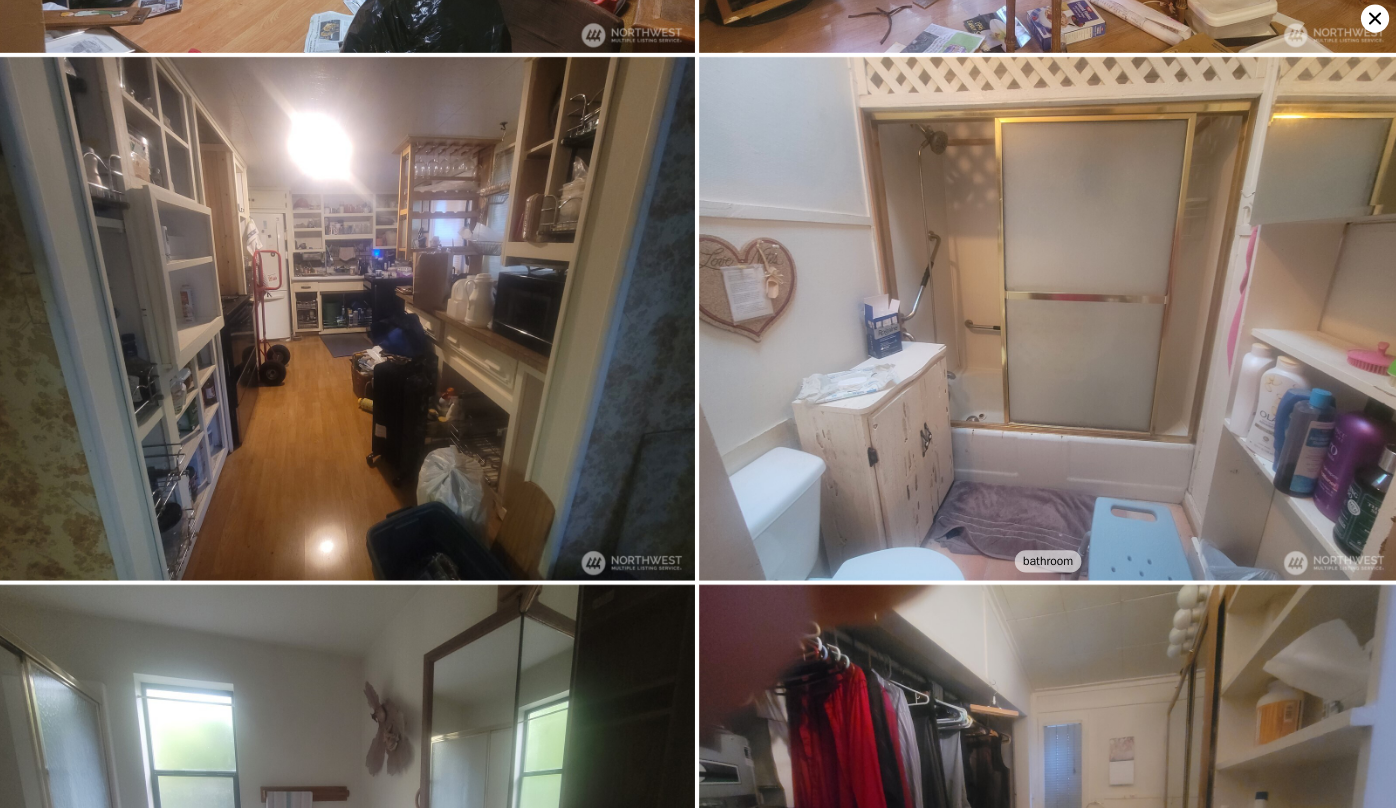 click 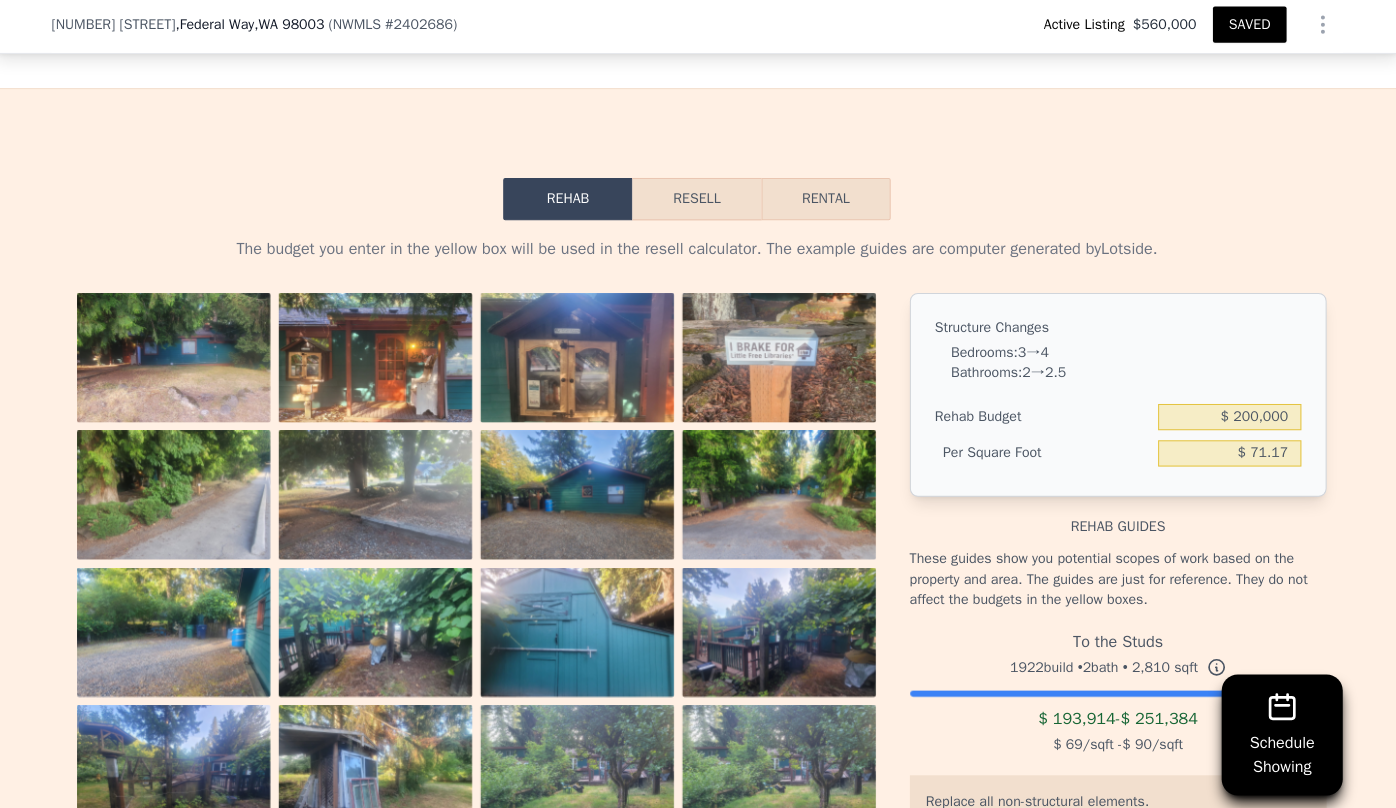 scroll, scrollTop: 2812, scrollLeft: 0, axis: vertical 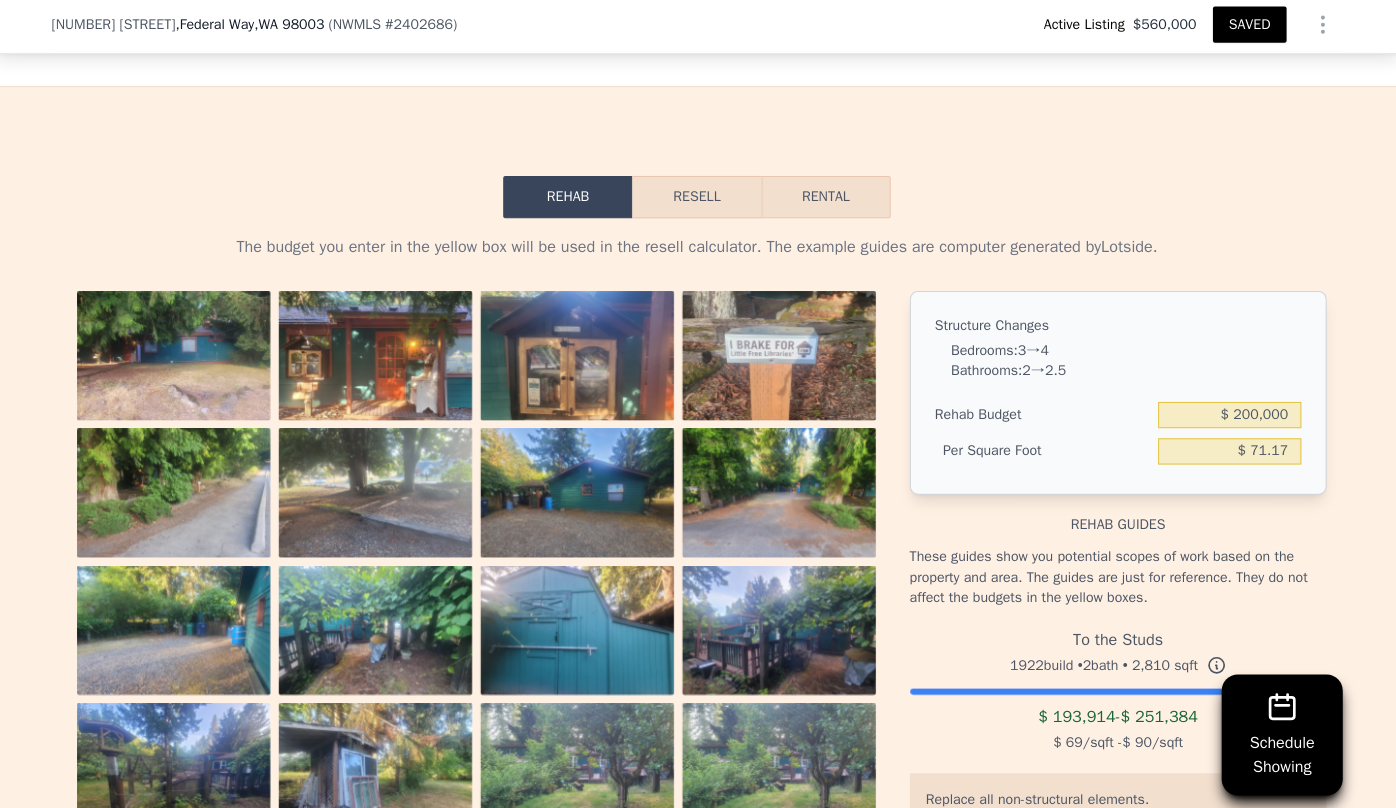 click on "Resell" at bounding box center (697, 199) 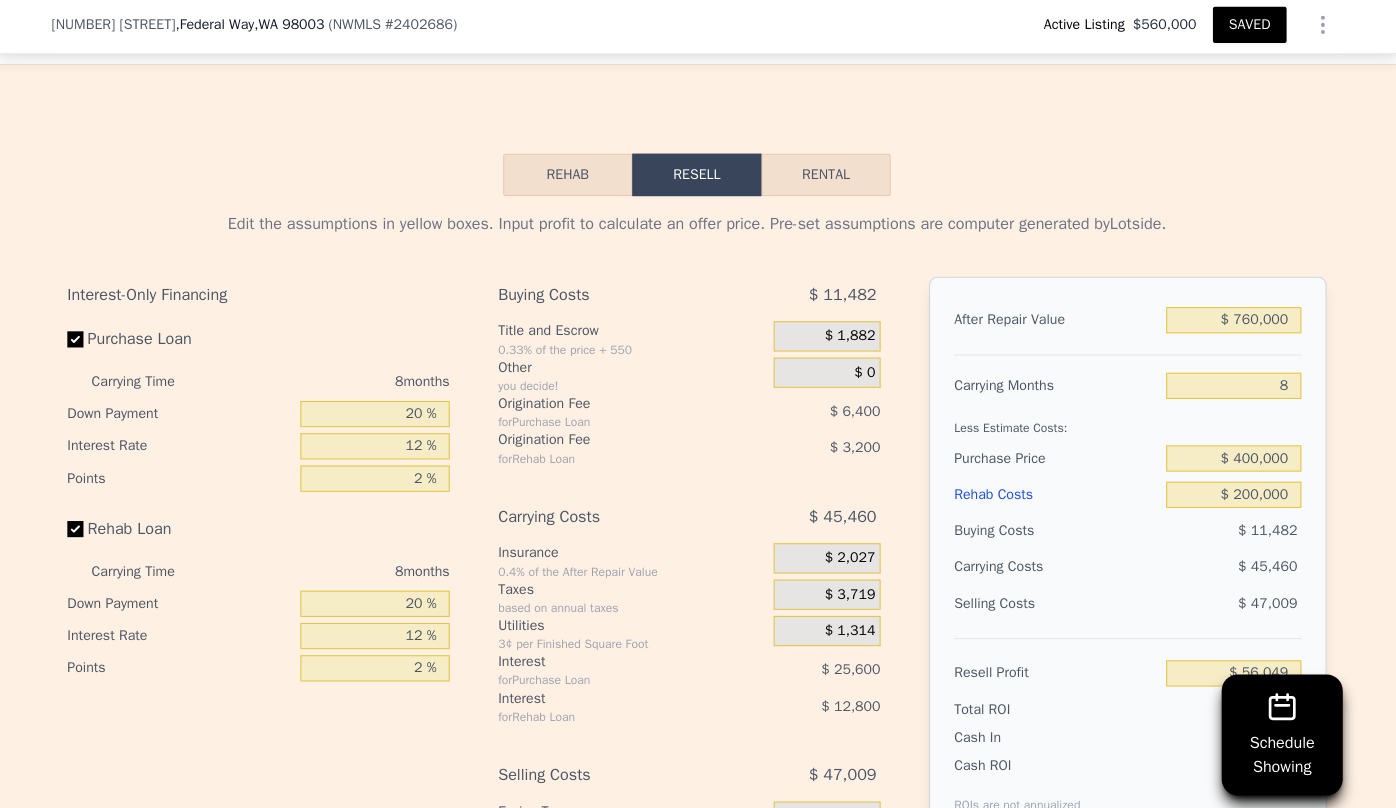 scroll, scrollTop: 2902, scrollLeft: 0, axis: vertical 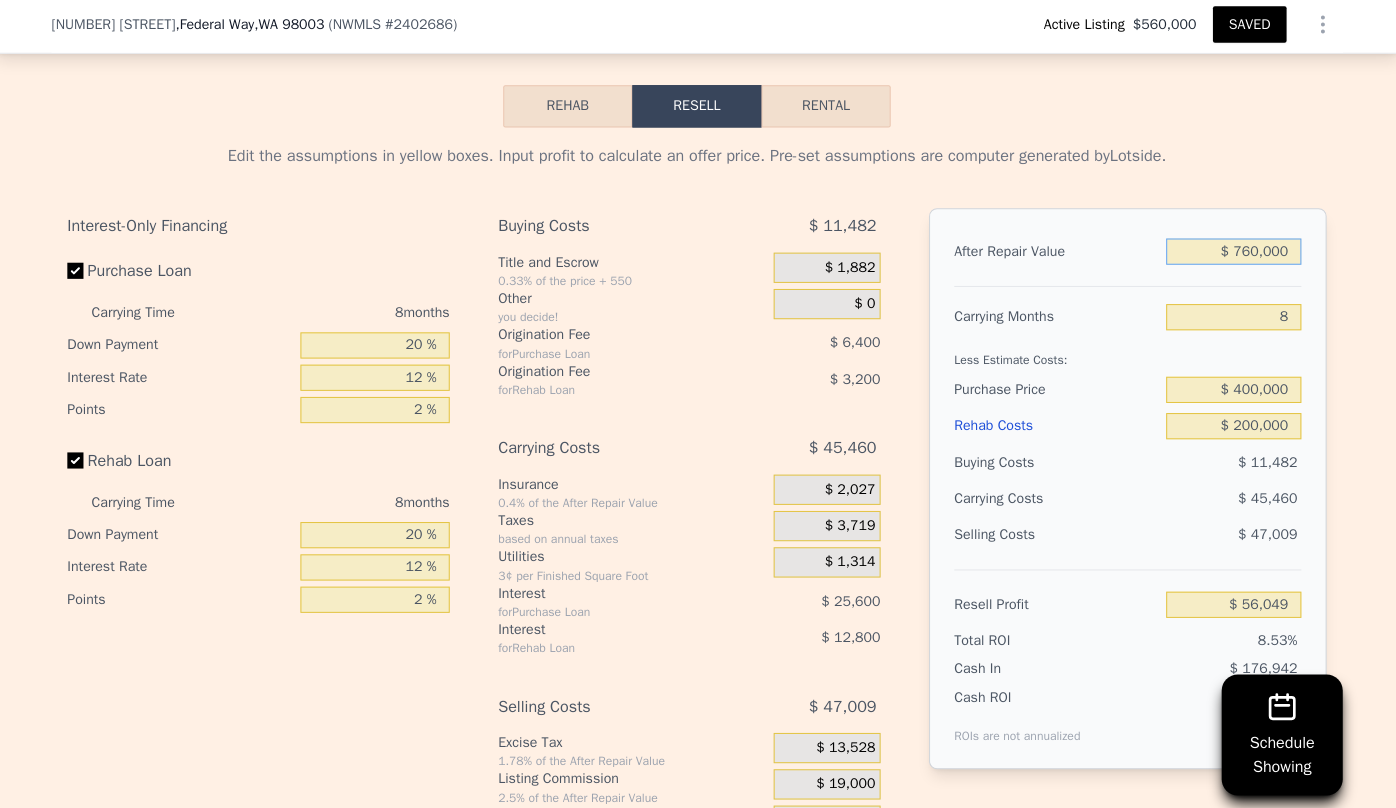 click on "$ 760,000" at bounding box center (1230, 253) 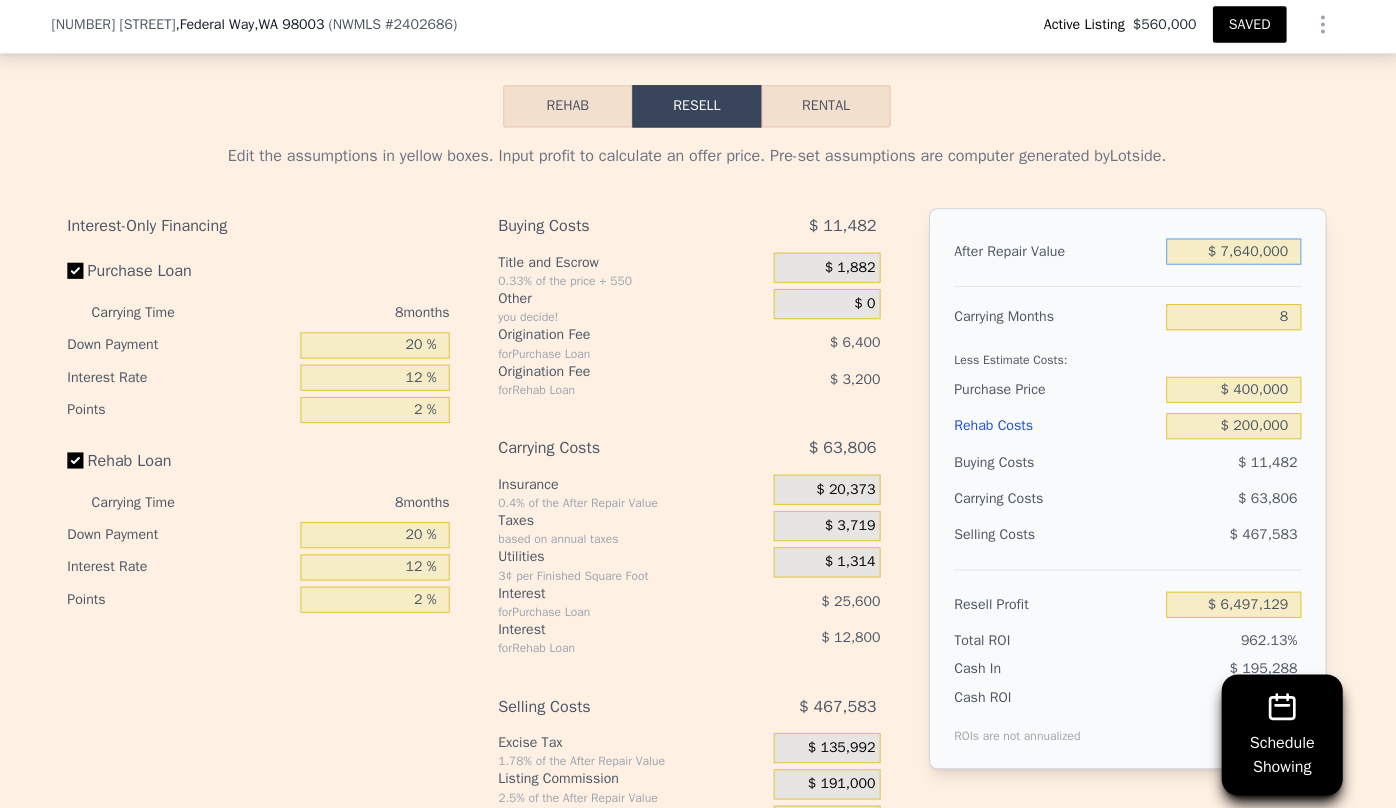 type on "$ 6,497,129" 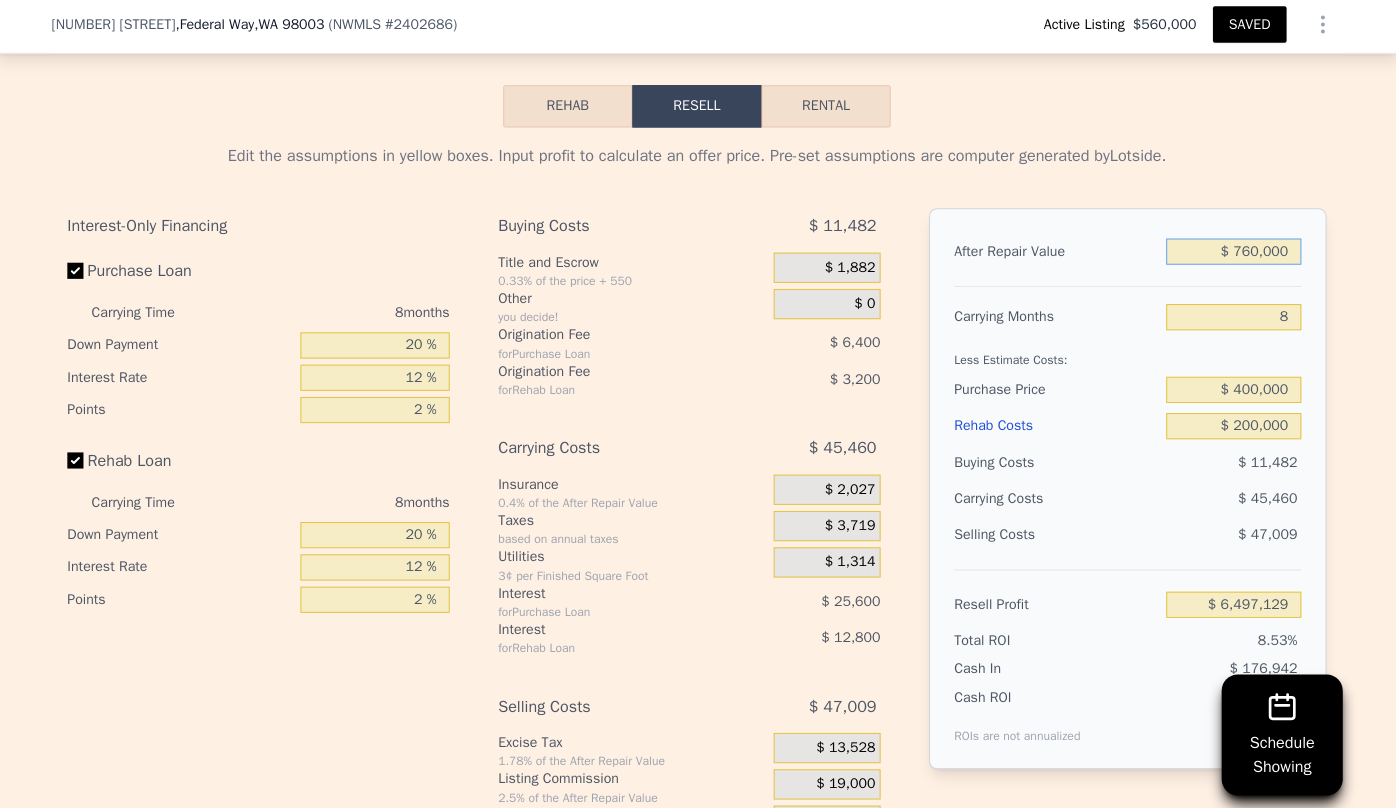 type on "$ 56,049" 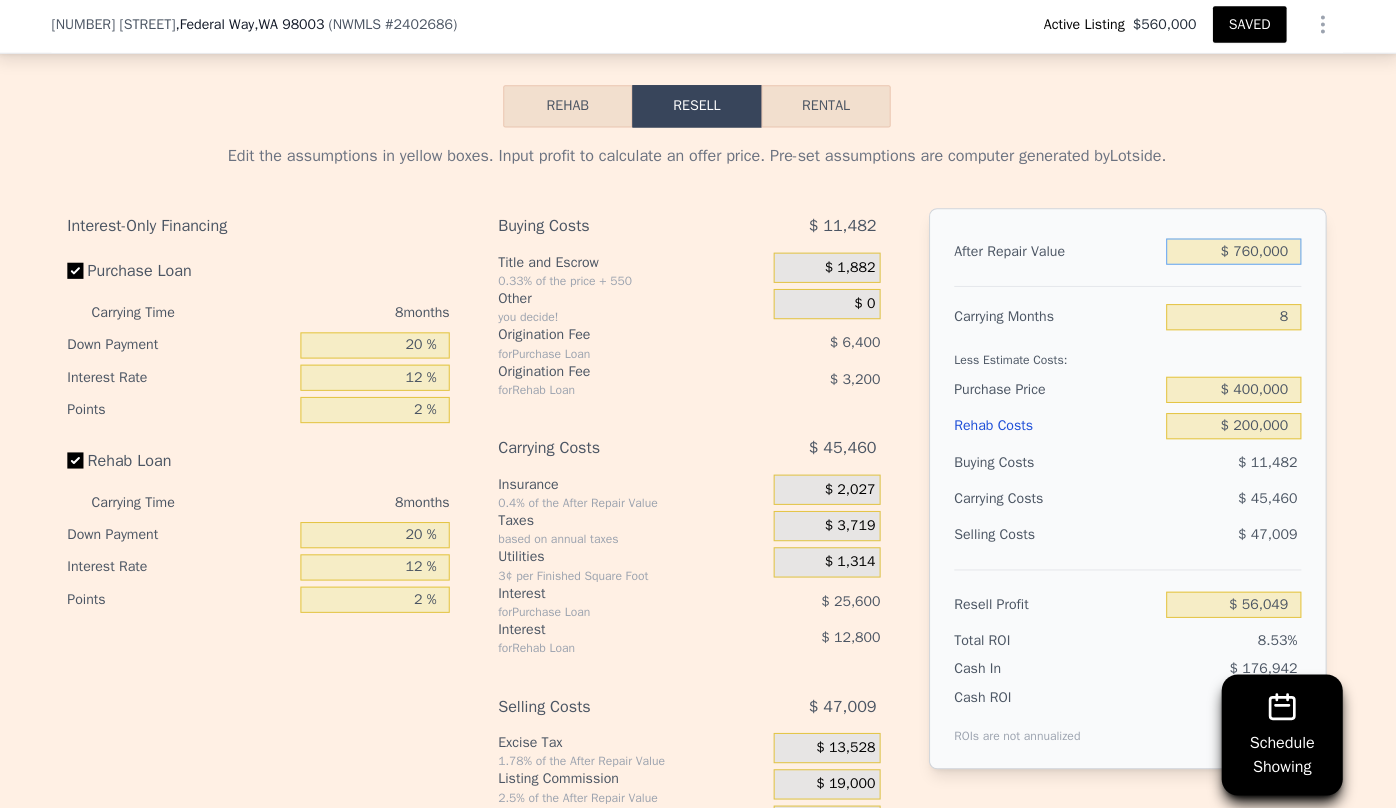 type on "$ 70,000" 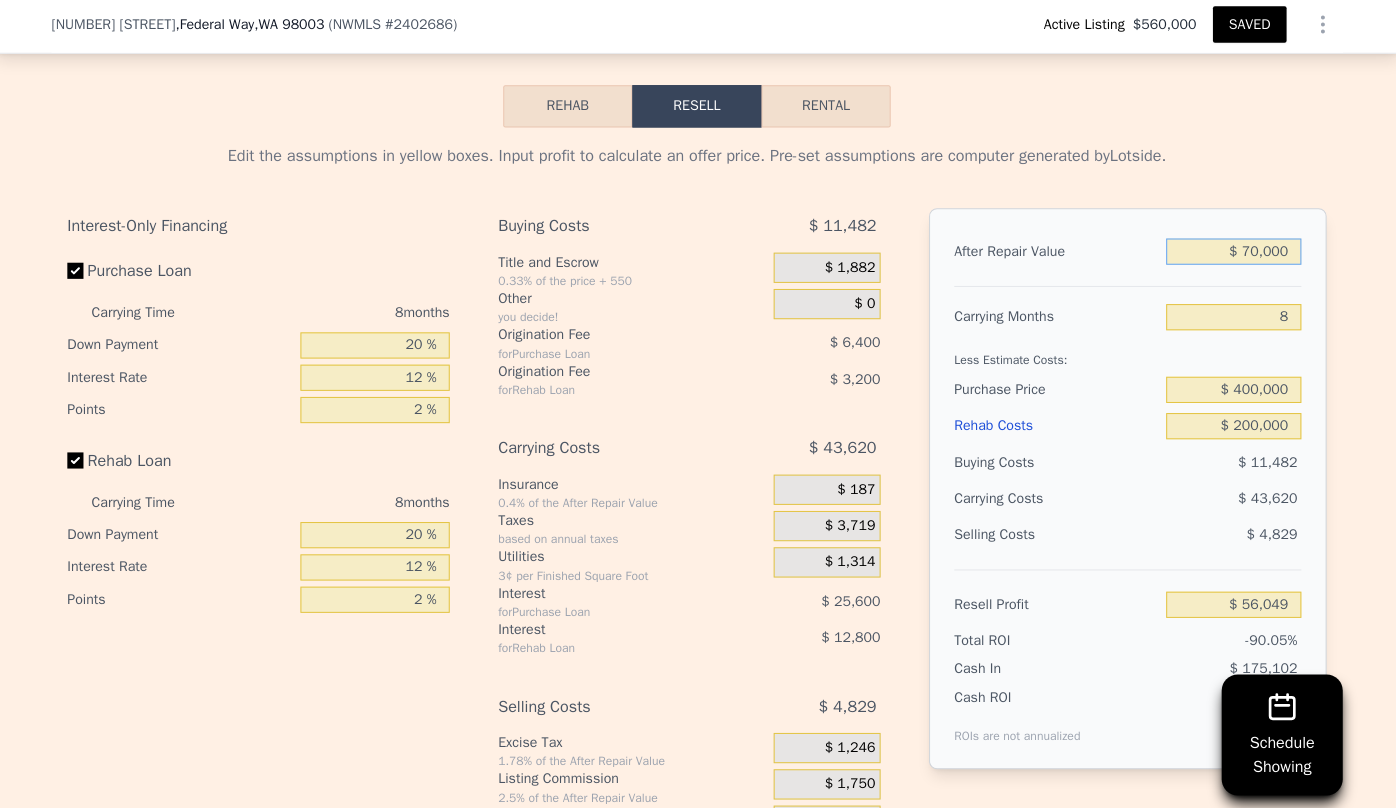 type on "-$ 589,931" 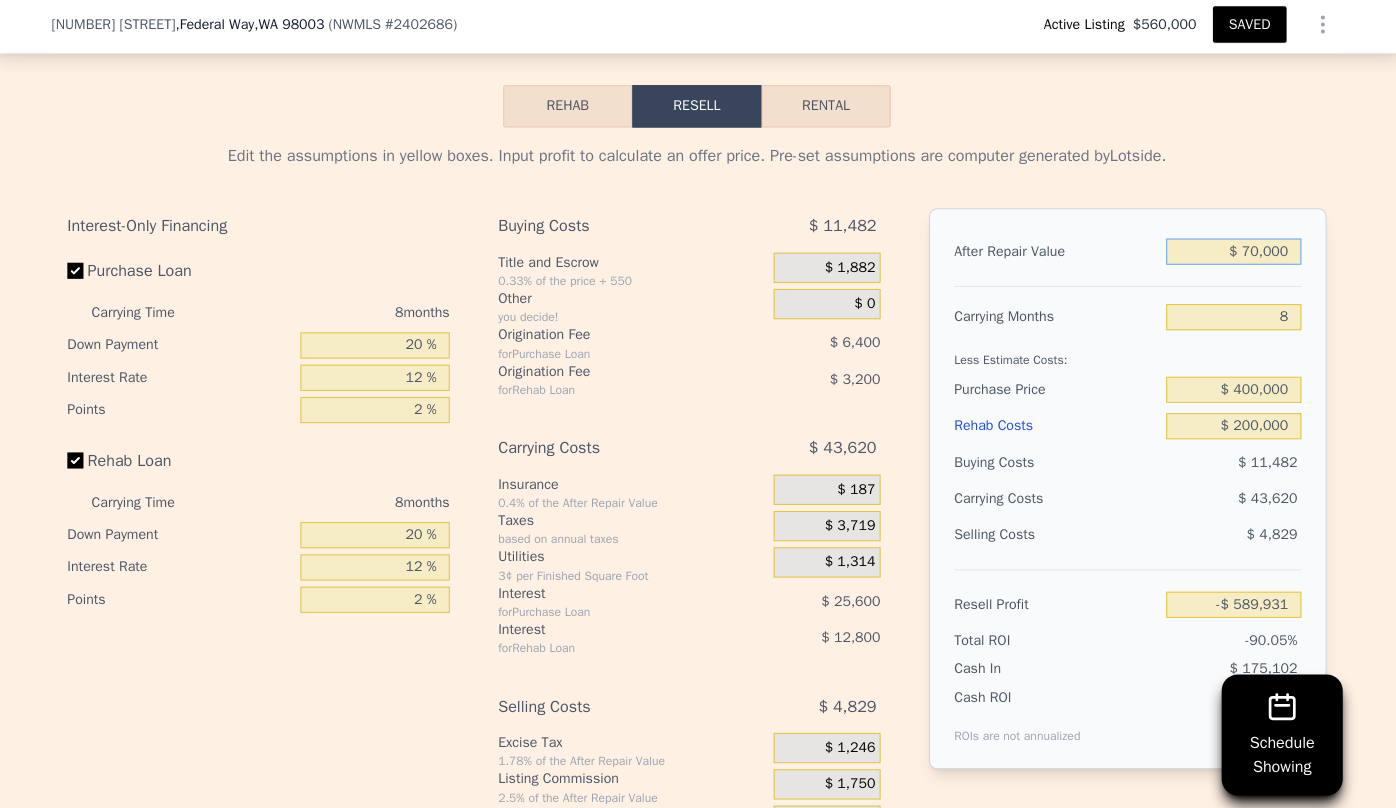 type on "$ 740,000" 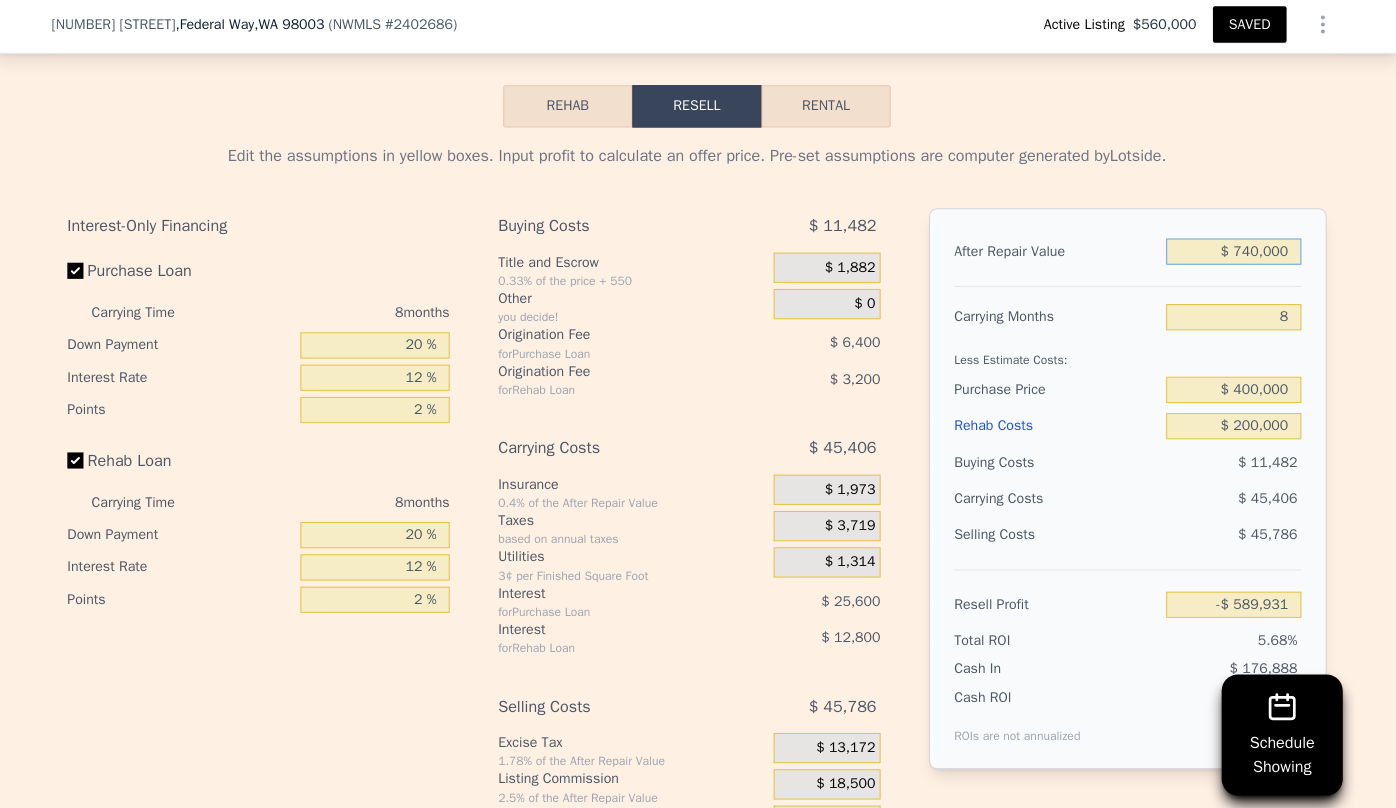 type on "$ 37,326" 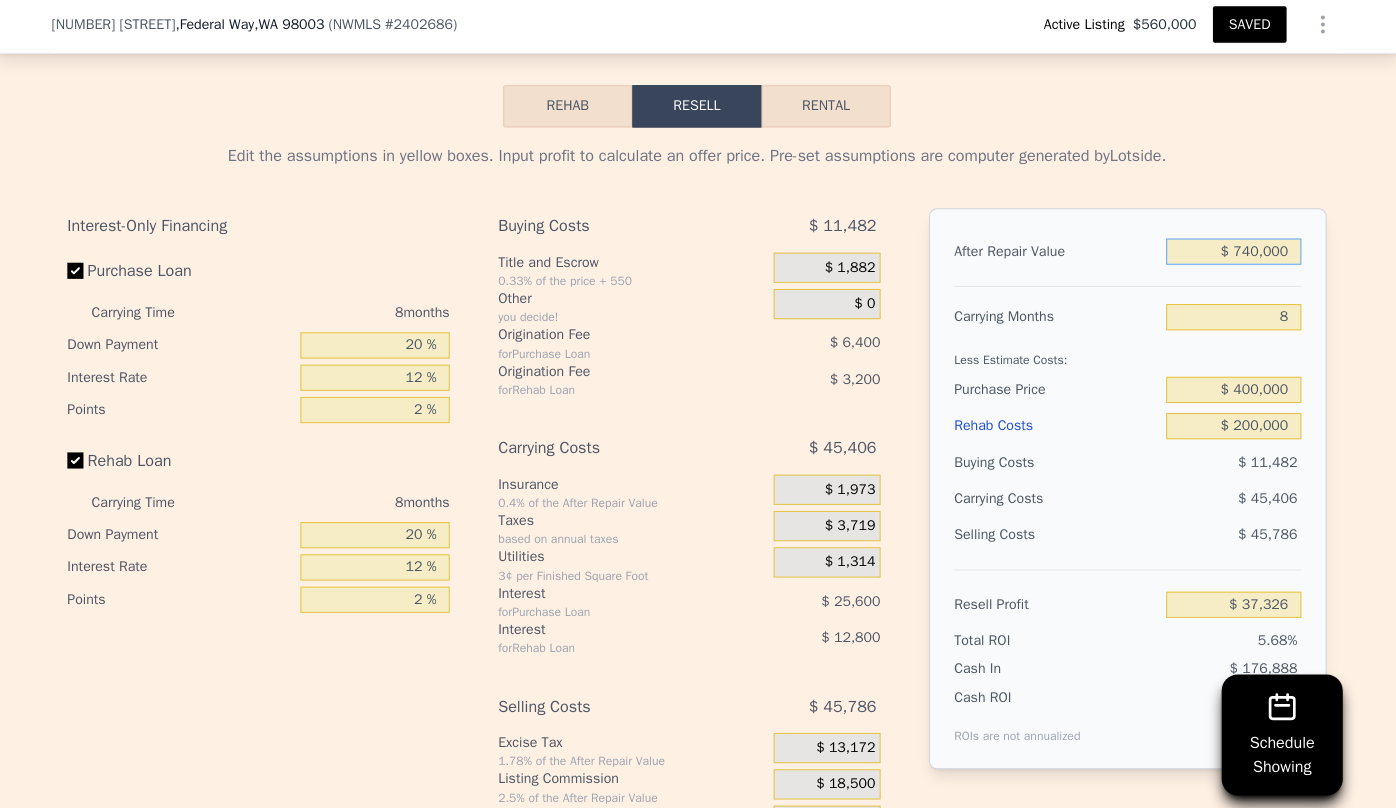 type on "$ 740,000" 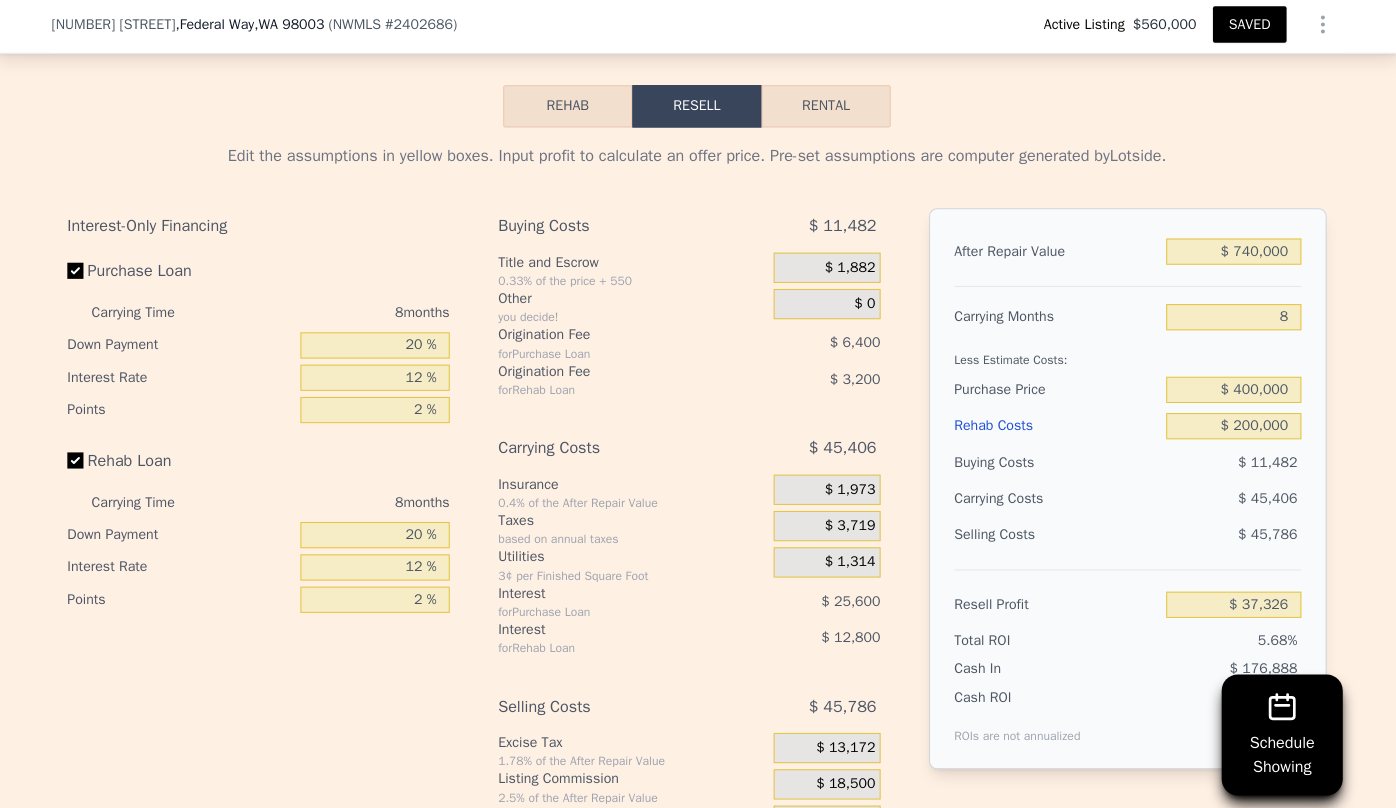 click on "After Repair Value $ 740,000 Carrying Months 8 Less Estimate Costs: Purchase Price $ 400,000 Rehab Costs $ 200,000 Buying Costs $ 11,482 Carrying Costs $ 45,406 Selling Costs $ 45,786 Resell Profit $ 37,326 Total ROI 5.68% Cash In $ 176,888 Cash ROI ROIs are not annualized 21.10%" at bounding box center (1125, 488) 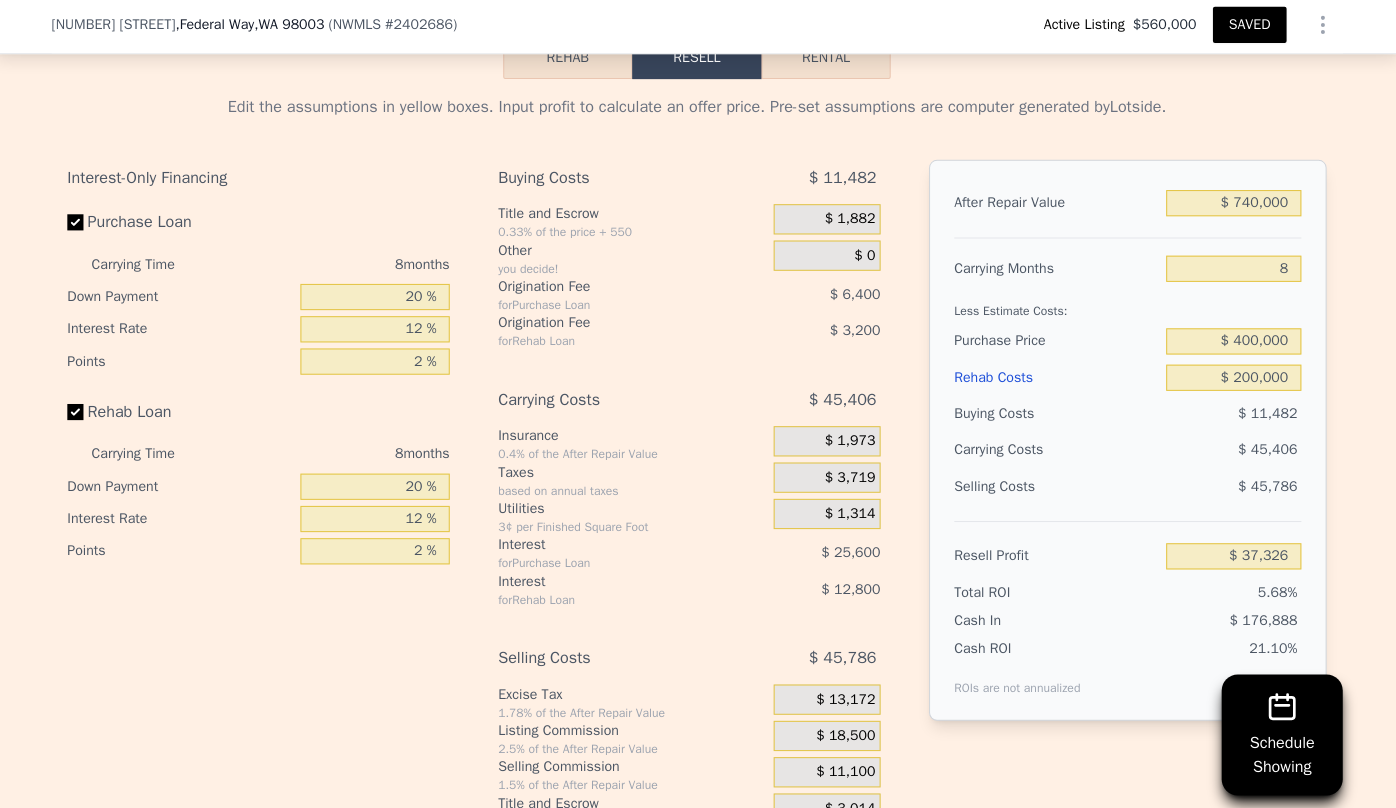 scroll, scrollTop: 2992, scrollLeft: 0, axis: vertical 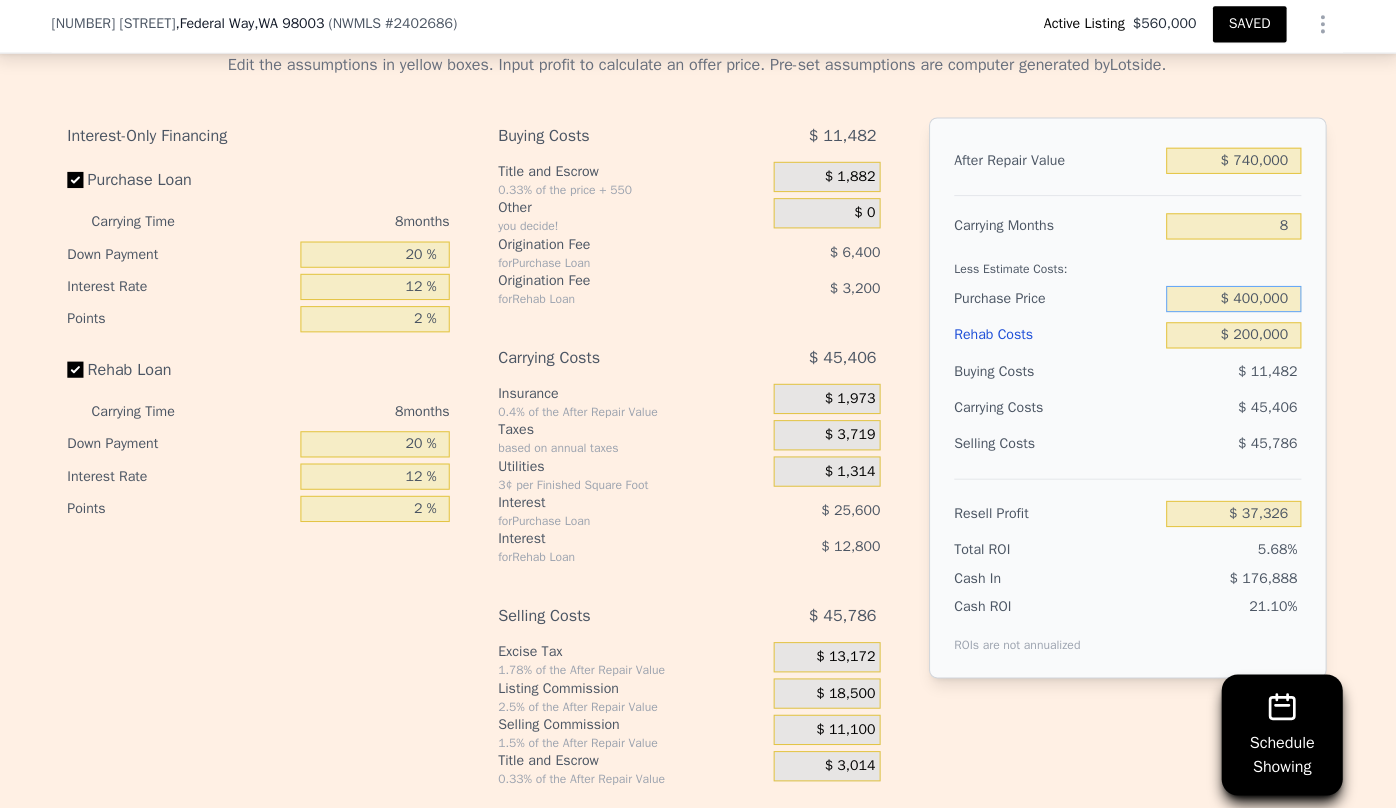 click on "$ 400,000" at bounding box center [1230, 300] 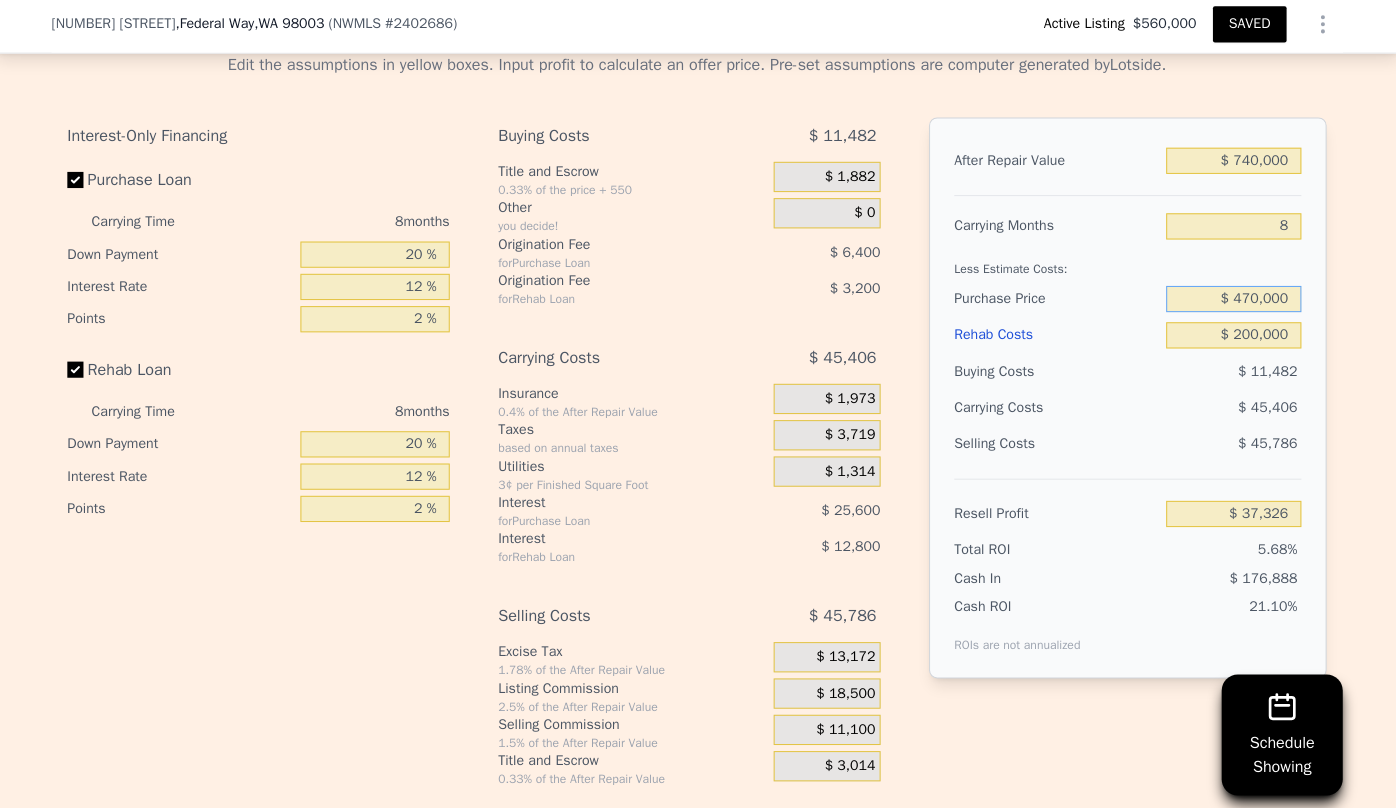 type on "$ 470,000" 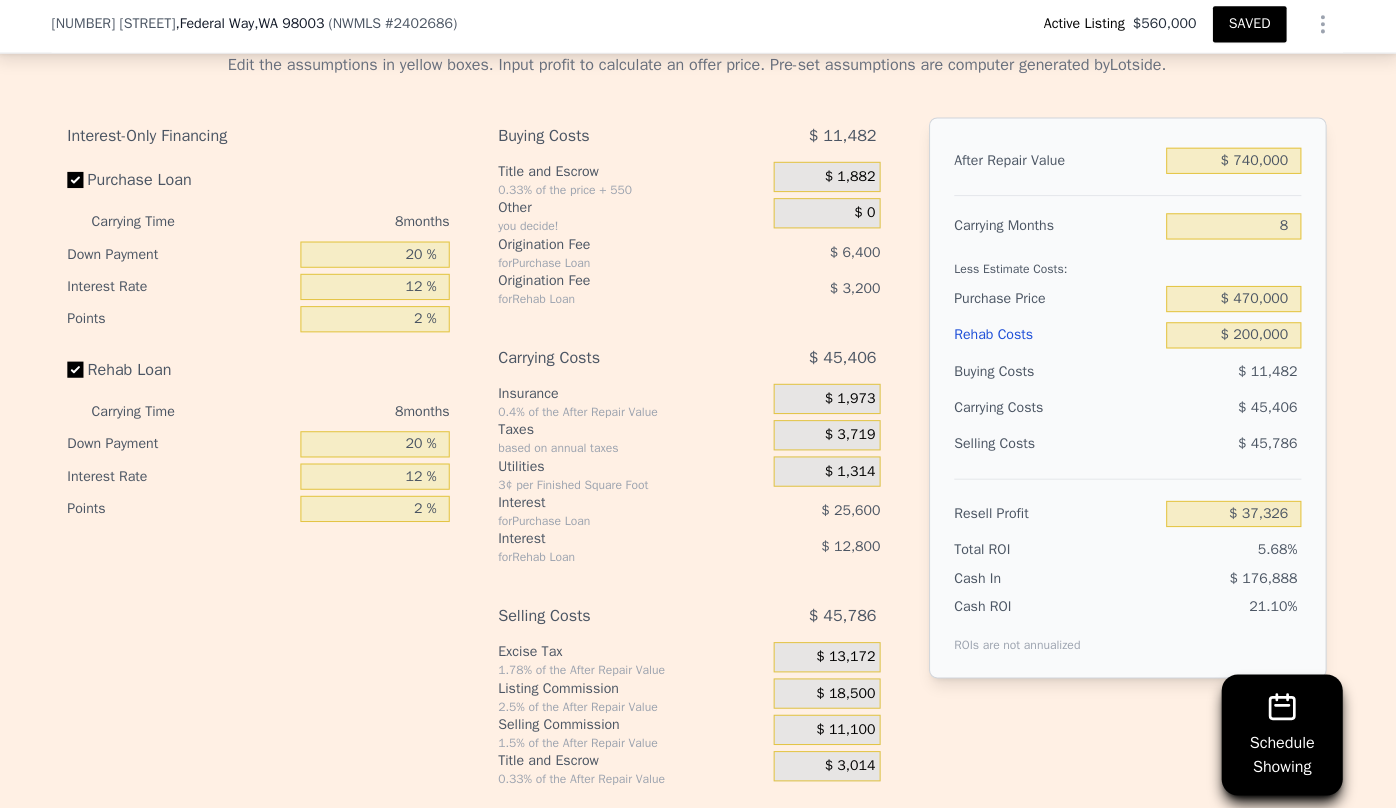 click on "$ 45,406" at bounding box center (1191, 408) 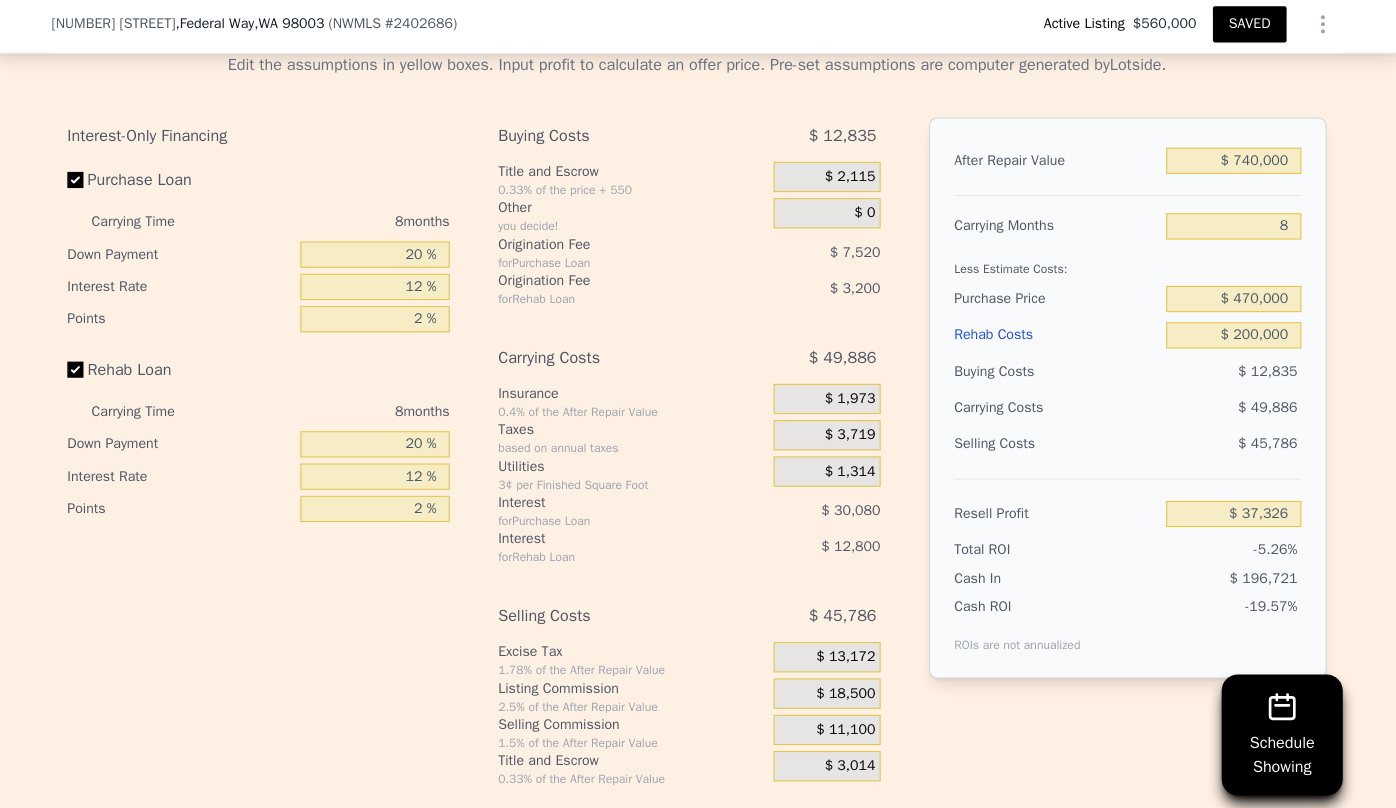 type on "-$ 38,507" 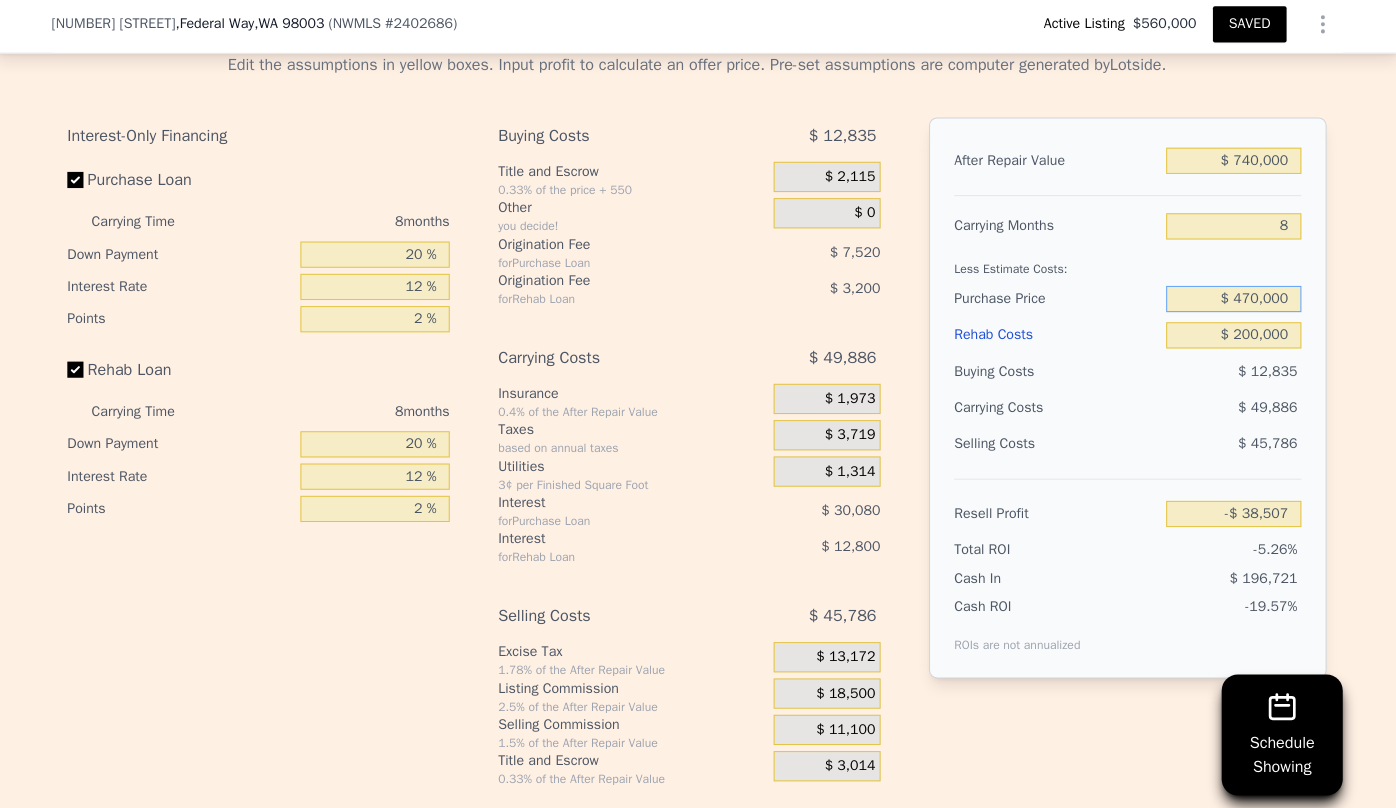 click on "$ 470,000" at bounding box center [1230, 300] 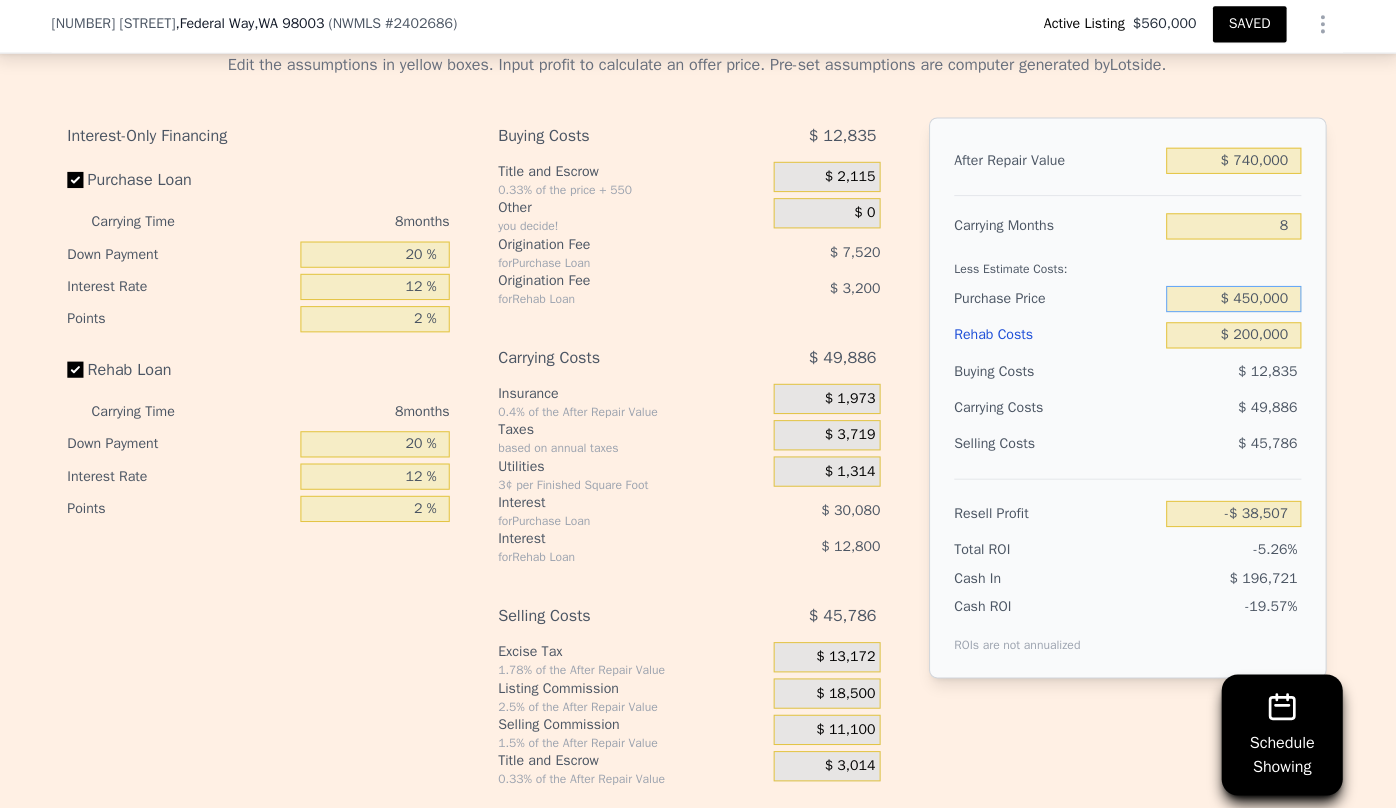 type on "$ 450,000" 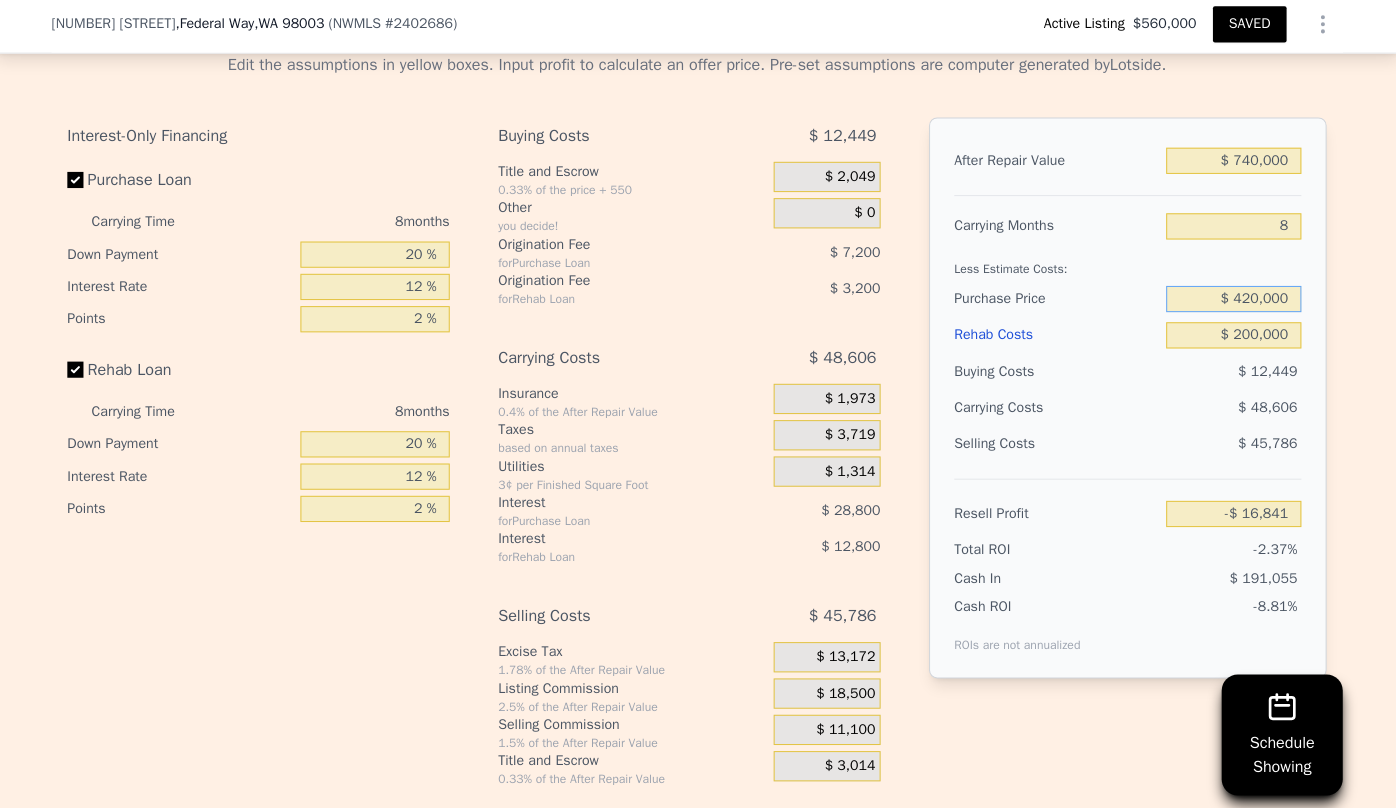 type on "$ 420,000" 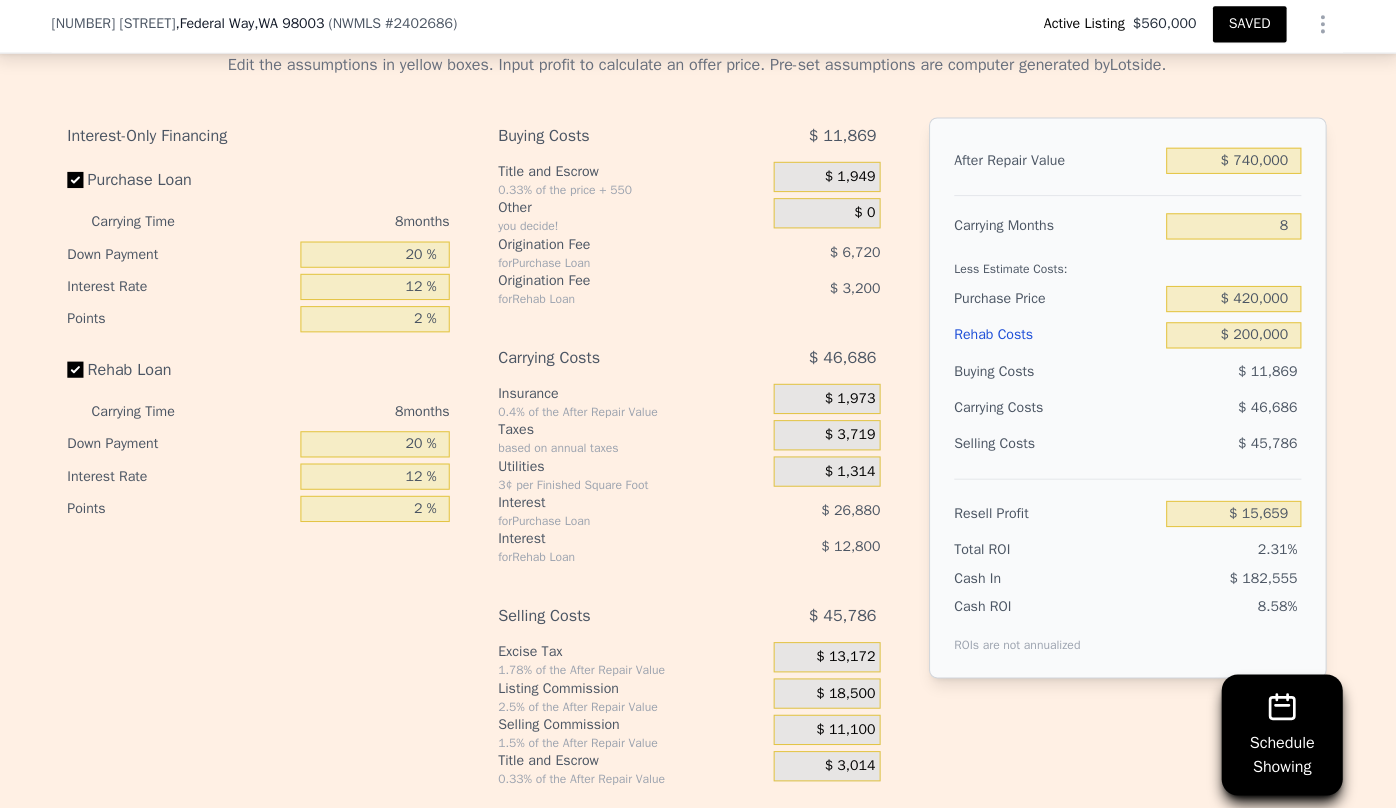 click on "$ 46,686" at bounding box center [1191, 408] 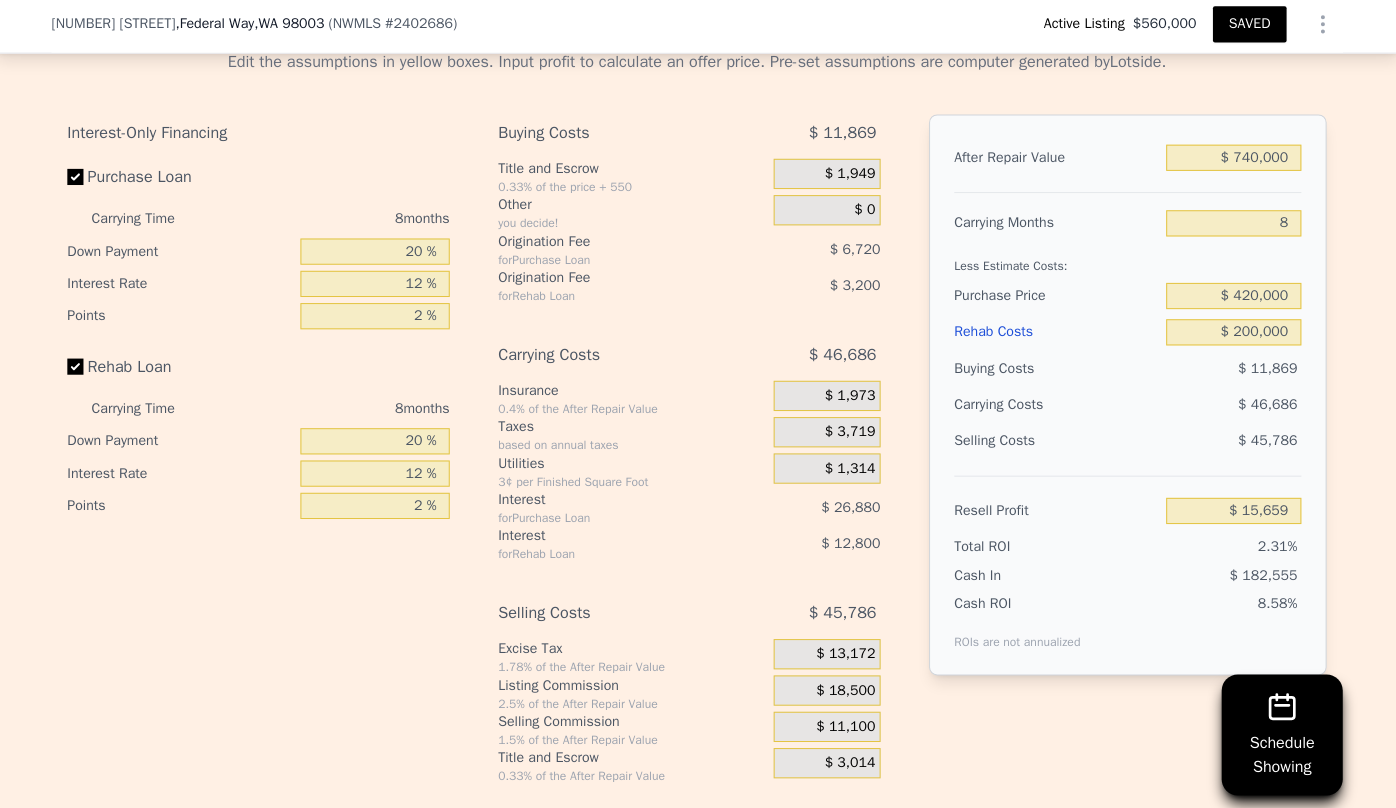 scroll, scrollTop: 2992, scrollLeft: 0, axis: vertical 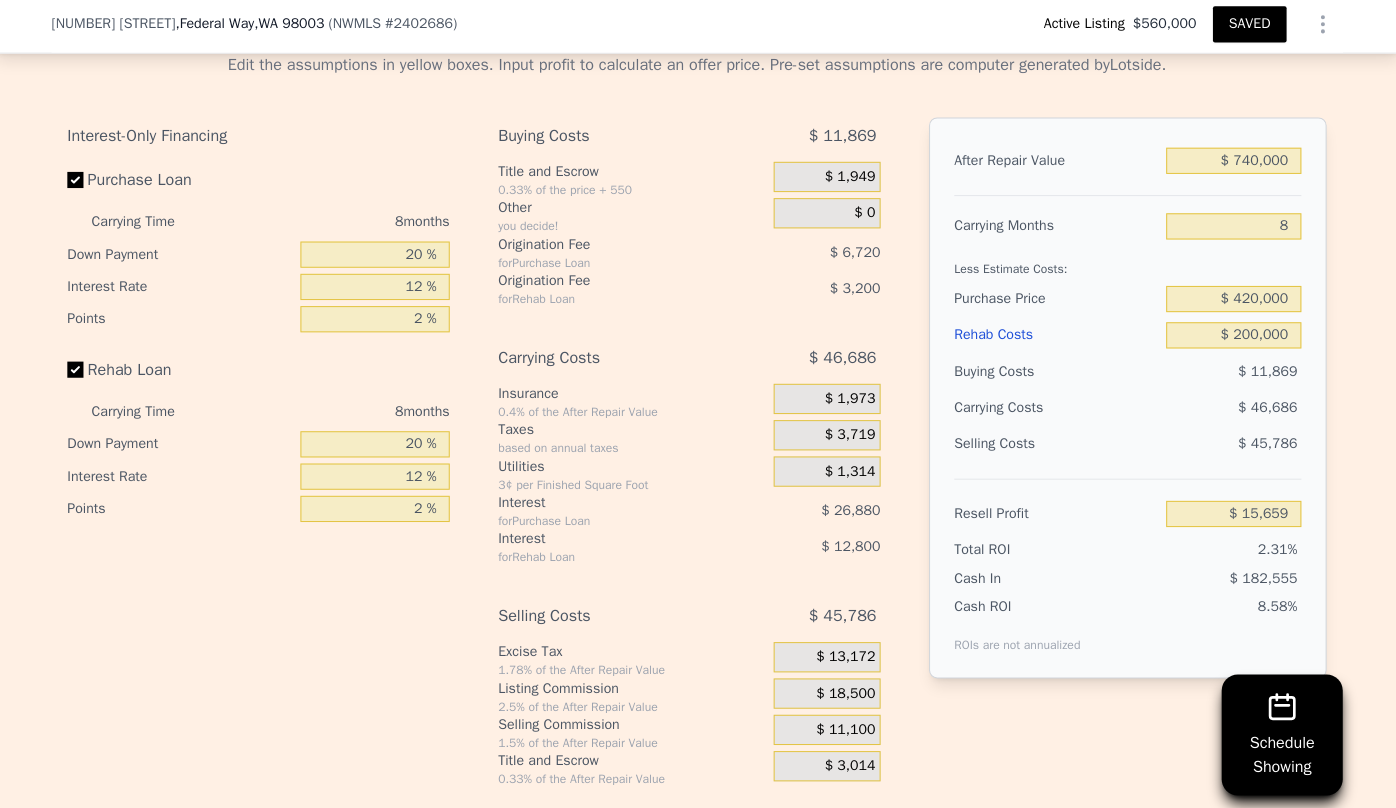 click on "Rehab Costs" at bounding box center [1054, 336] 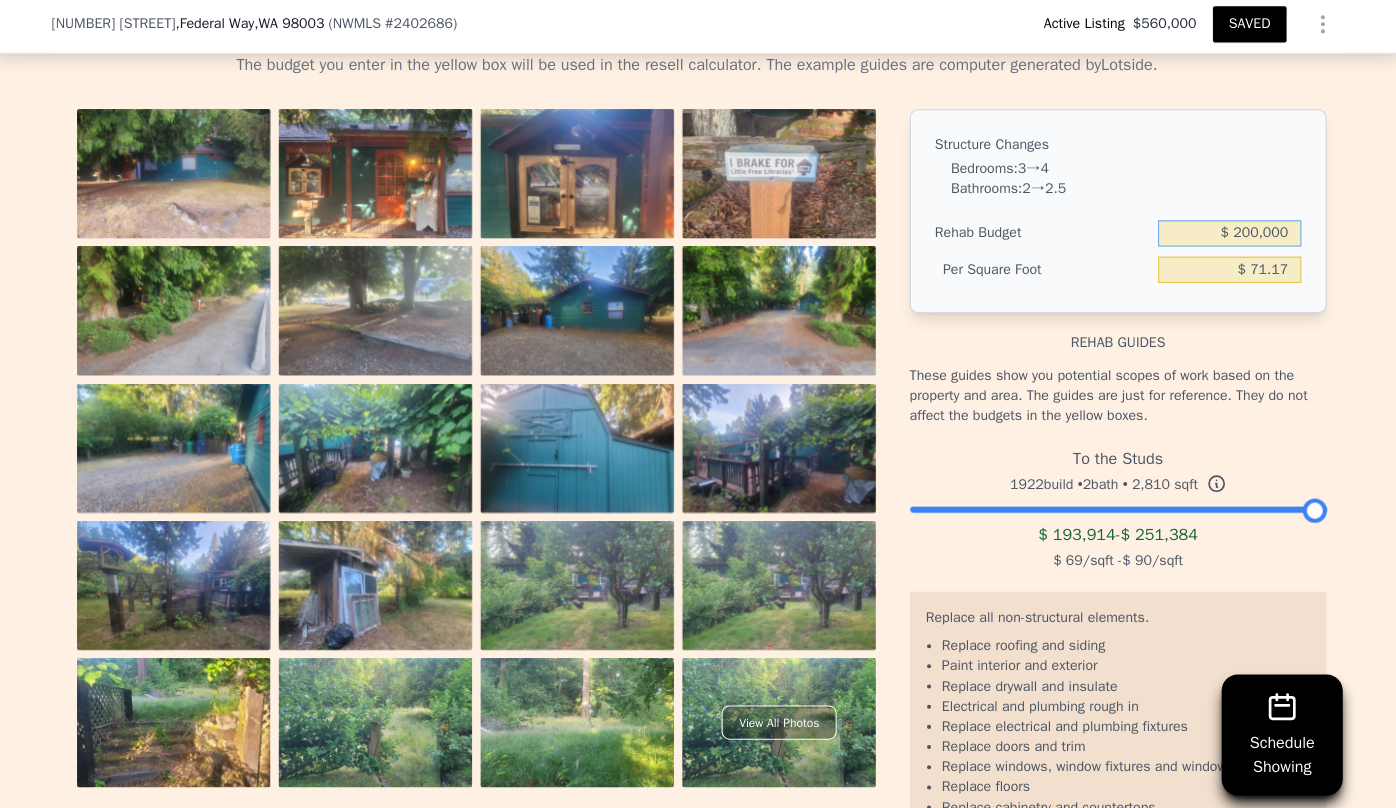 click on "$ 200,000" at bounding box center (1226, 235) 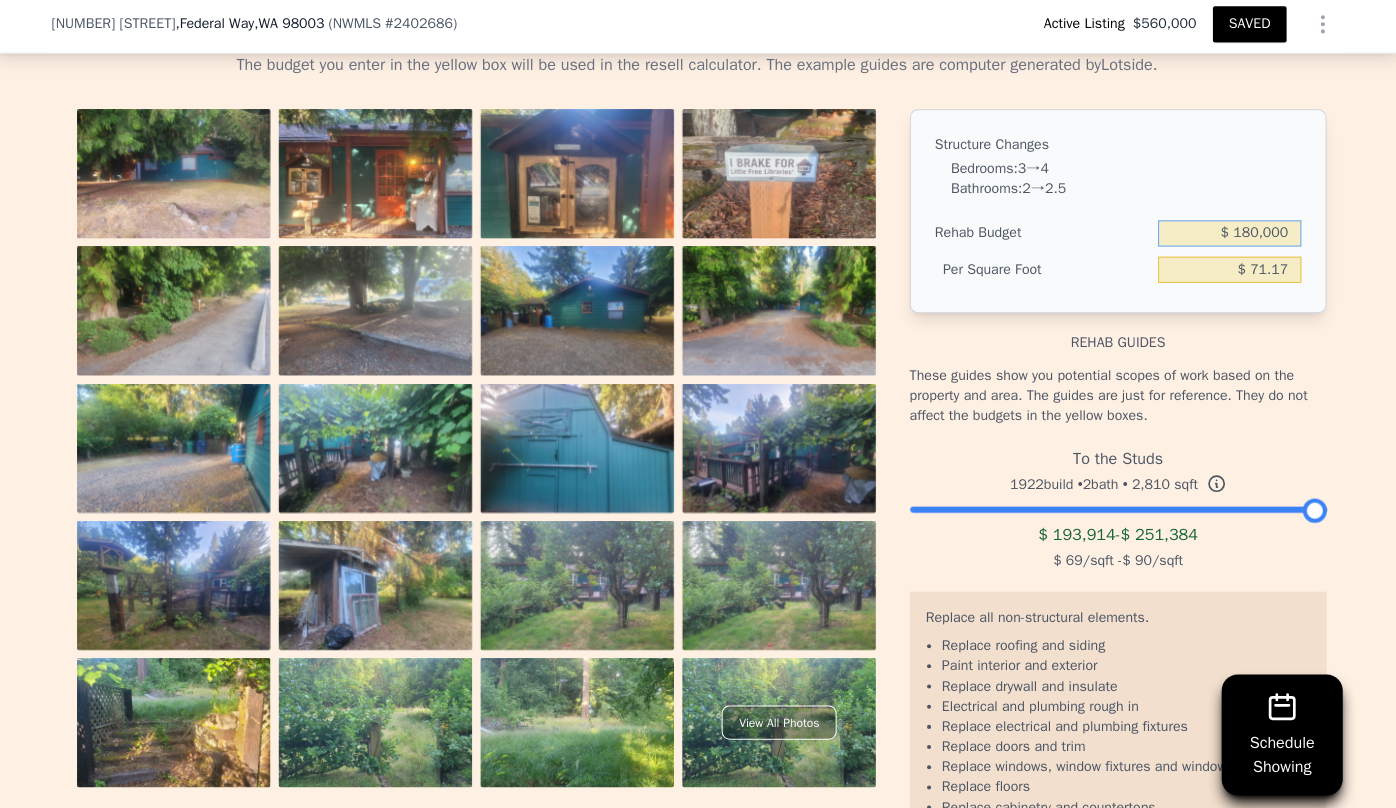 type on "$ 180,000" 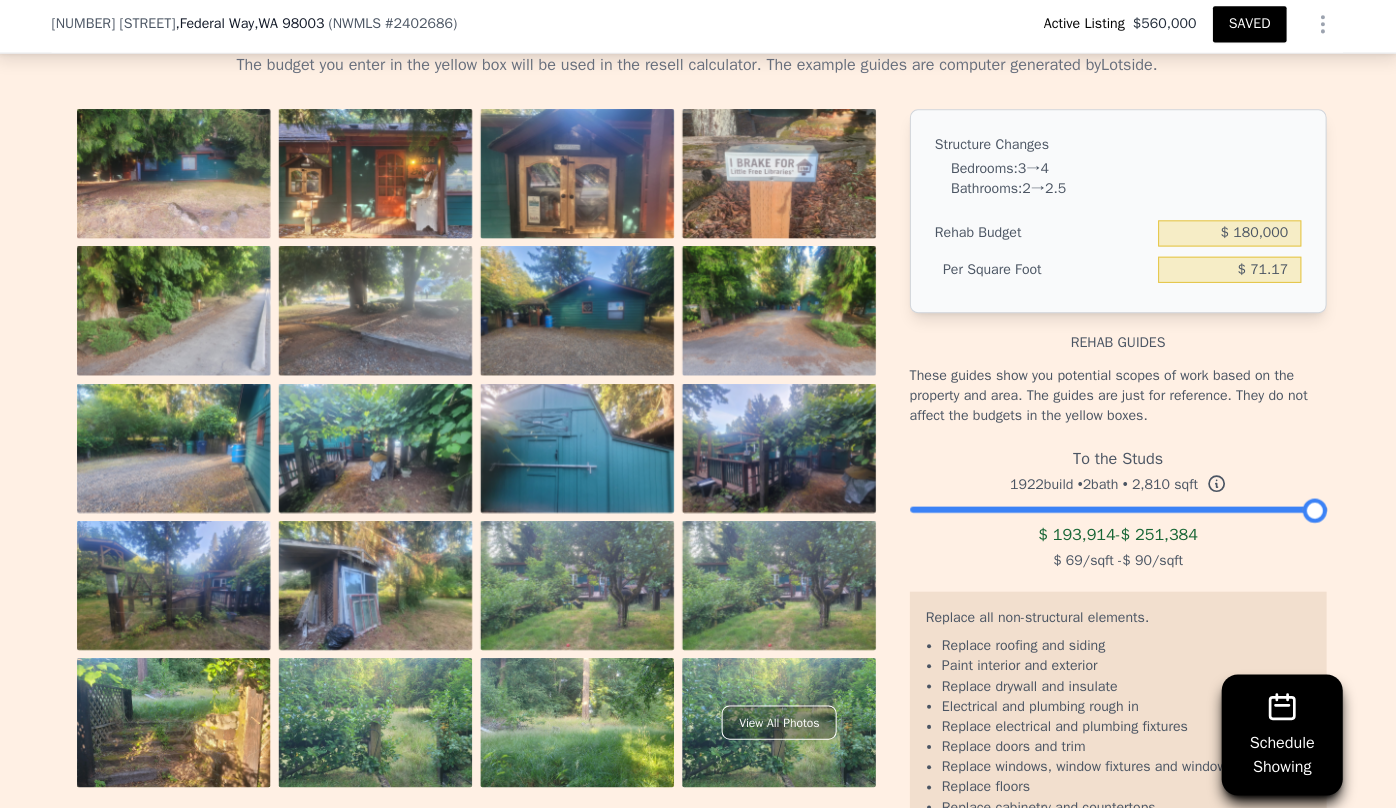 click on "These guides show you potential scopes of work based on the property and area. The guides are just for reference. They do not affect the budgets in the yellow boxes." at bounding box center [1115, 396] 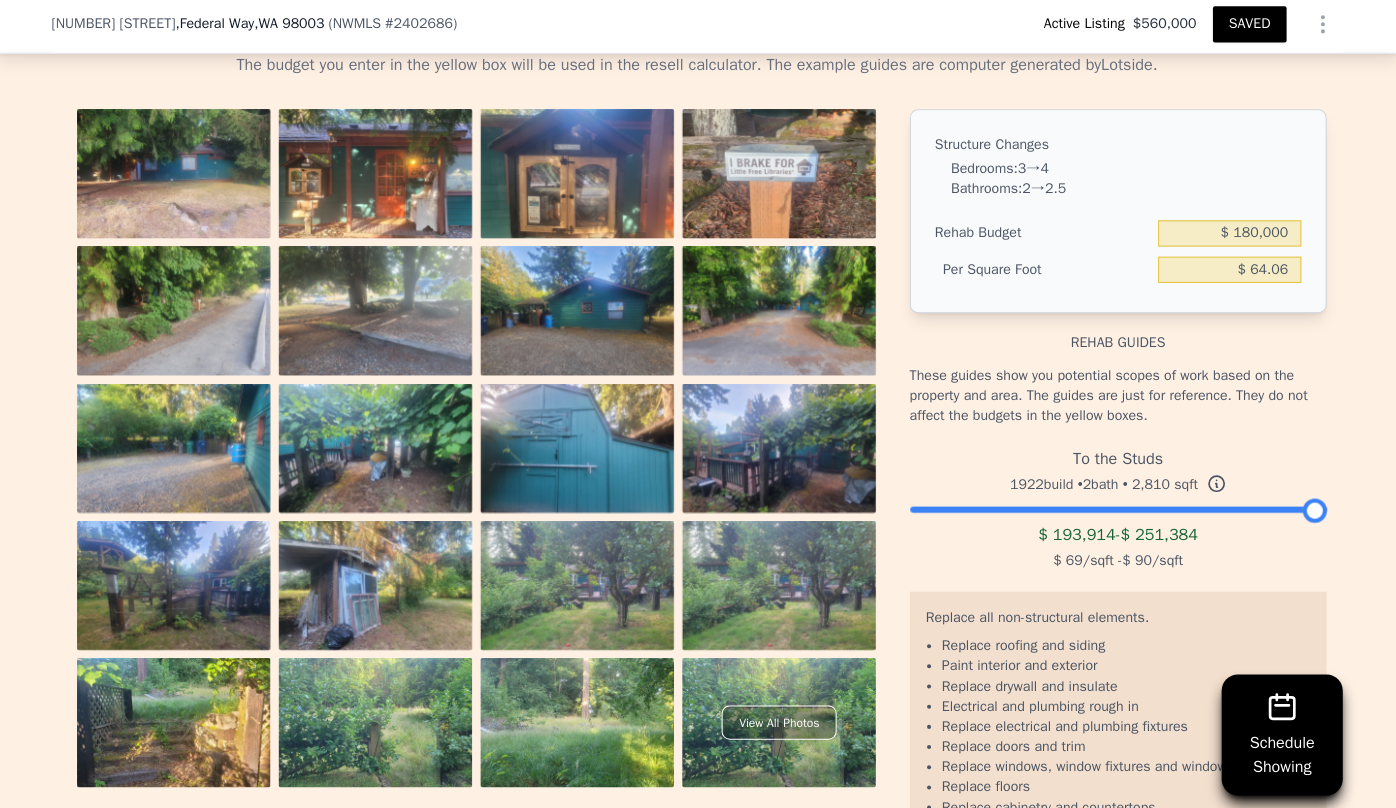 type on "$ 64.06" 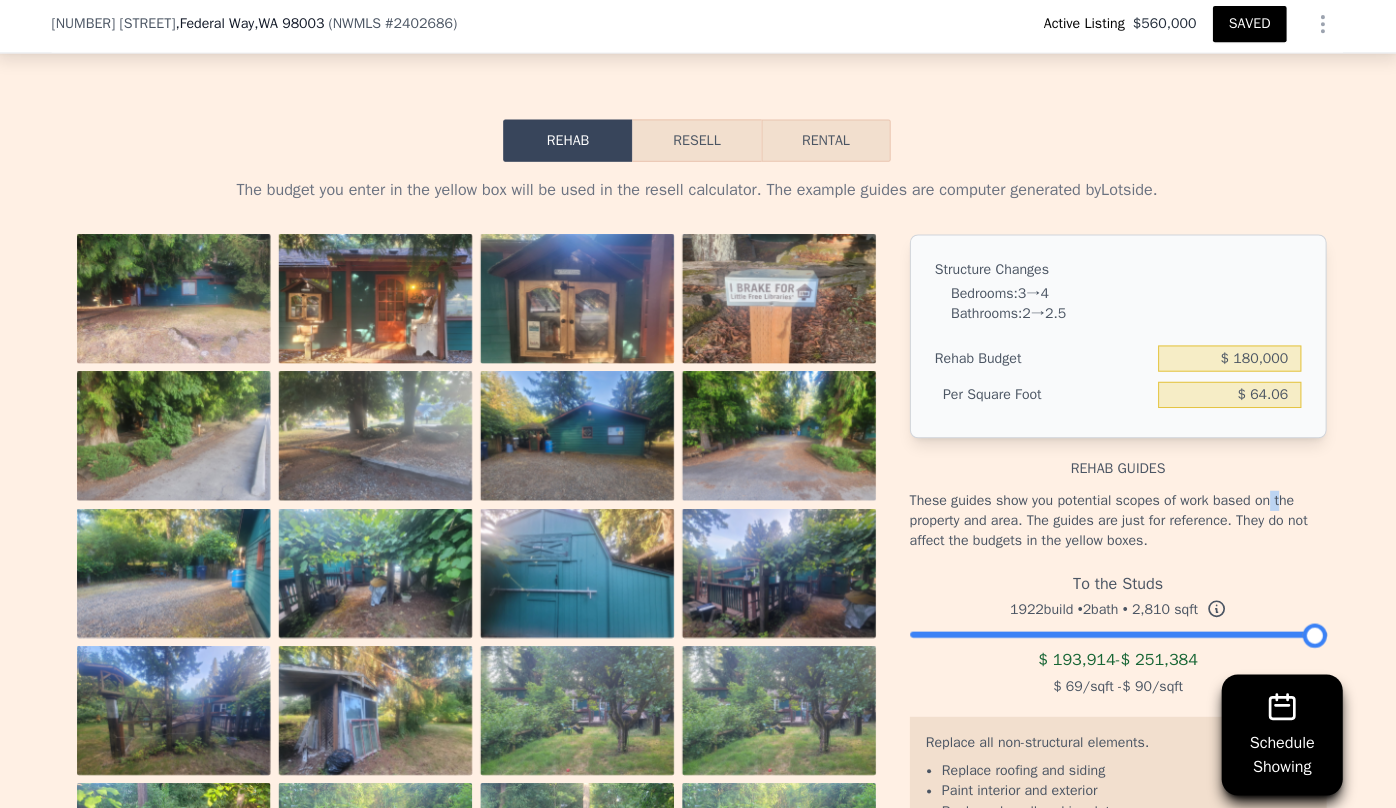 scroll, scrollTop: 2722, scrollLeft: 0, axis: vertical 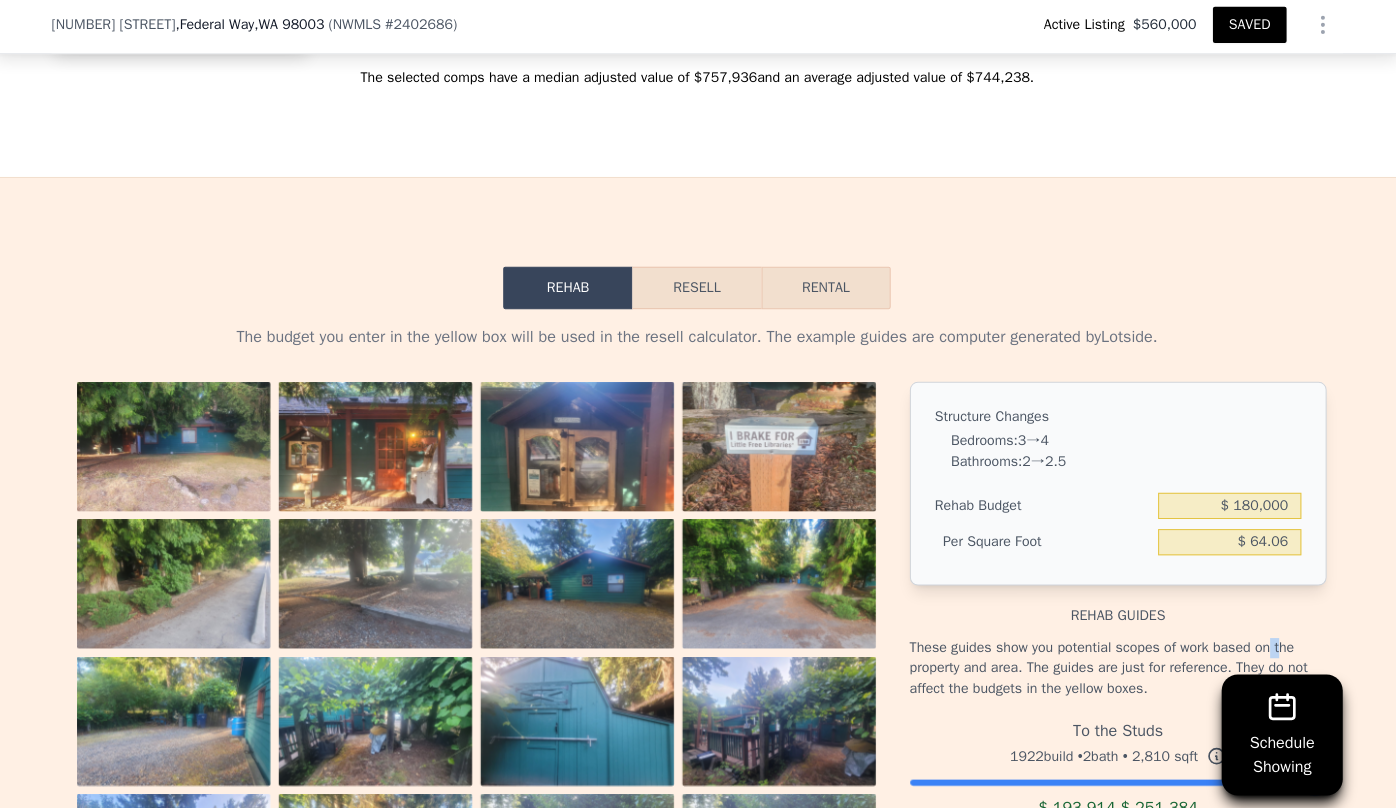click on "Resell" at bounding box center [697, 289] 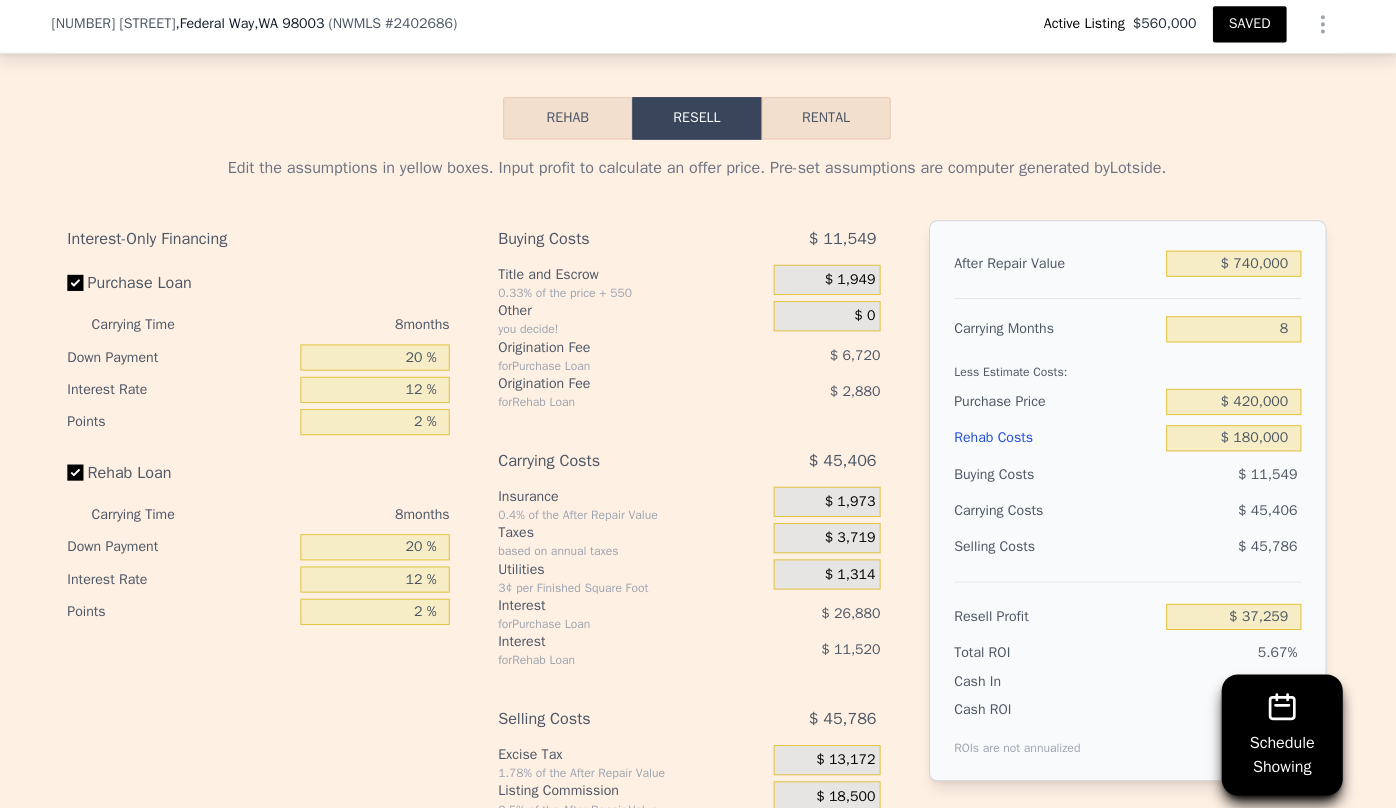 scroll, scrollTop: 2992, scrollLeft: 0, axis: vertical 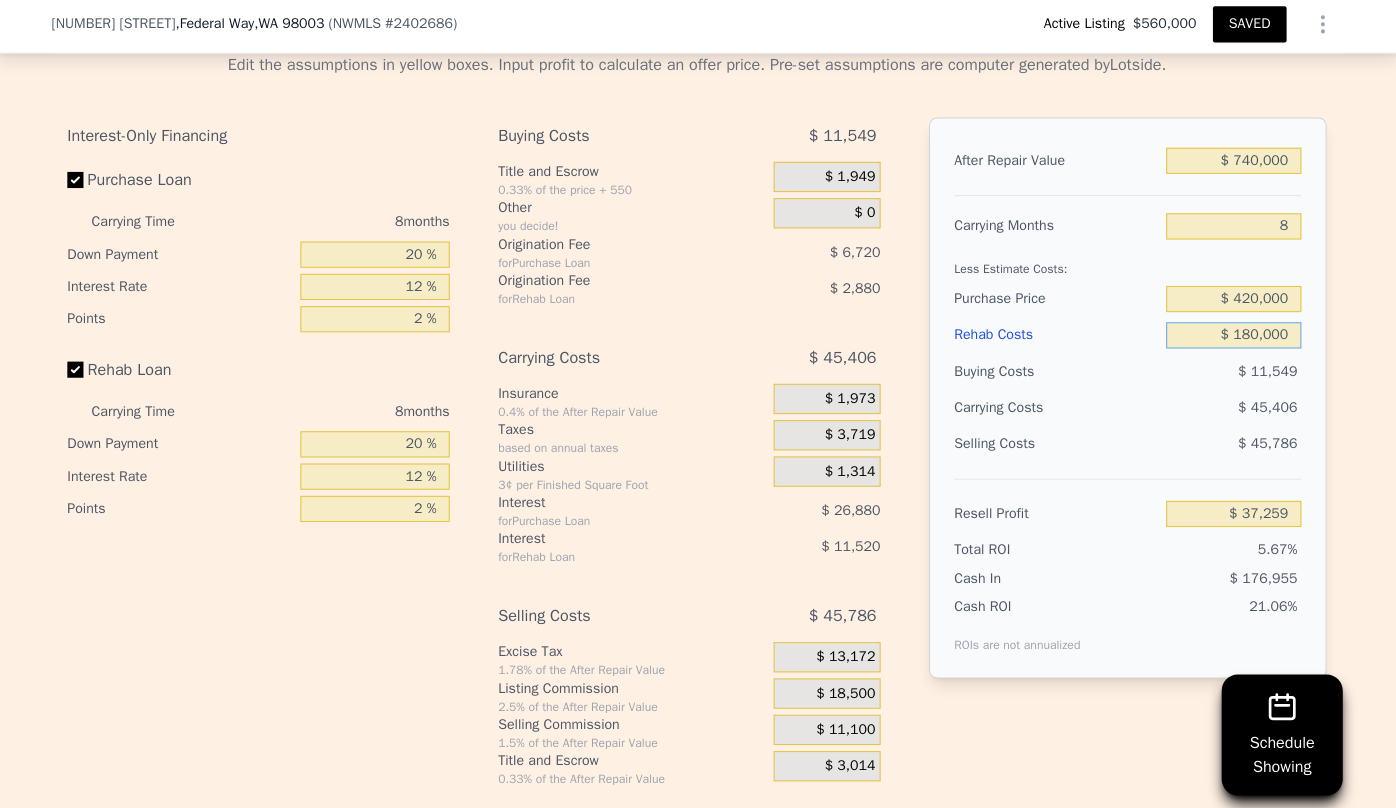 click on "$ 180,000" at bounding box center [1230, 336] 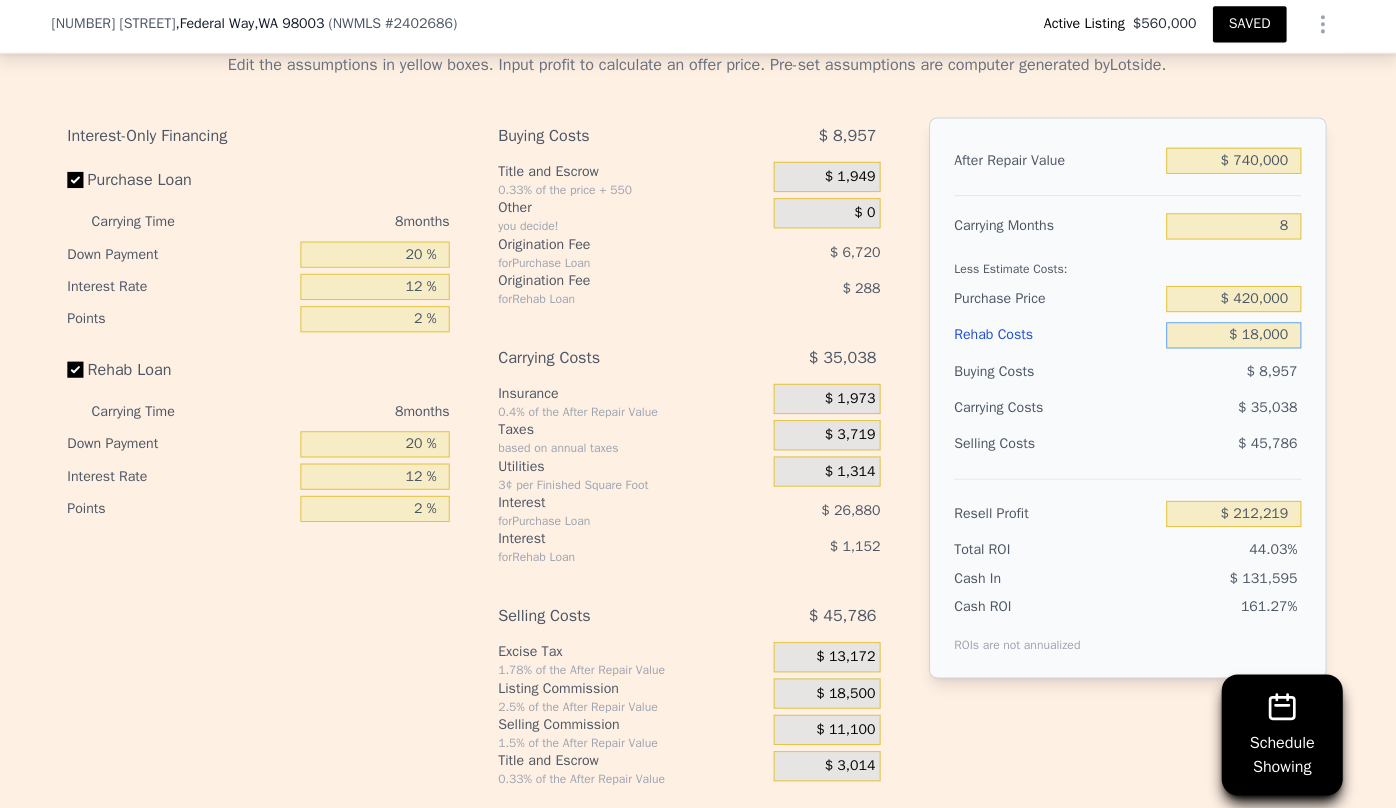 type on "$ 212,219" 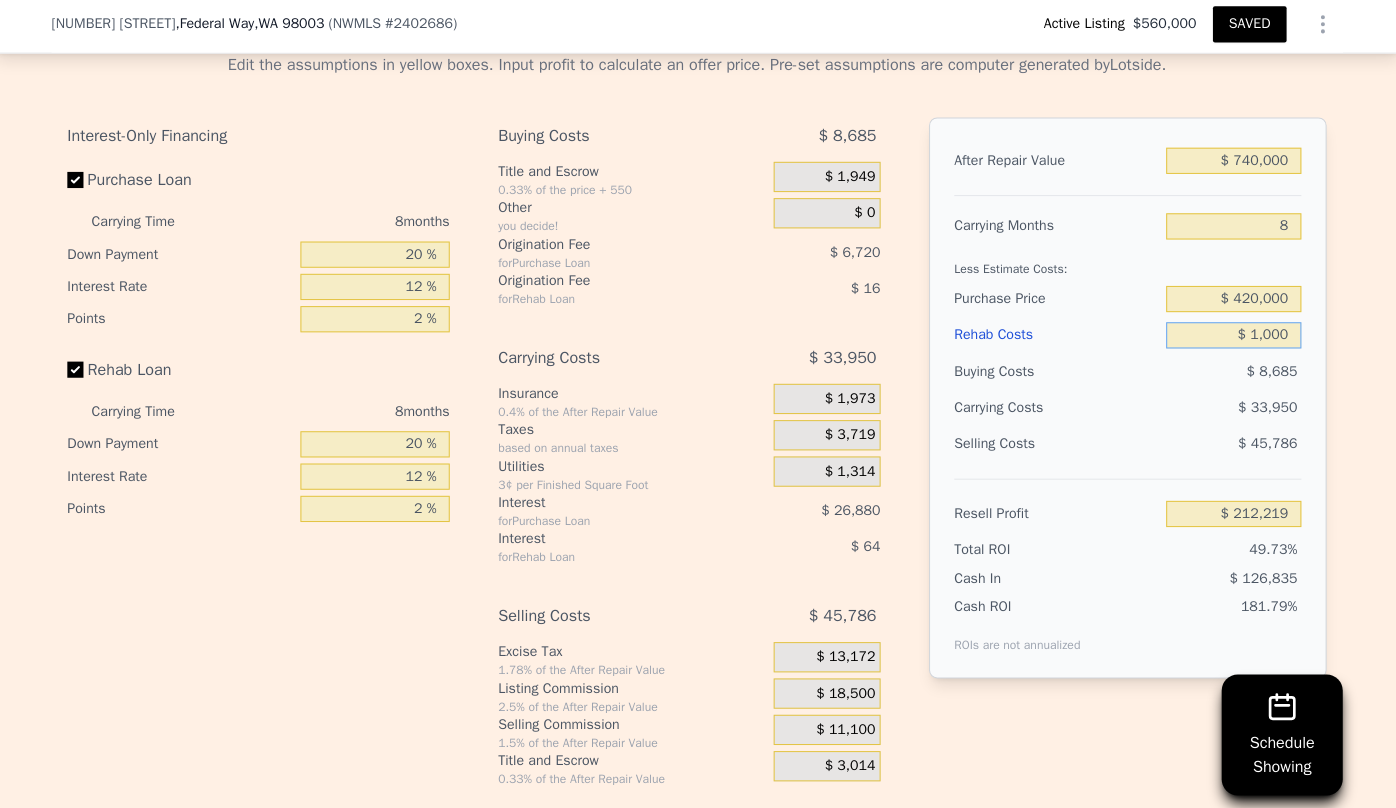 type on "$ 230,579" 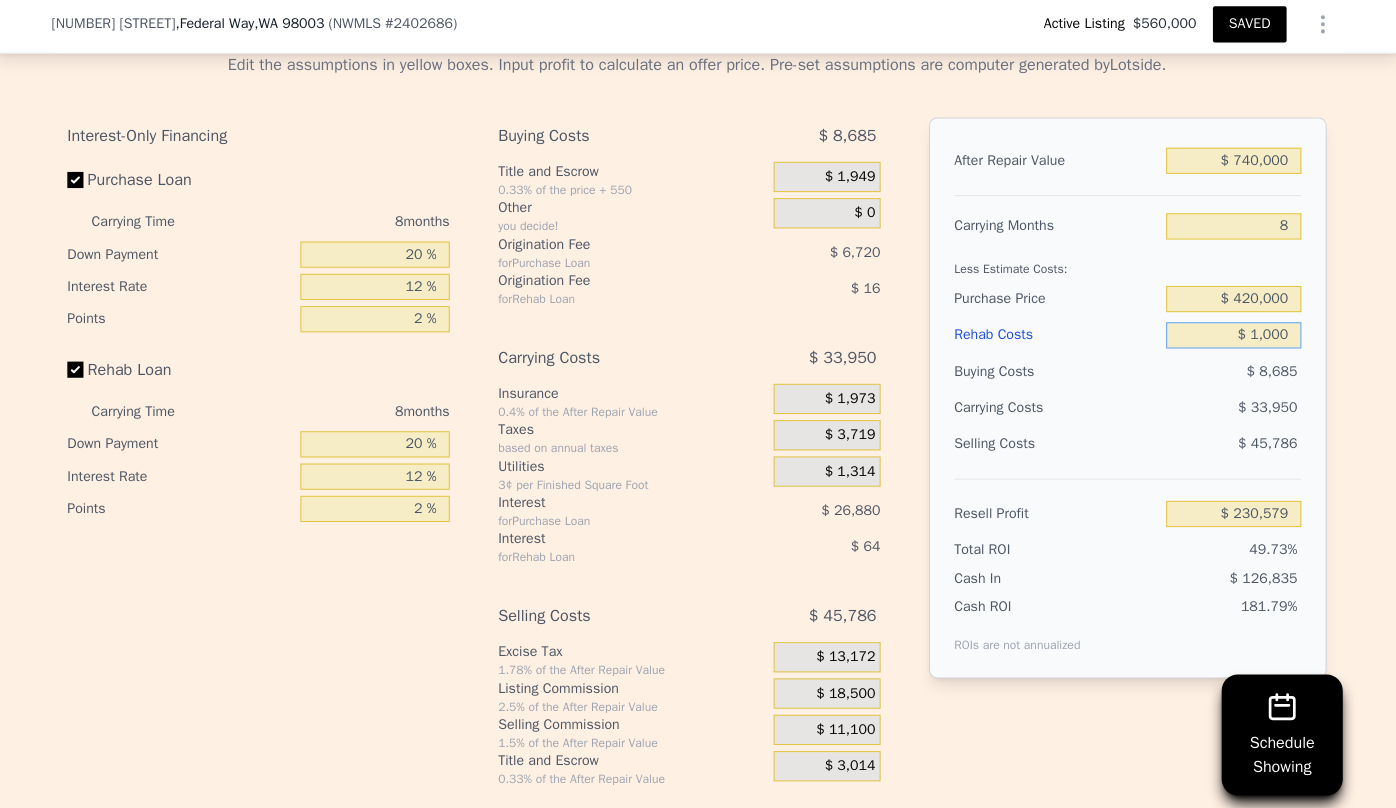 type on "$ 16,000" 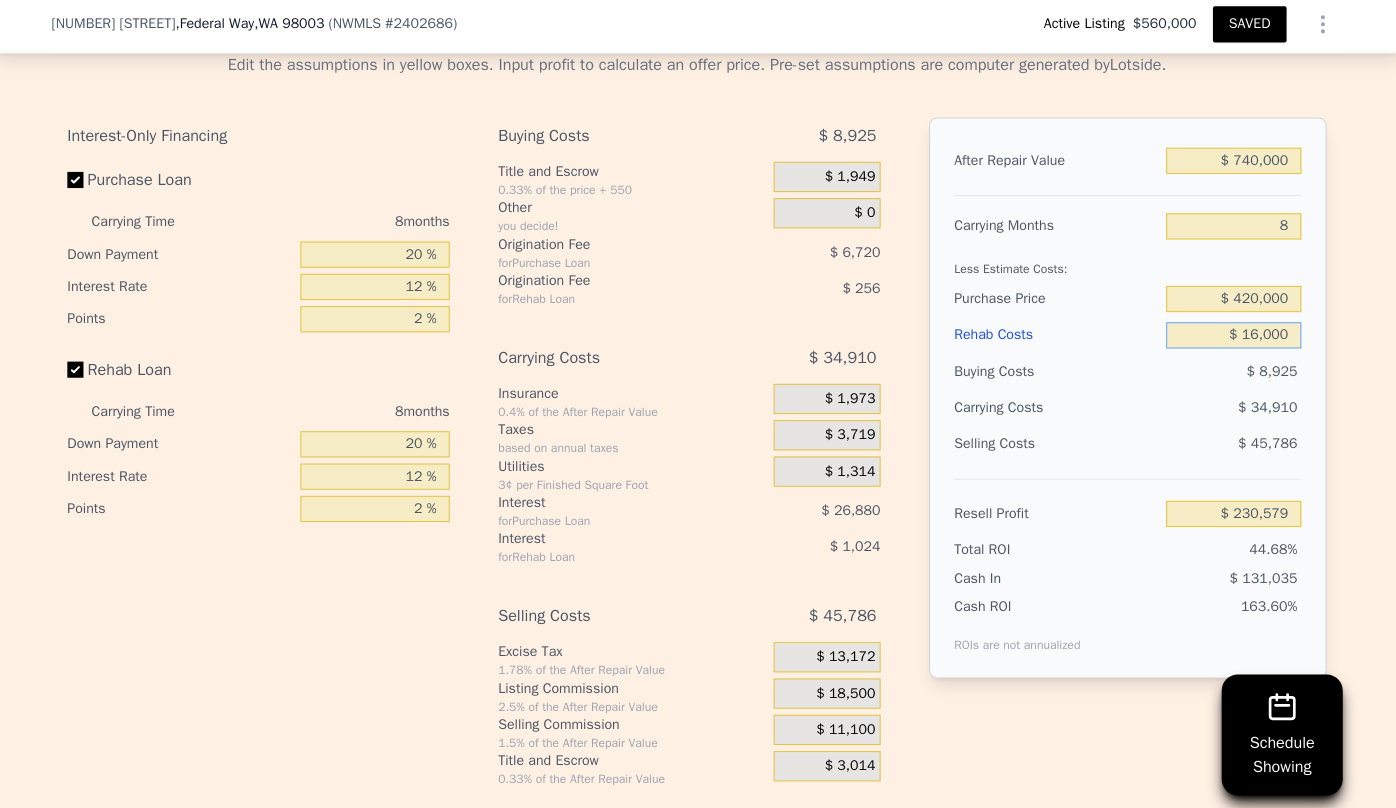 type on "$ 214,379" 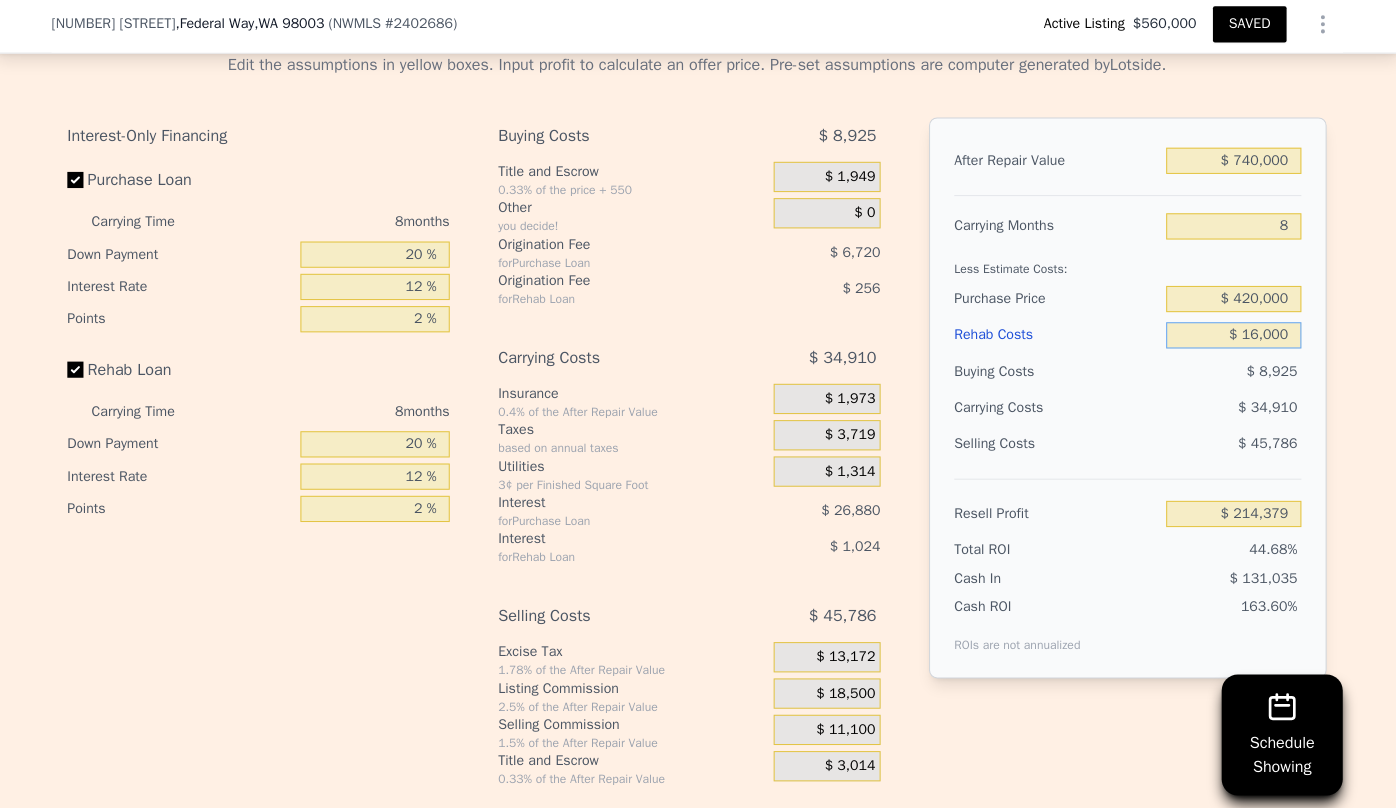 type on "$ 160,000" 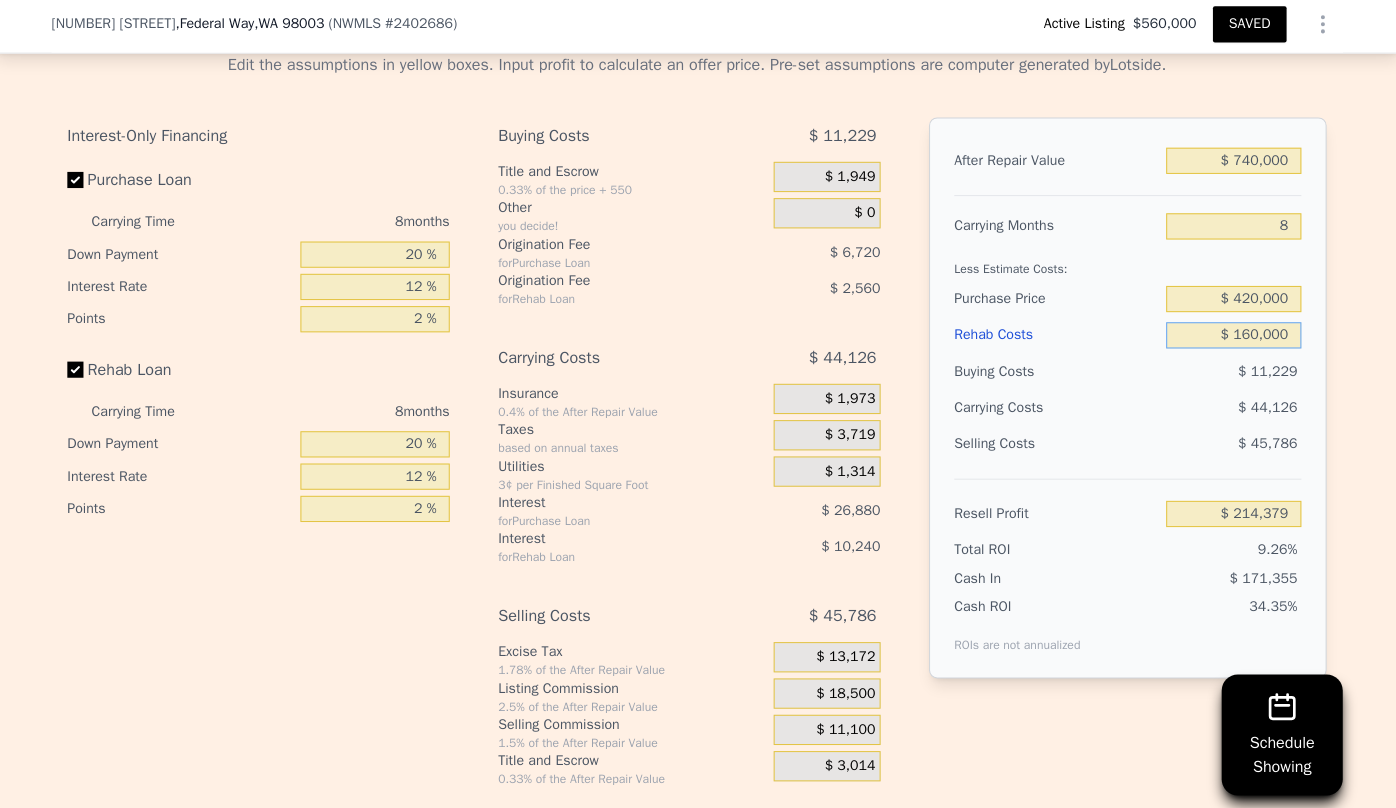 type on "$ 58,859" 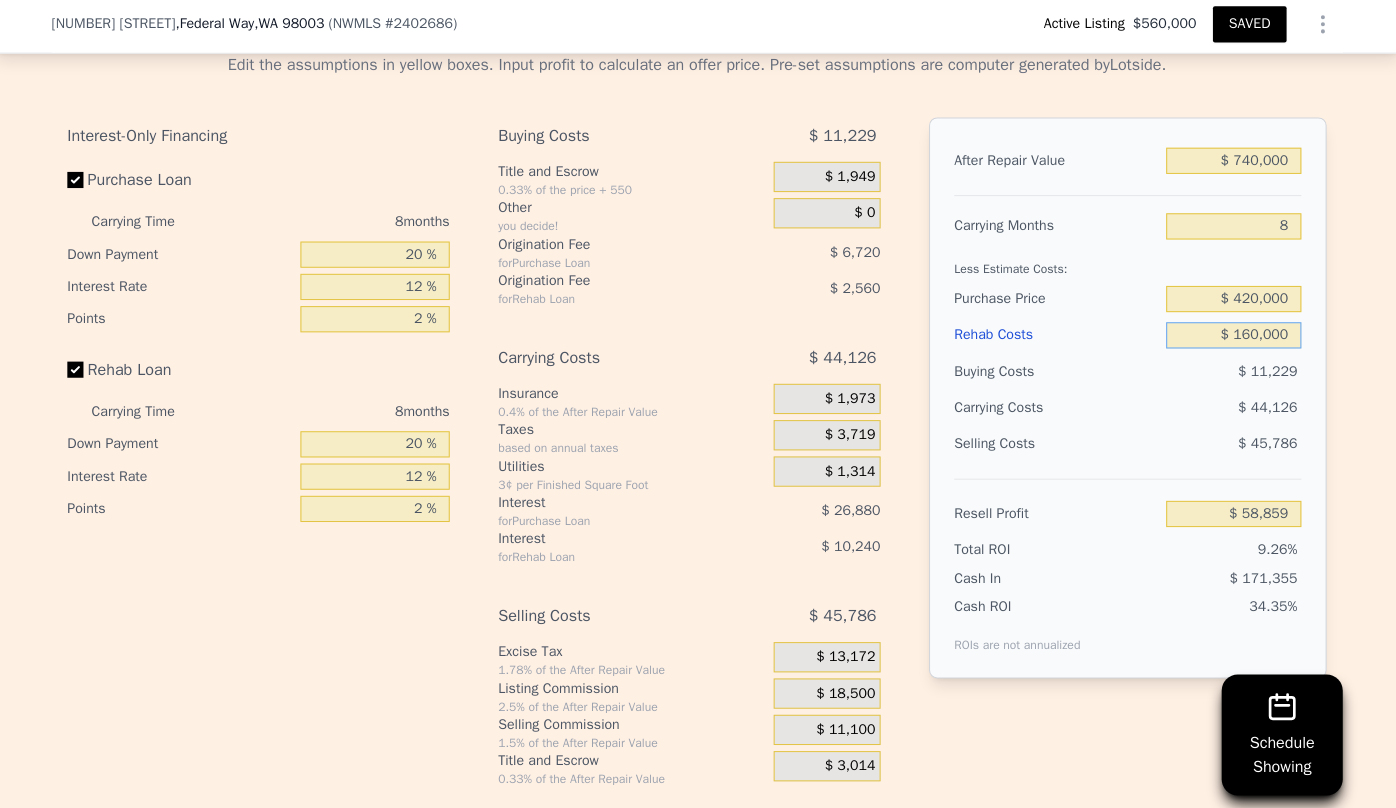 type on "$ 160,000" 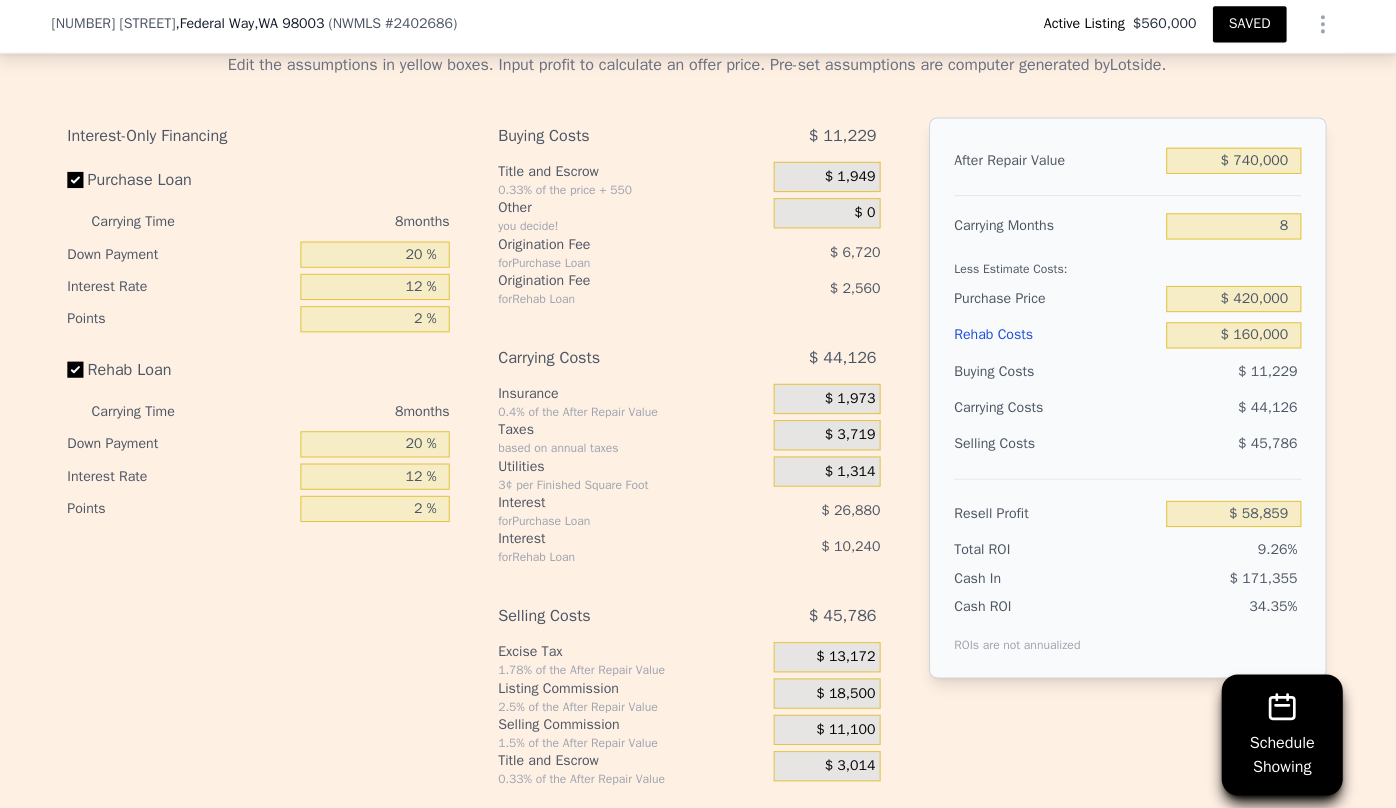 click on "Rehab Costs" at bounding box center (1054, 336) 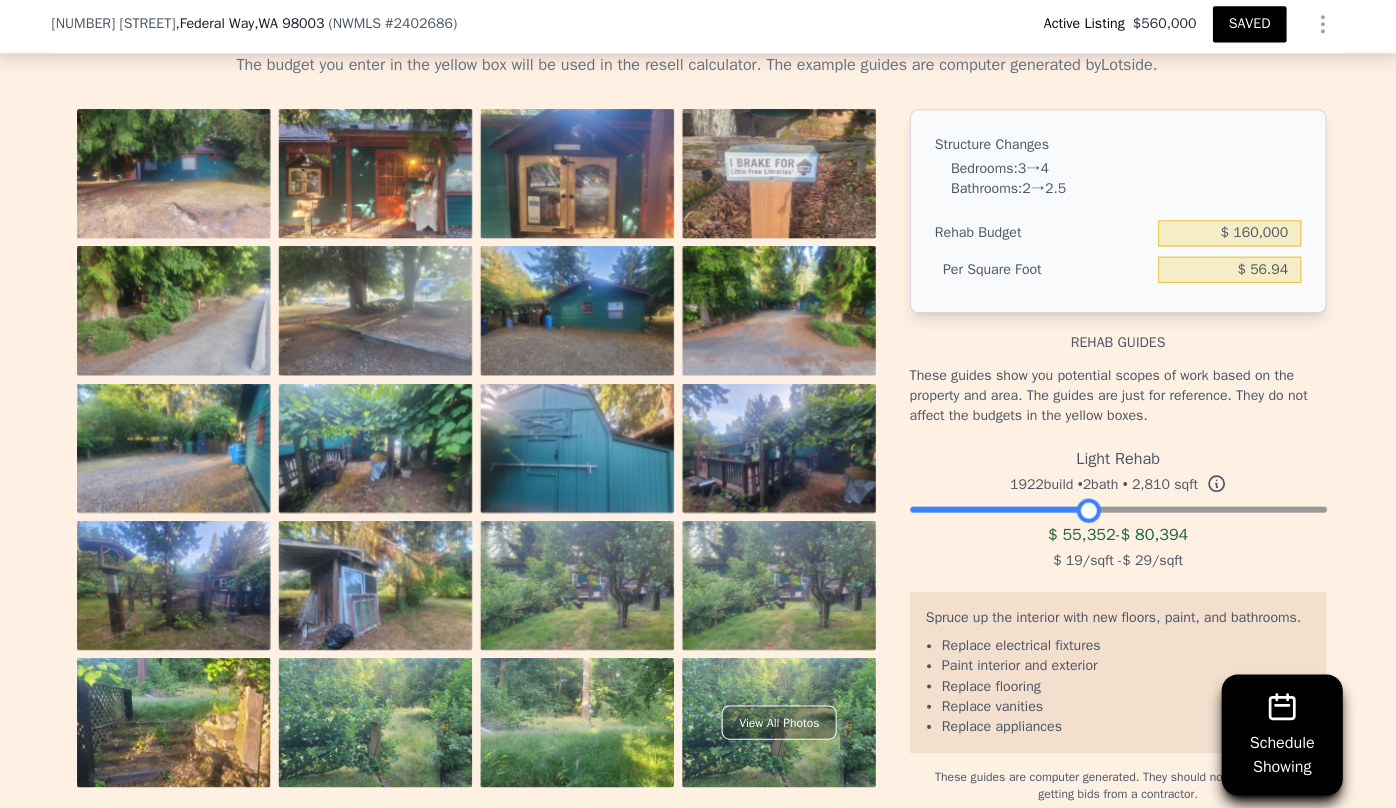 drag, startPoint x: 1308, startPoint y: 535, endPoint x: 1084, endPoint y: 553, distance: 224.72205 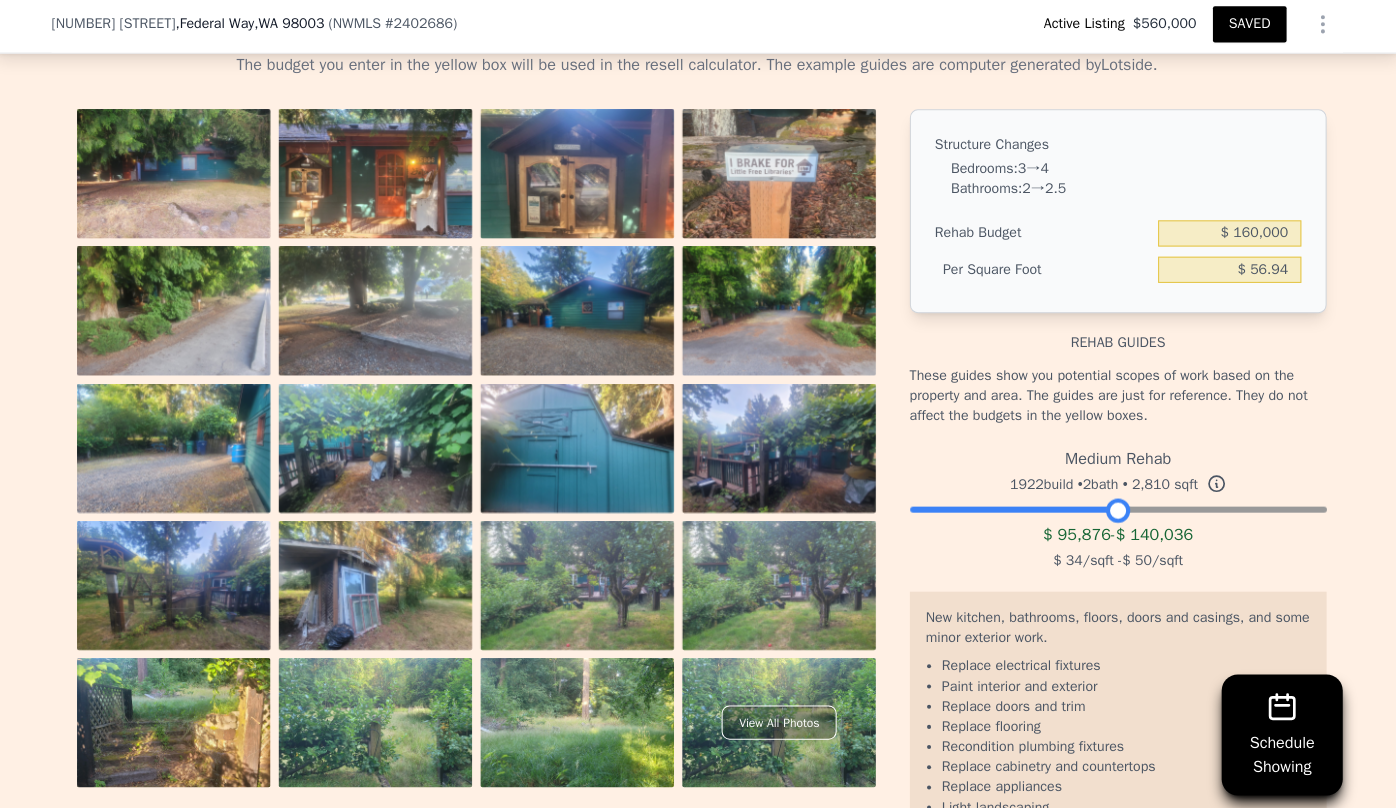 drag, startPoint x: 1071, startPoint y: 539, endPoint x: 1099, endPoint y: 538, distance: 28.01785 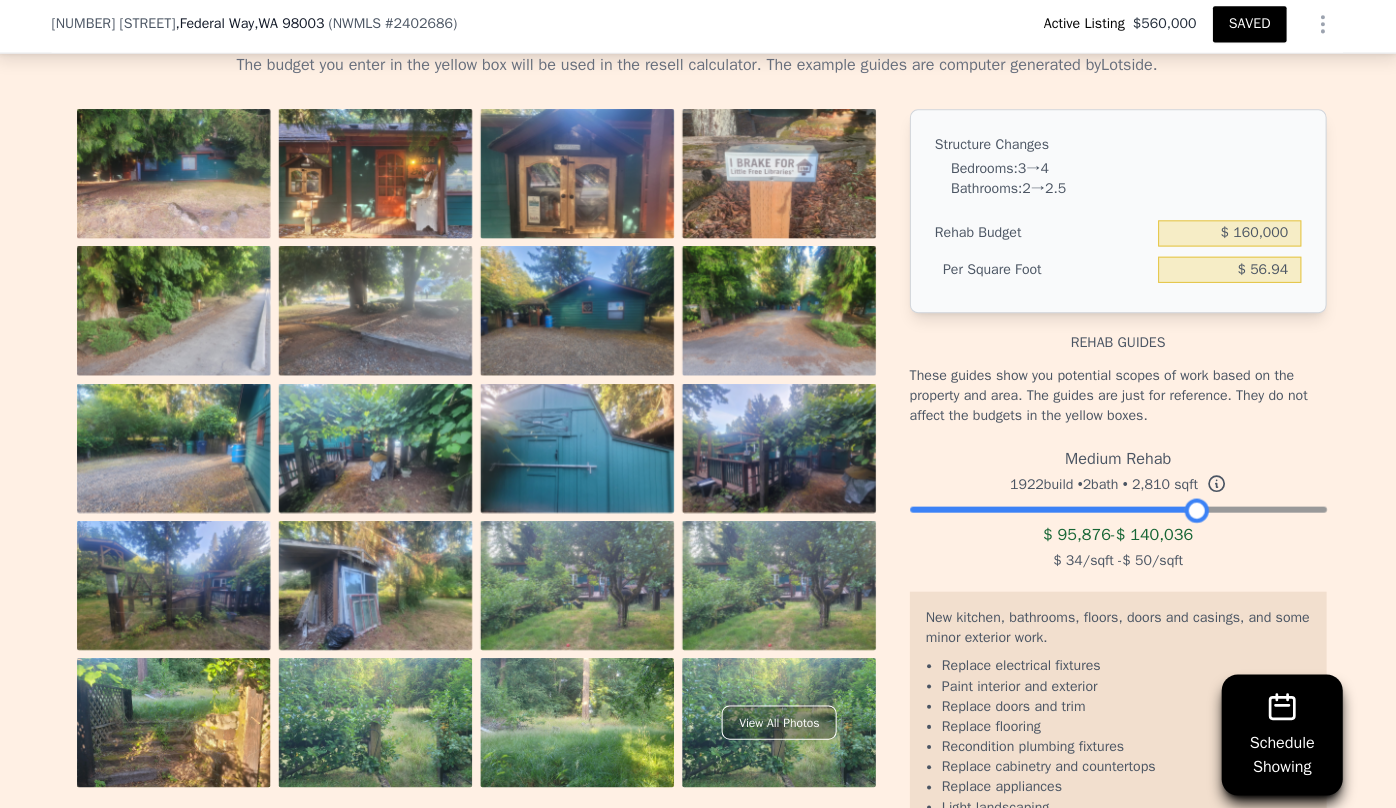 drag, startPoint x: 1112, startPoint y: 526, endPoint x: 1191, endPoint y: 524, distance: 79.025314 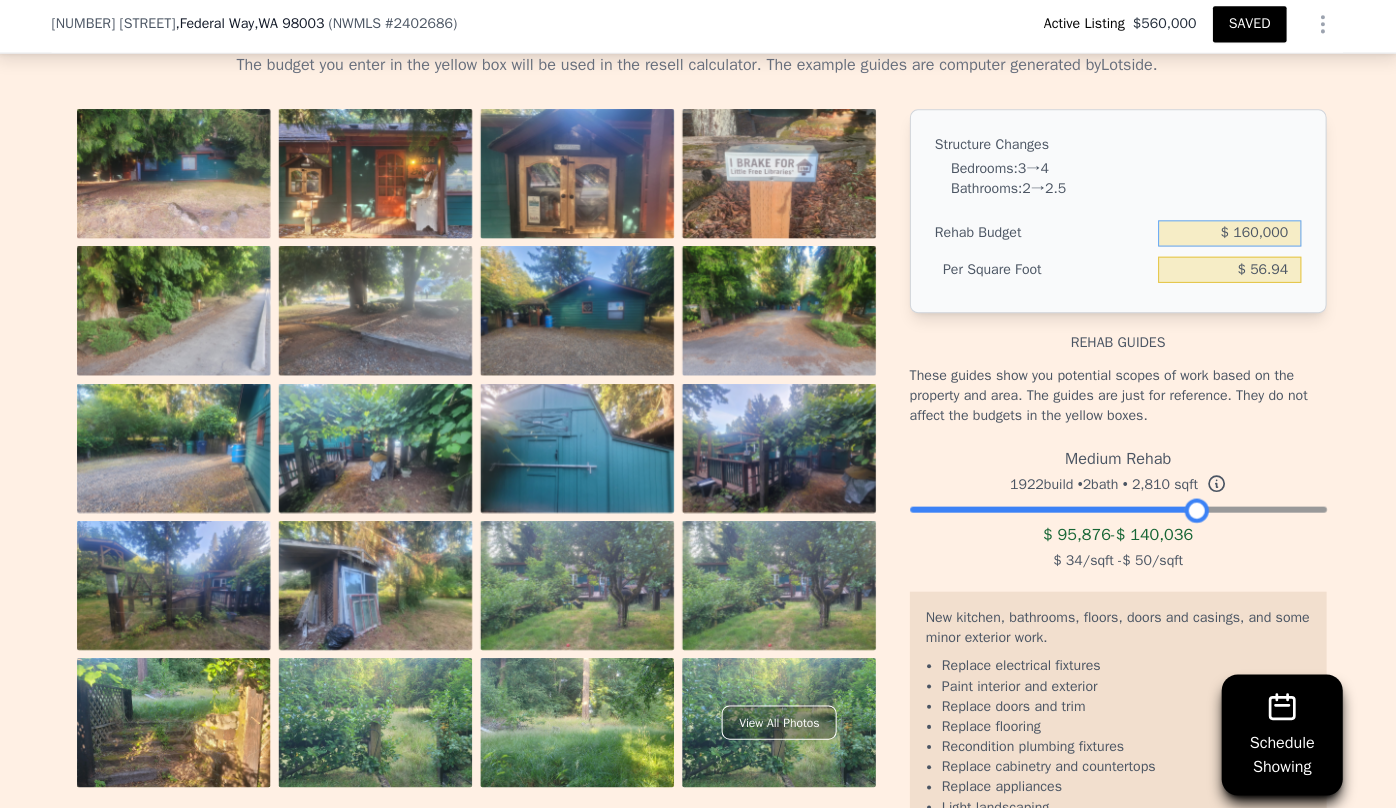 click on "$ 160,000" at bounding box center (1226, 235) 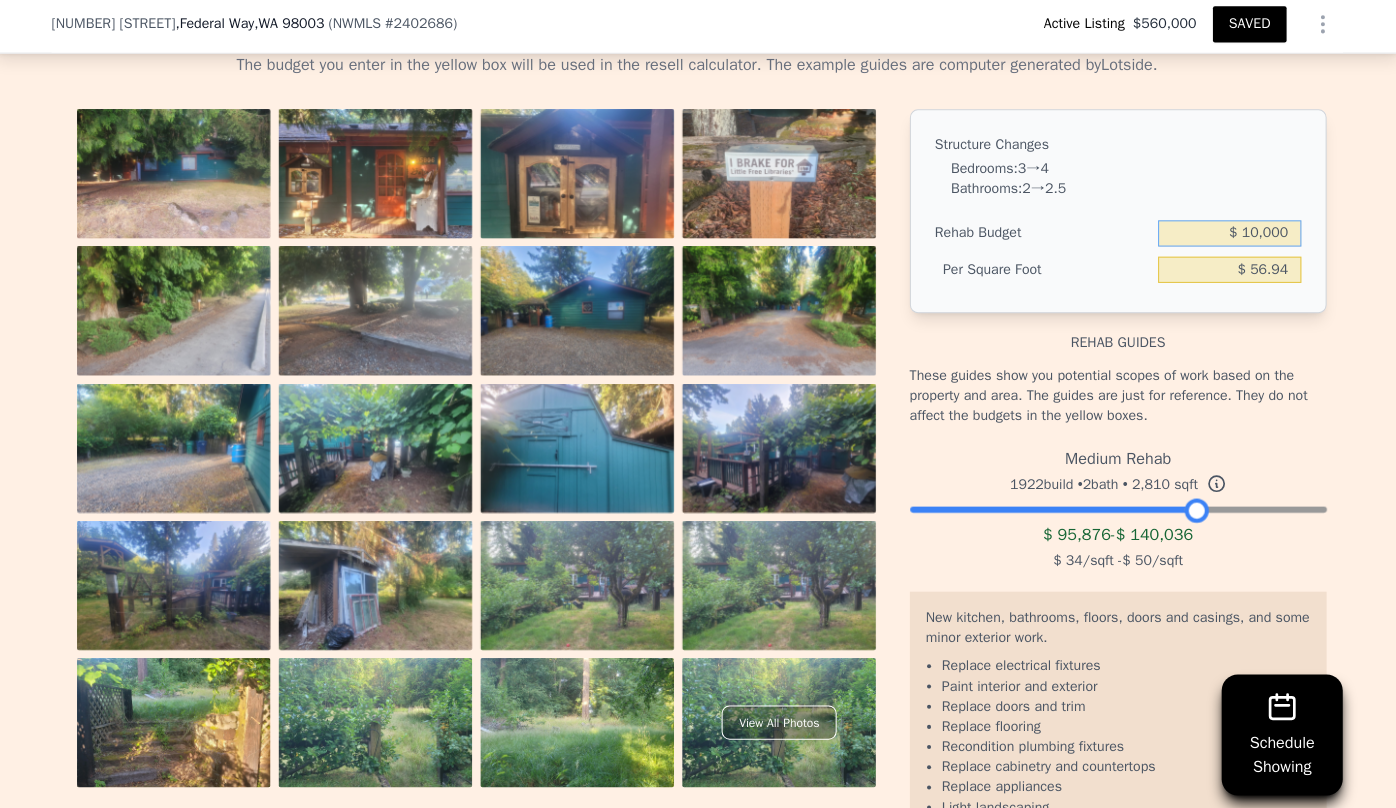 type on "$ 180,000" 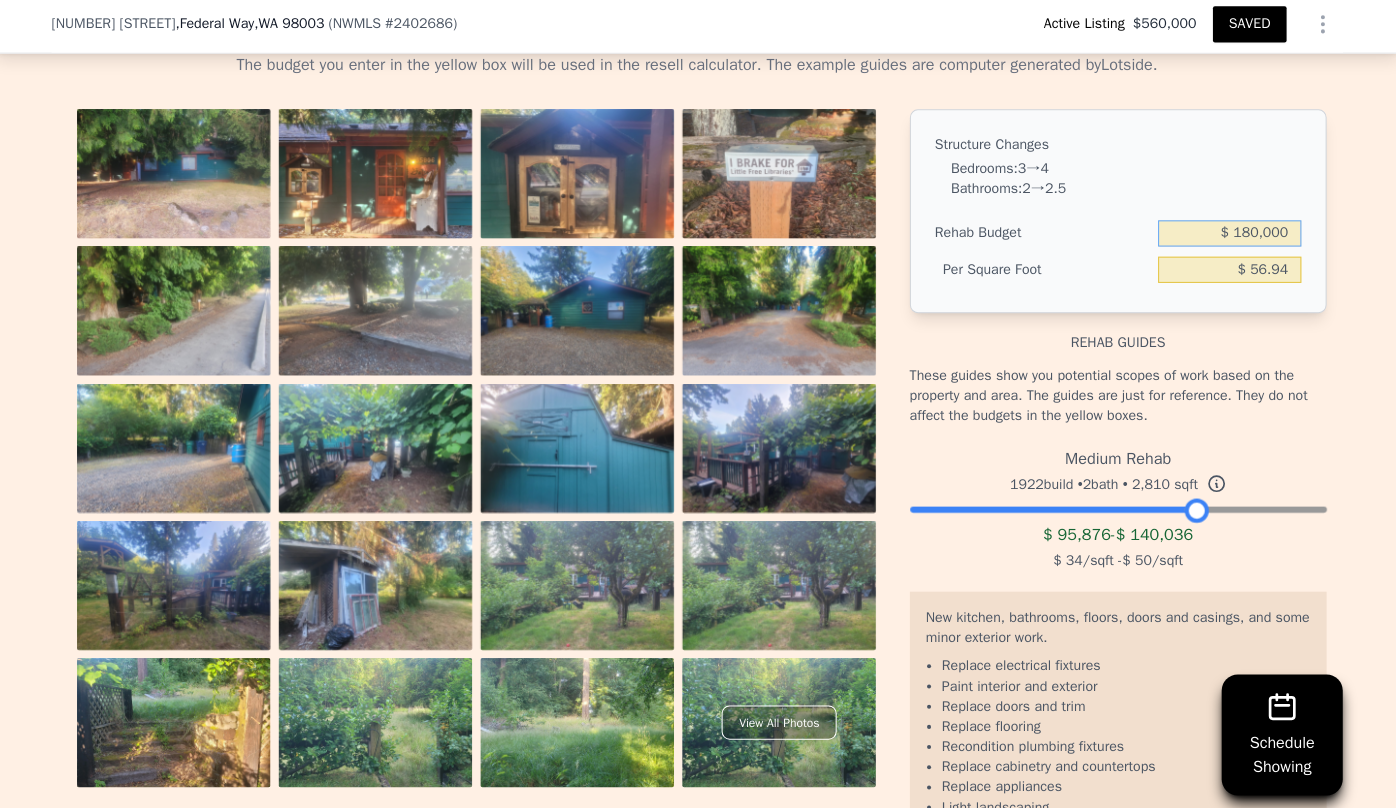 click on "$ 180,000" at bounding box center [1226, 235] 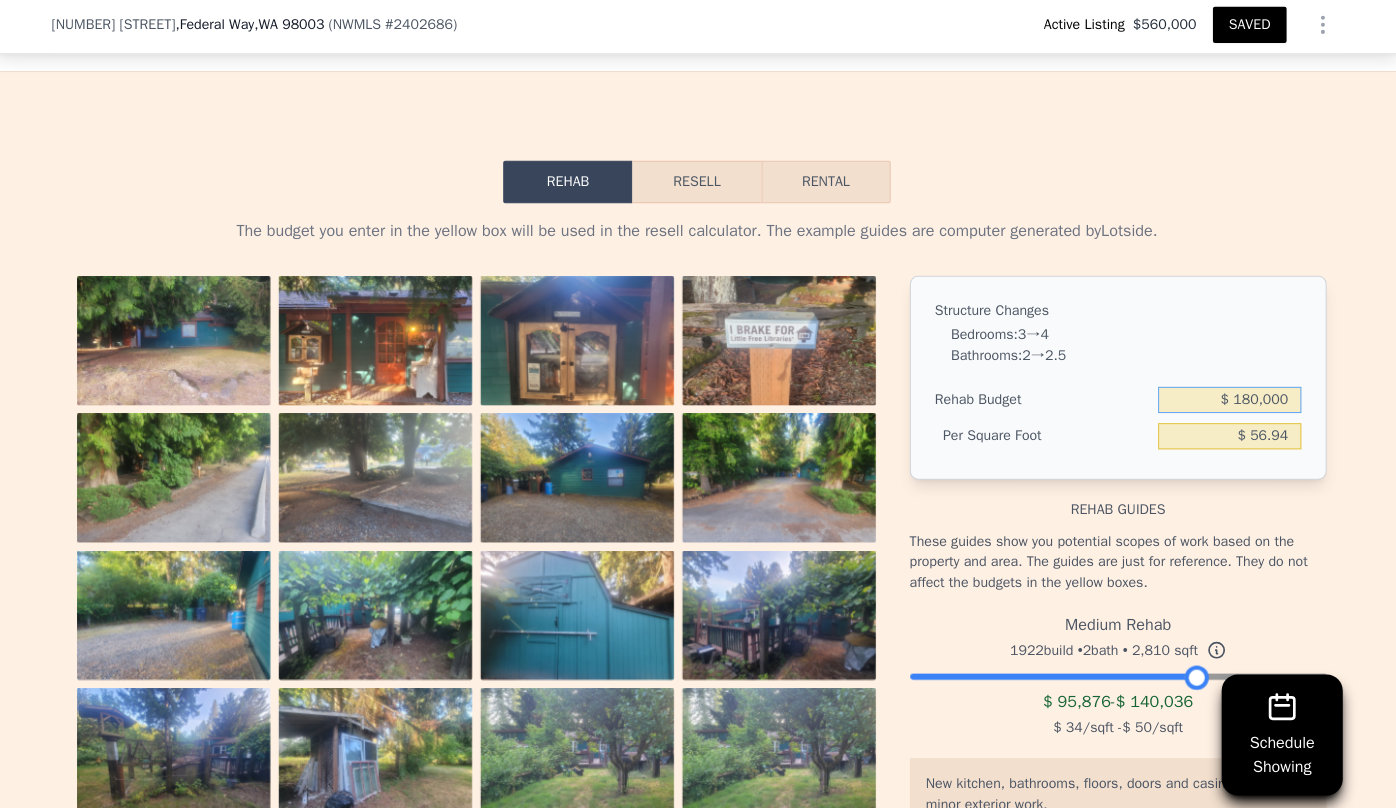 scroll, scrollTop: 2722, scrollLeft: 0, axis: vertical 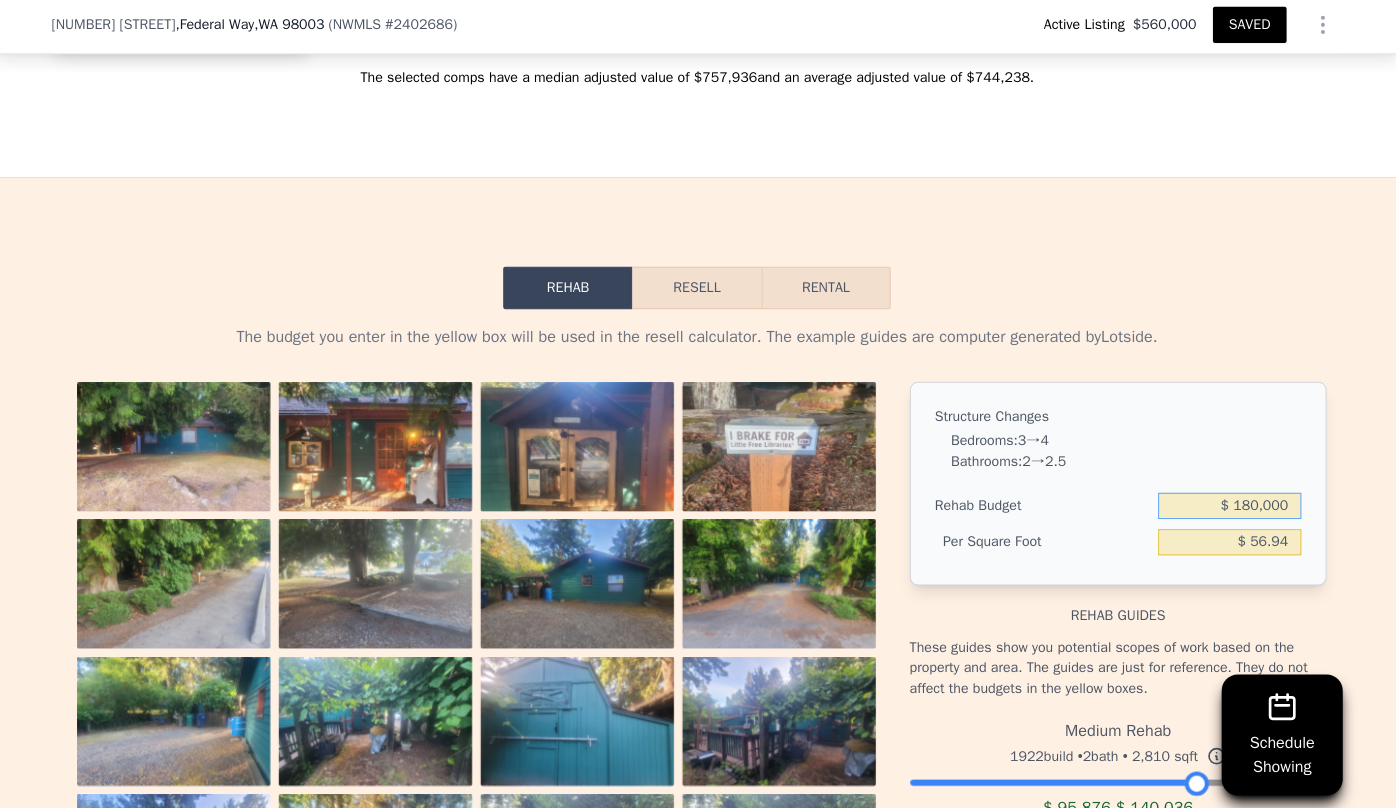 click on "Resell" at bounding box center (697, 289) 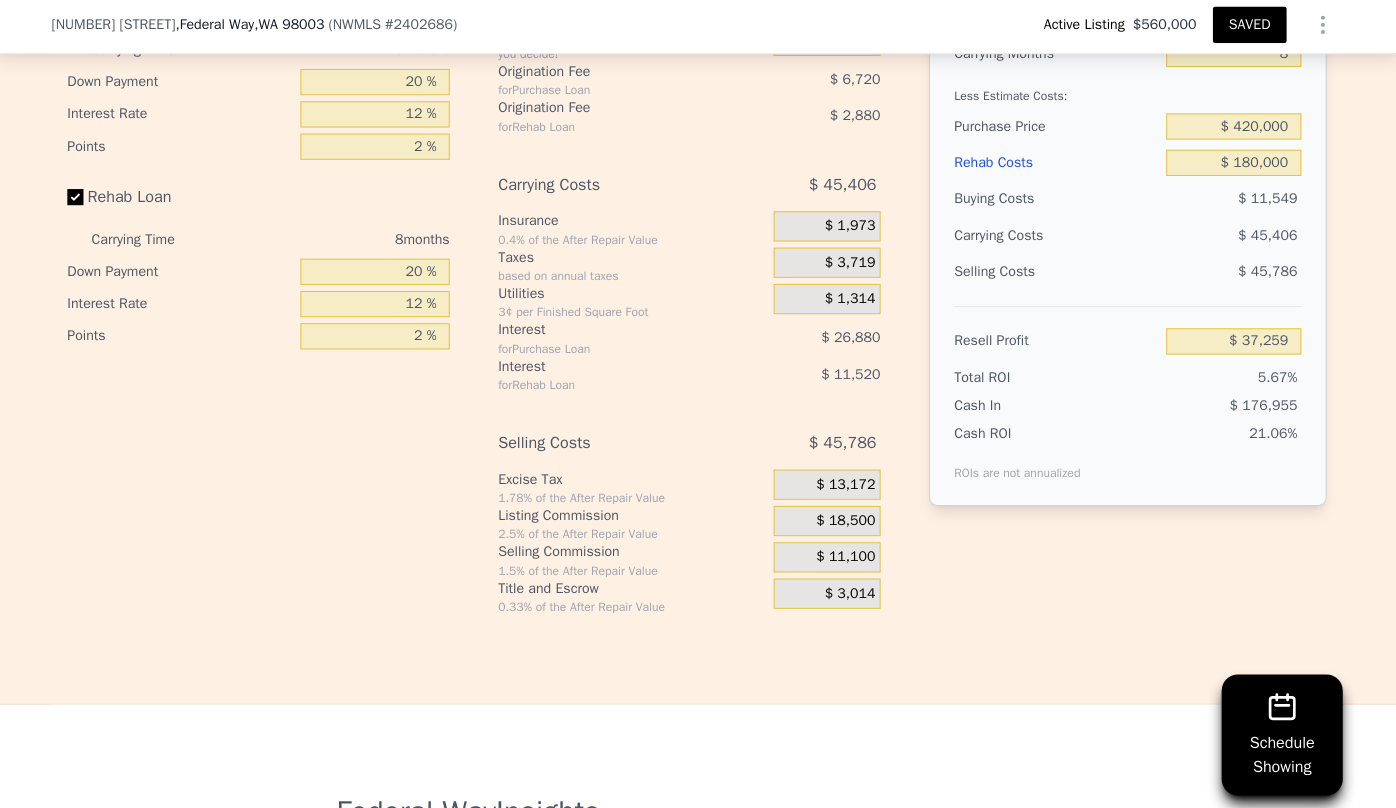 scroll, scrollTop: 3172, scrollLeft: 0, axis: vertical 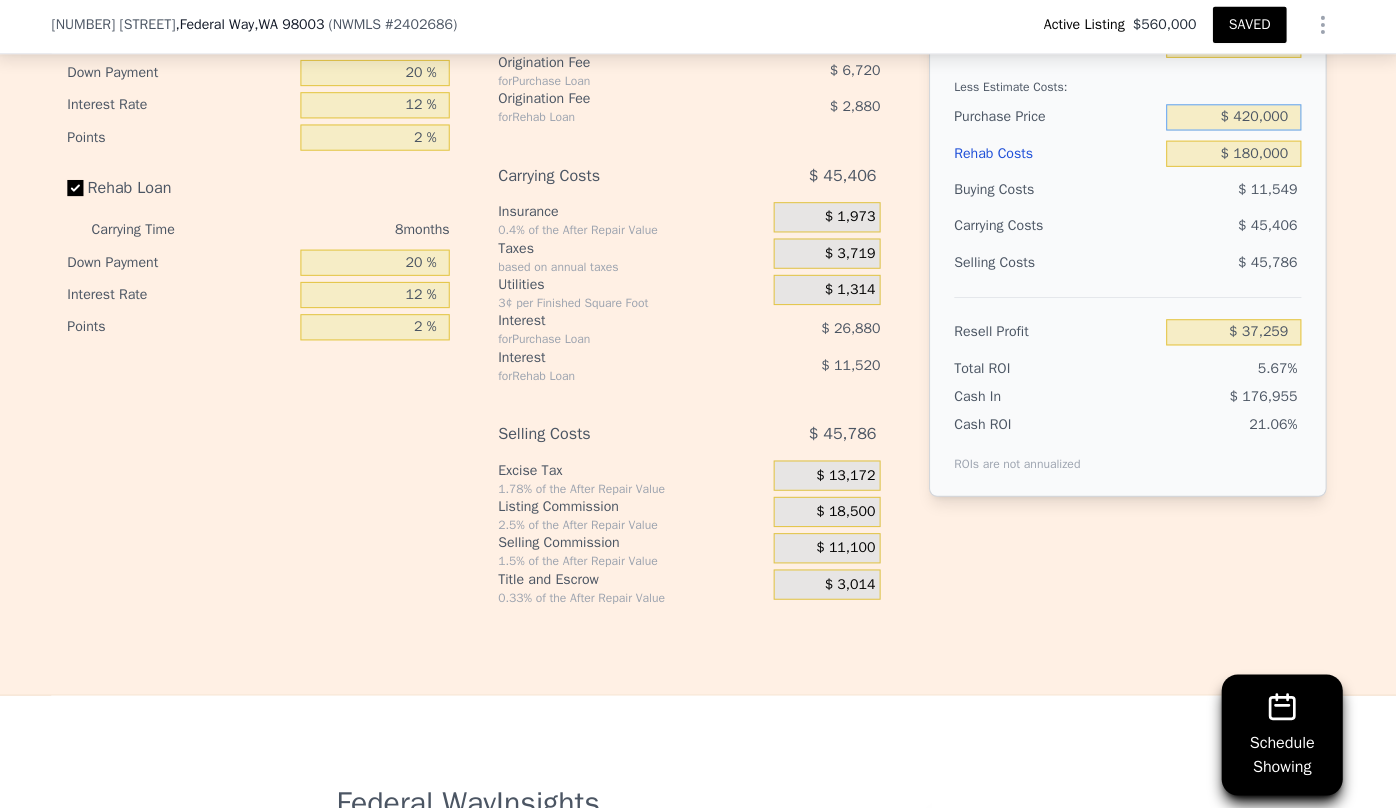 click on "$ 420,000" at bounding box center [1230, 120] 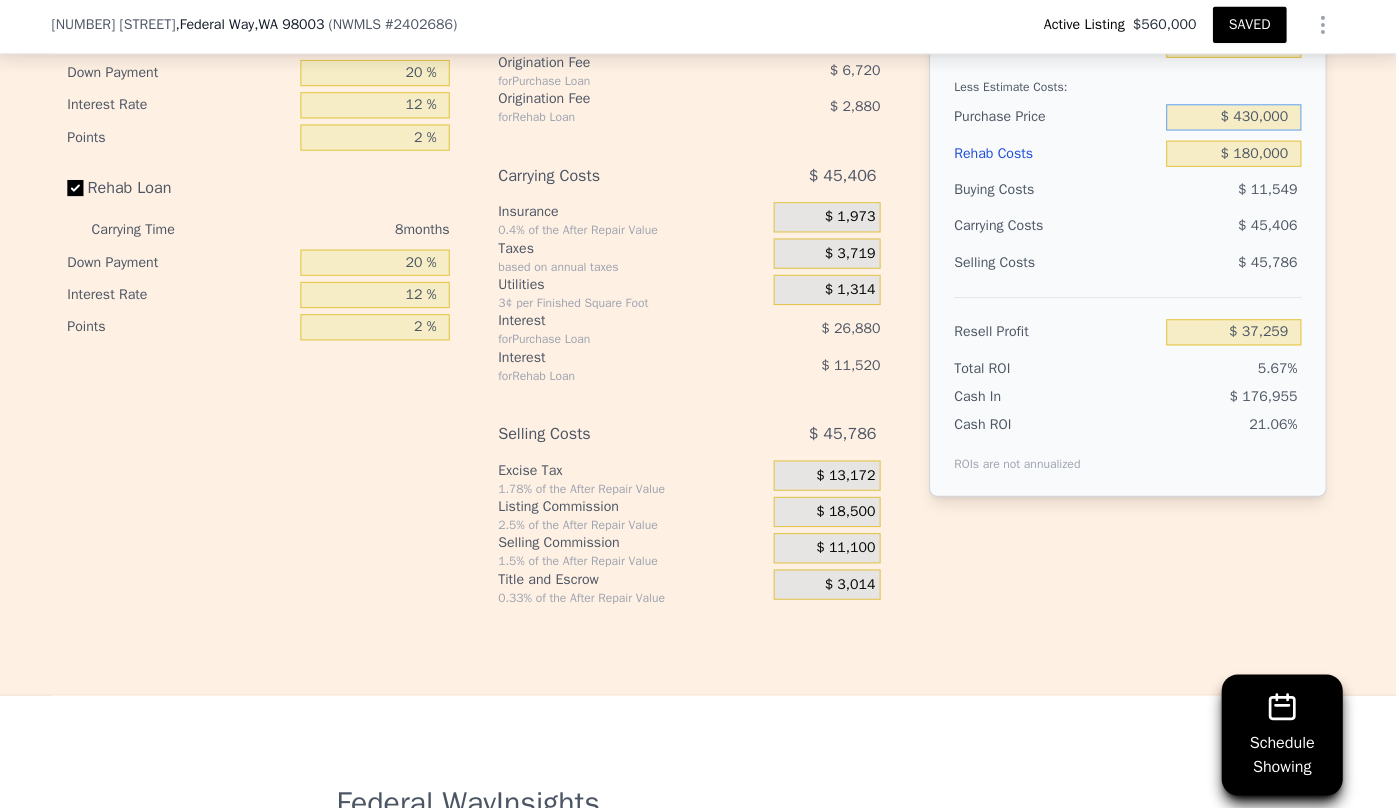 type on "$ 430,000" 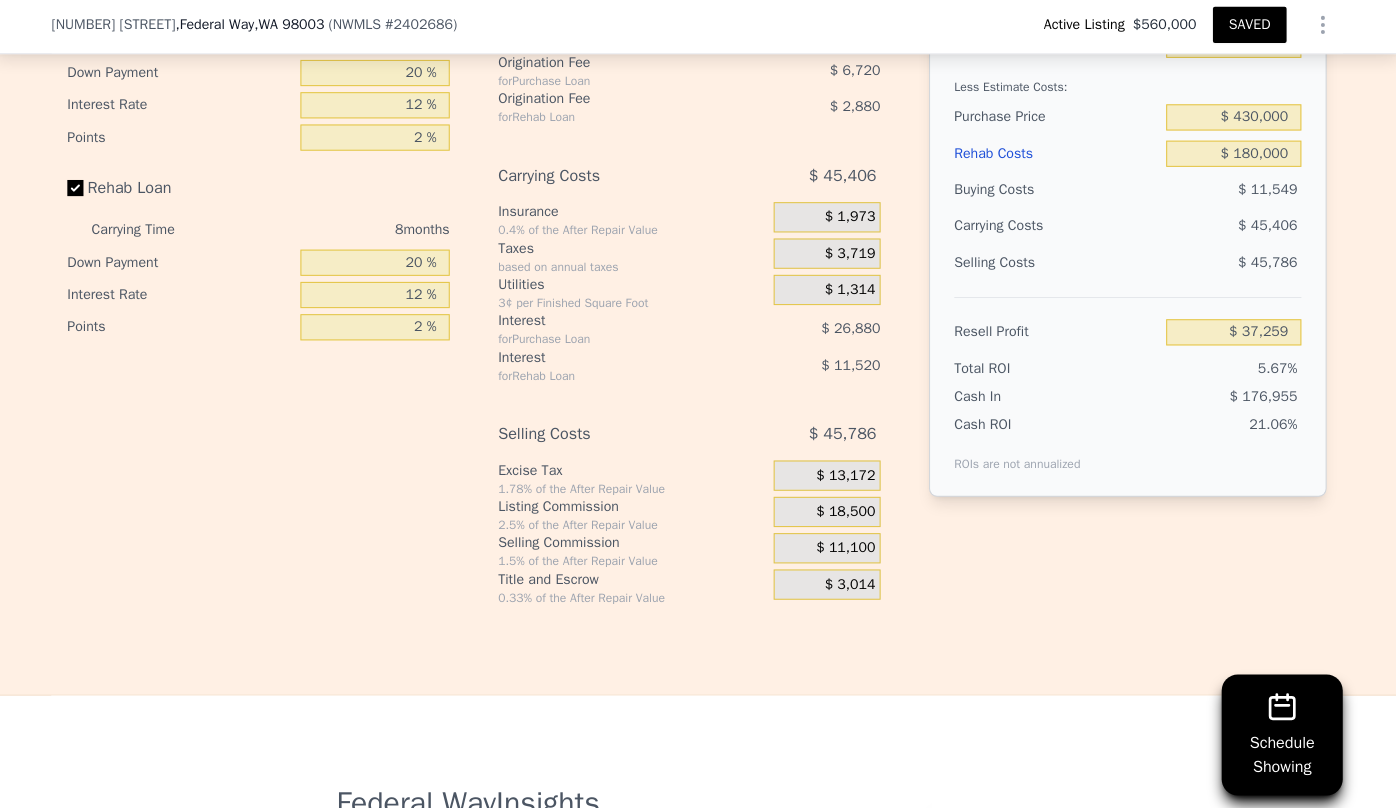 click on "Resell Profit $ 37,259" at bounding box center (1125, 324) 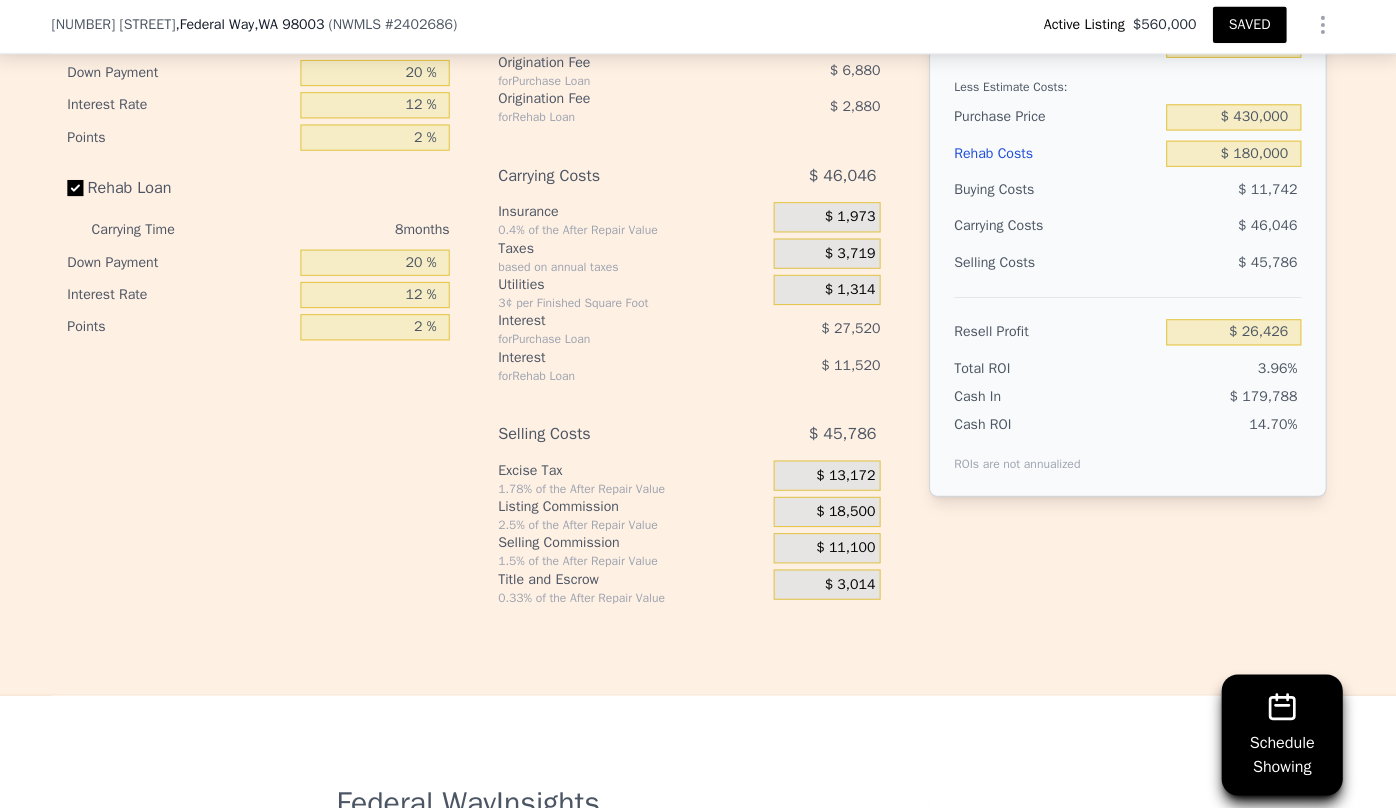 click on "Rehab Costs" at bounding box center (1054, 156) 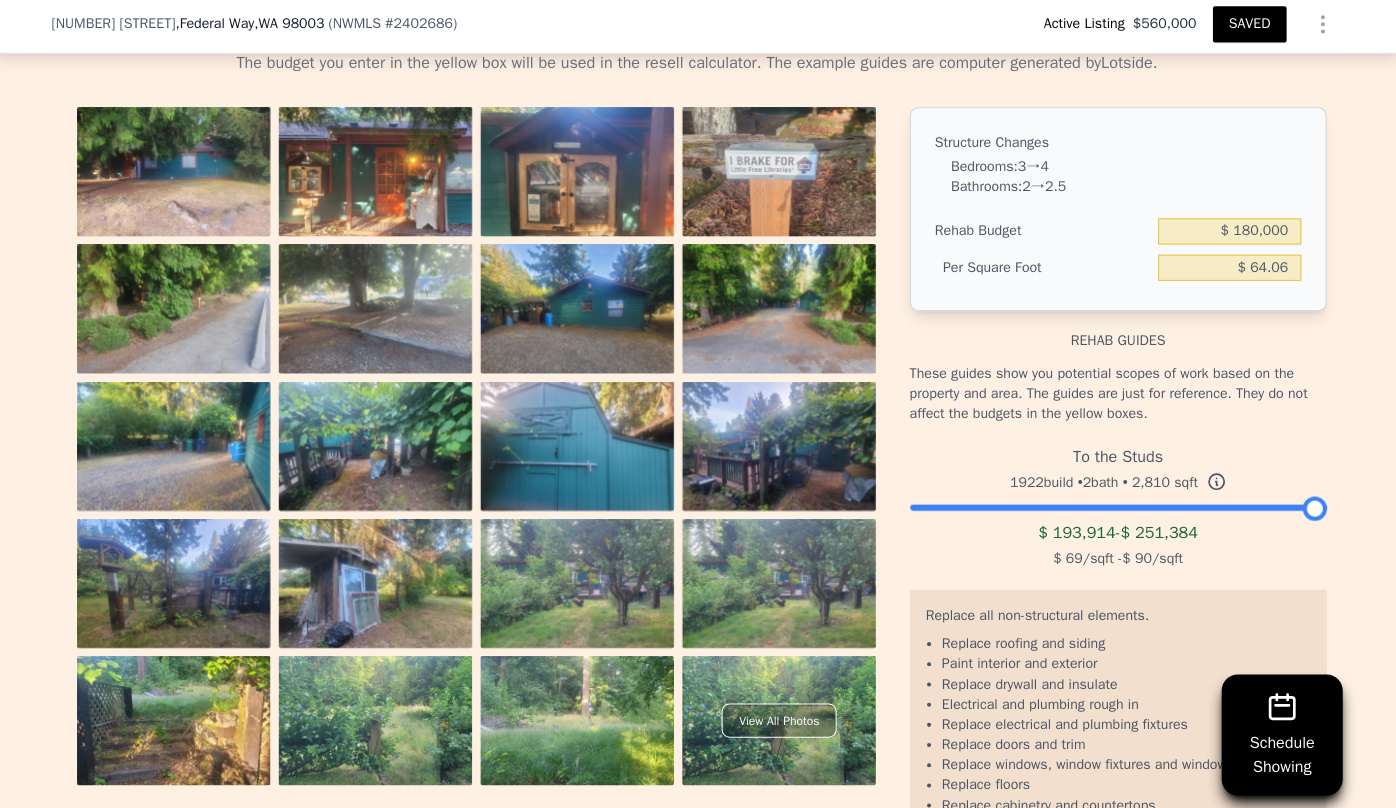 scroll, scrollTop: 2902, scrollLeft: 0, axis: vertical 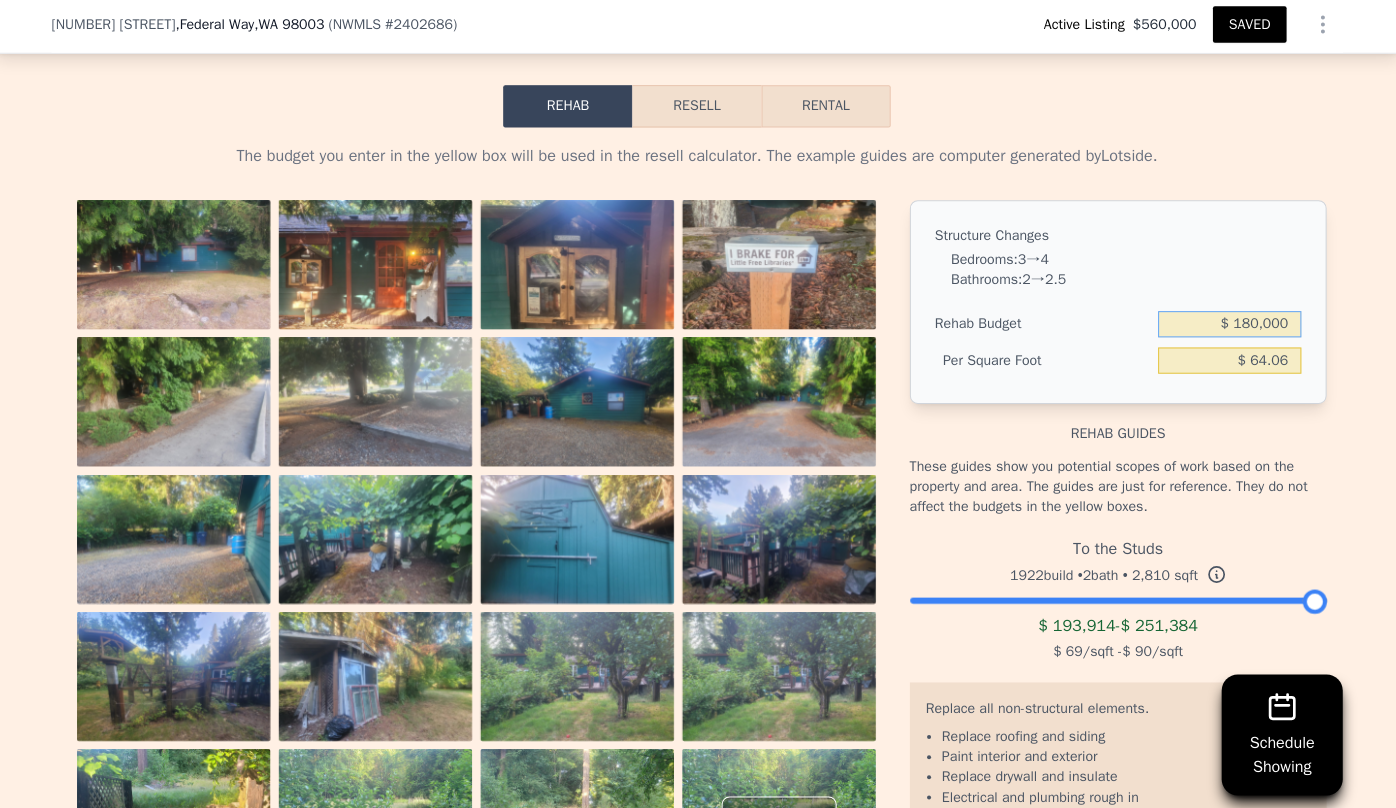 click on "$ 180,000" at bounding box center [1226, 325] 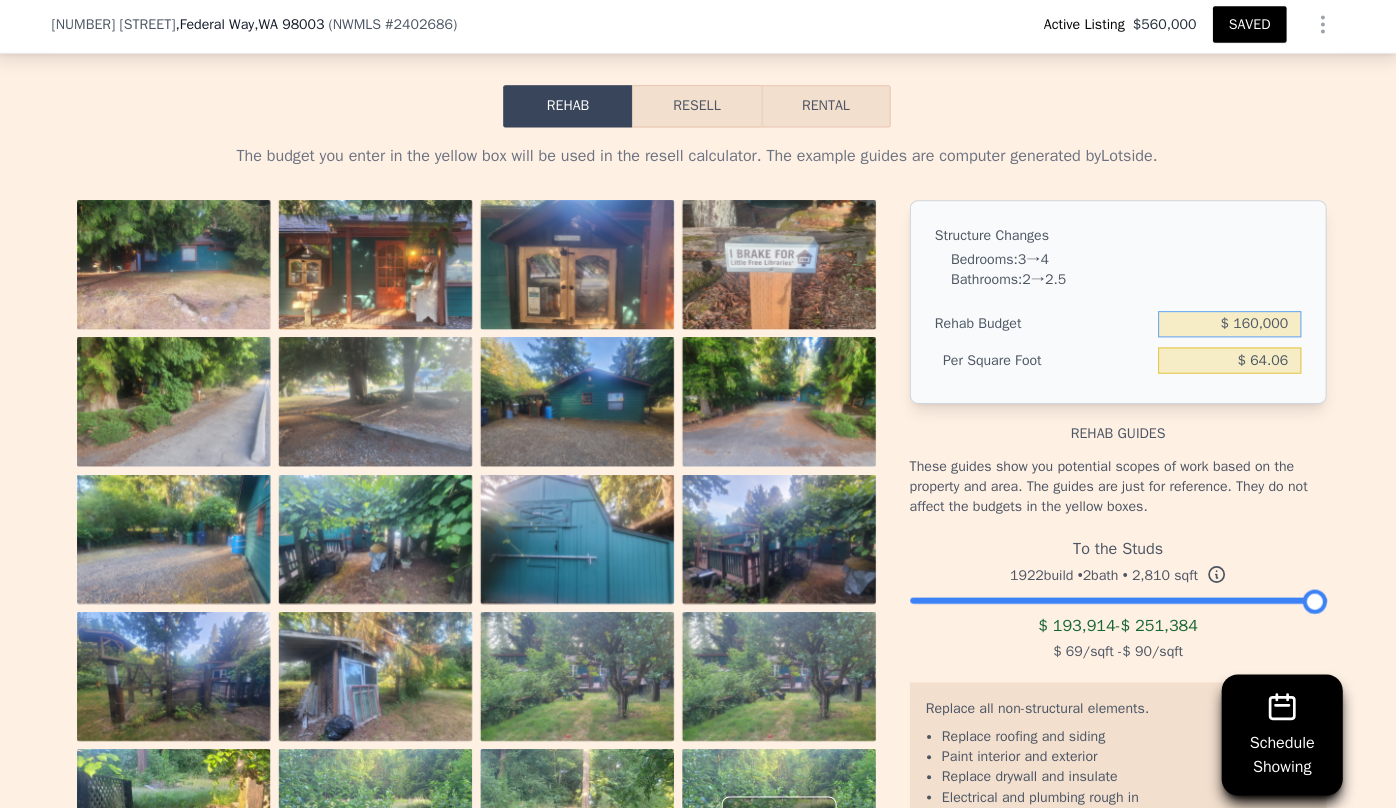 type on "$ 160,000" 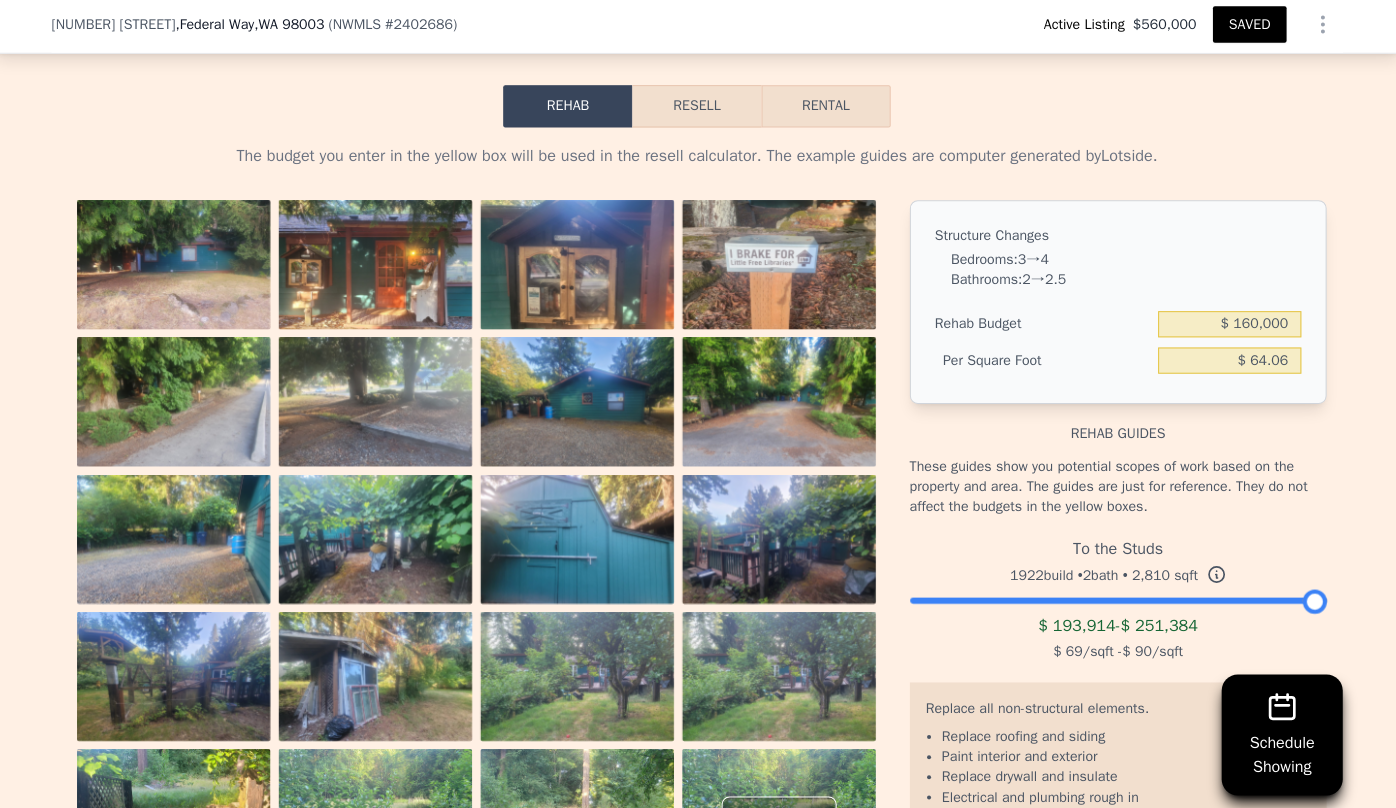 click on "These guides show you potential scopes of work based on the property and area. The guides are just for reference. They do not affect the budgets in the yellow boxes." at bounding box center [1115, 486] 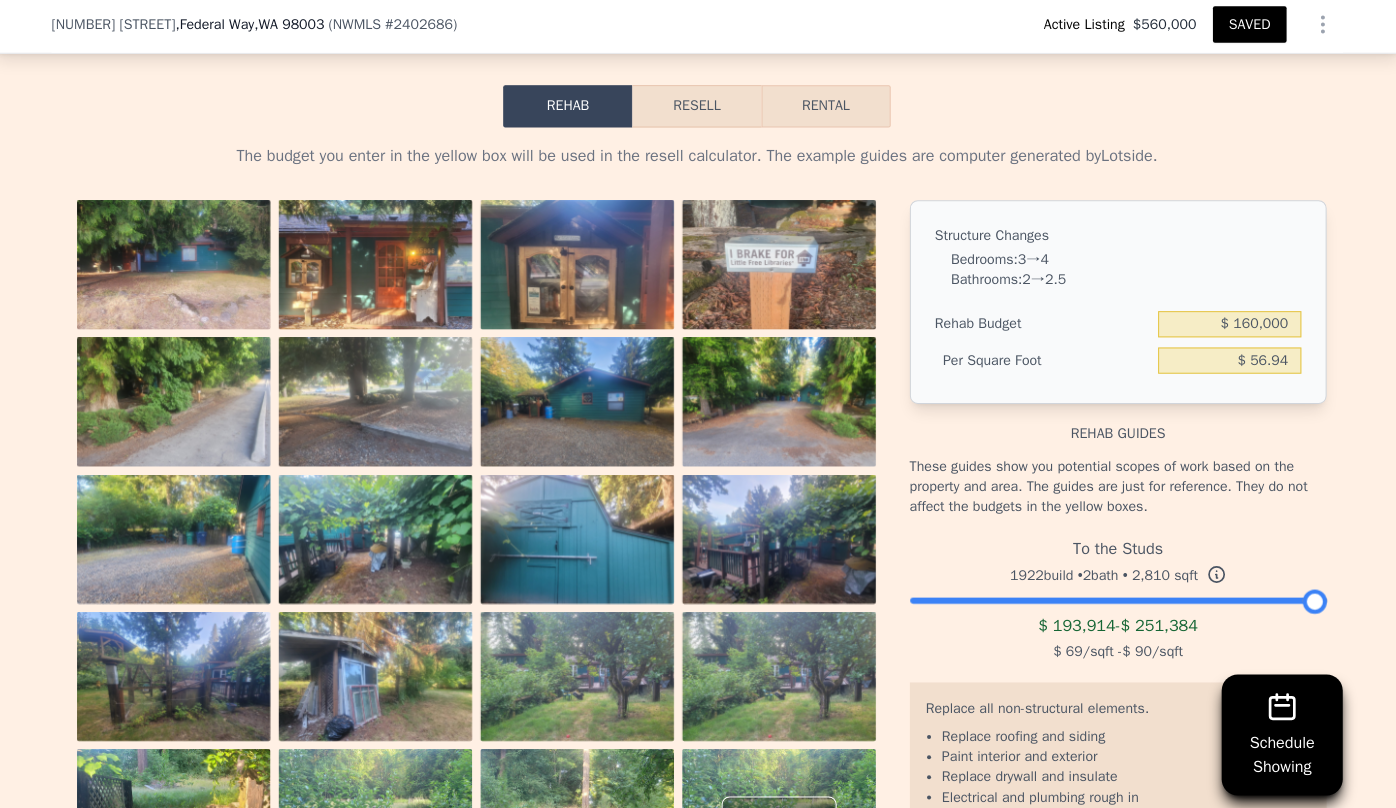 type on "$ 56.94" 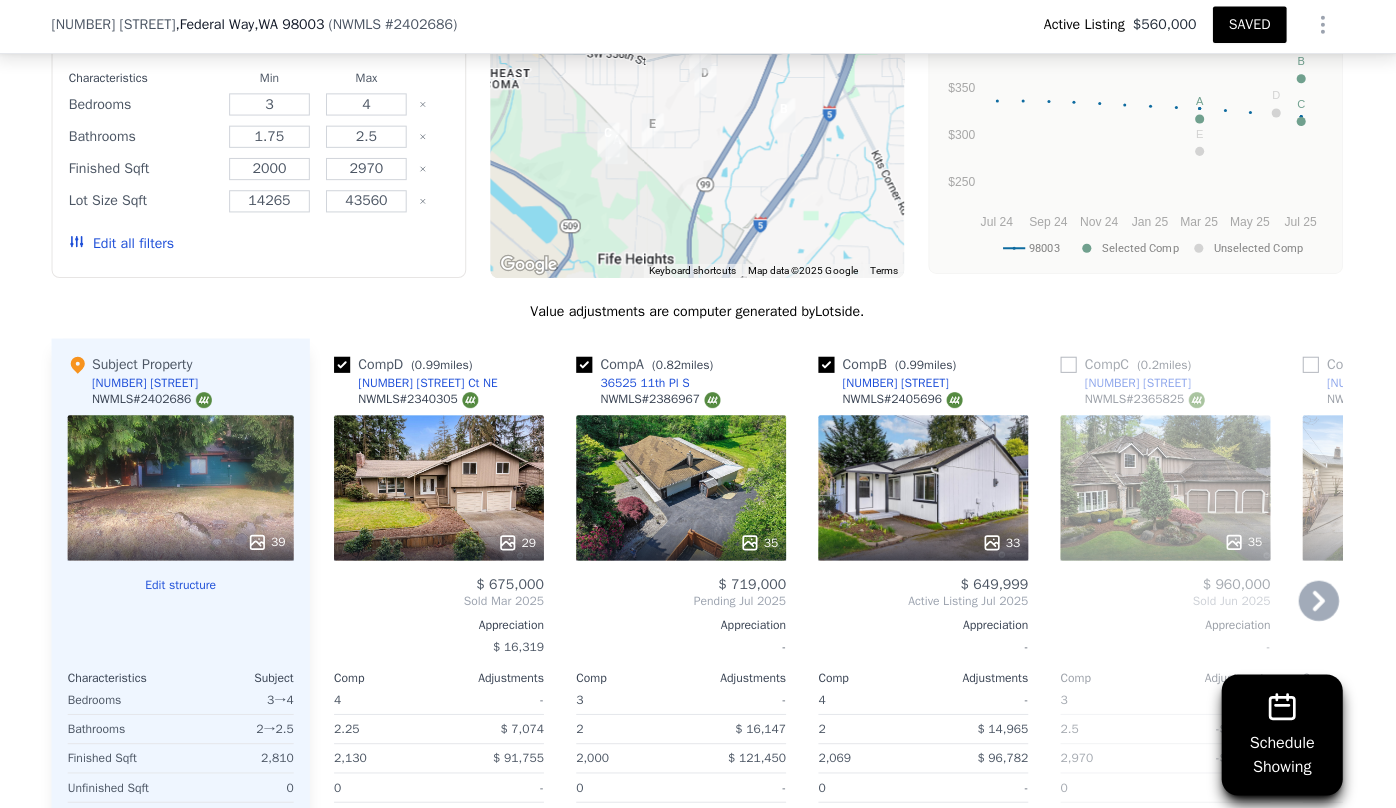 scroll, scrollTop: 1821, scrollLeft: 0, axis: vertical 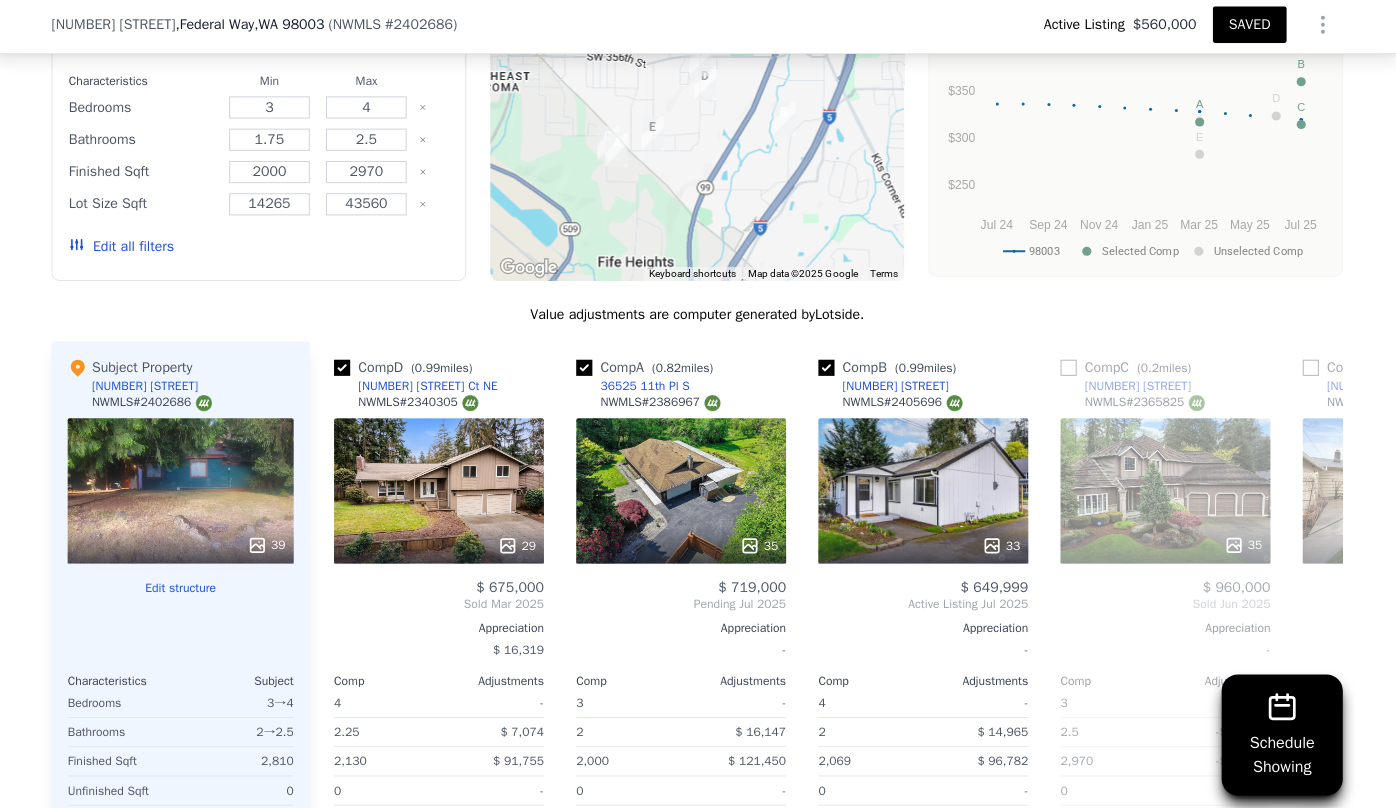 click on "Edit all filters" at bounding box center [127, 248] 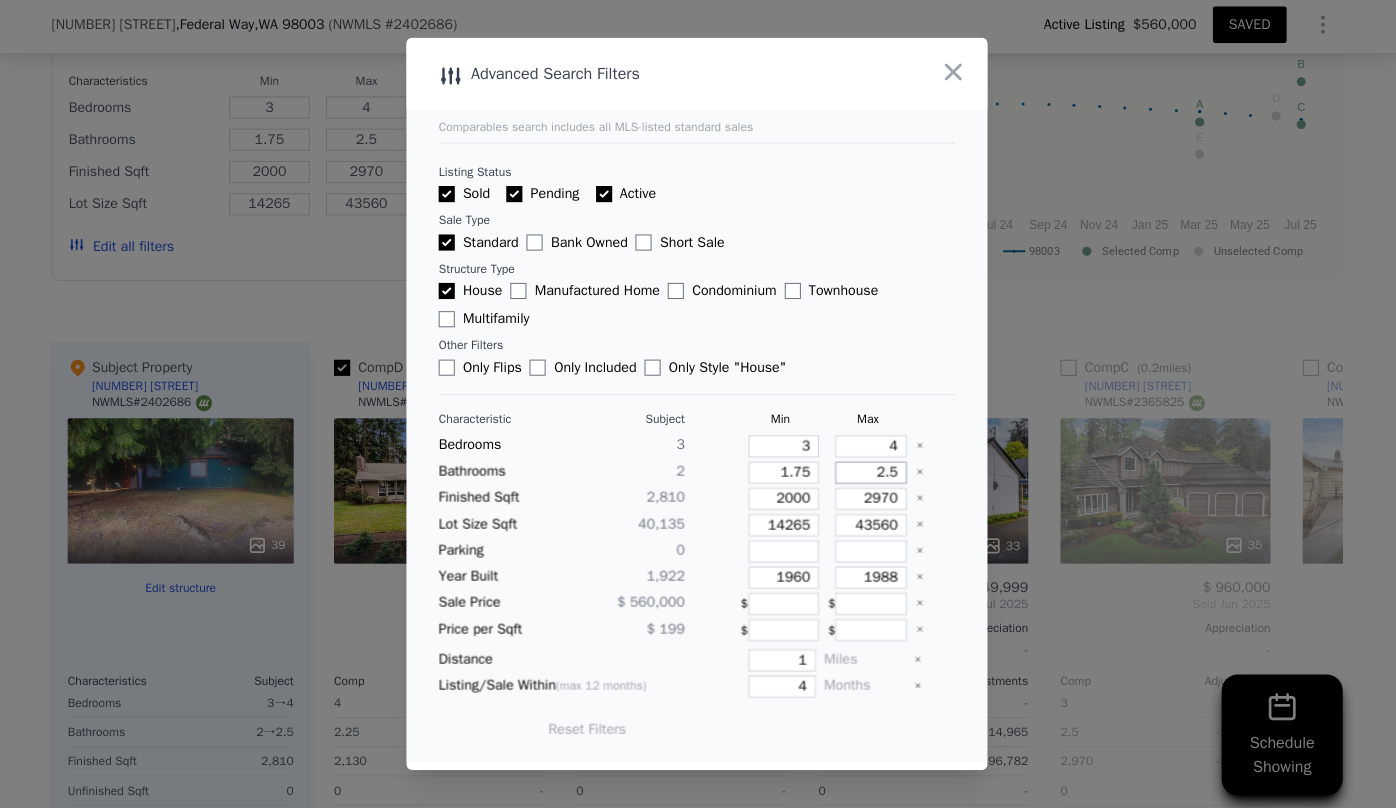 drag, startPoint x: 886, startPoint y: 472, endPoint x: 835, endPoint y: 467, distance: 51.24451 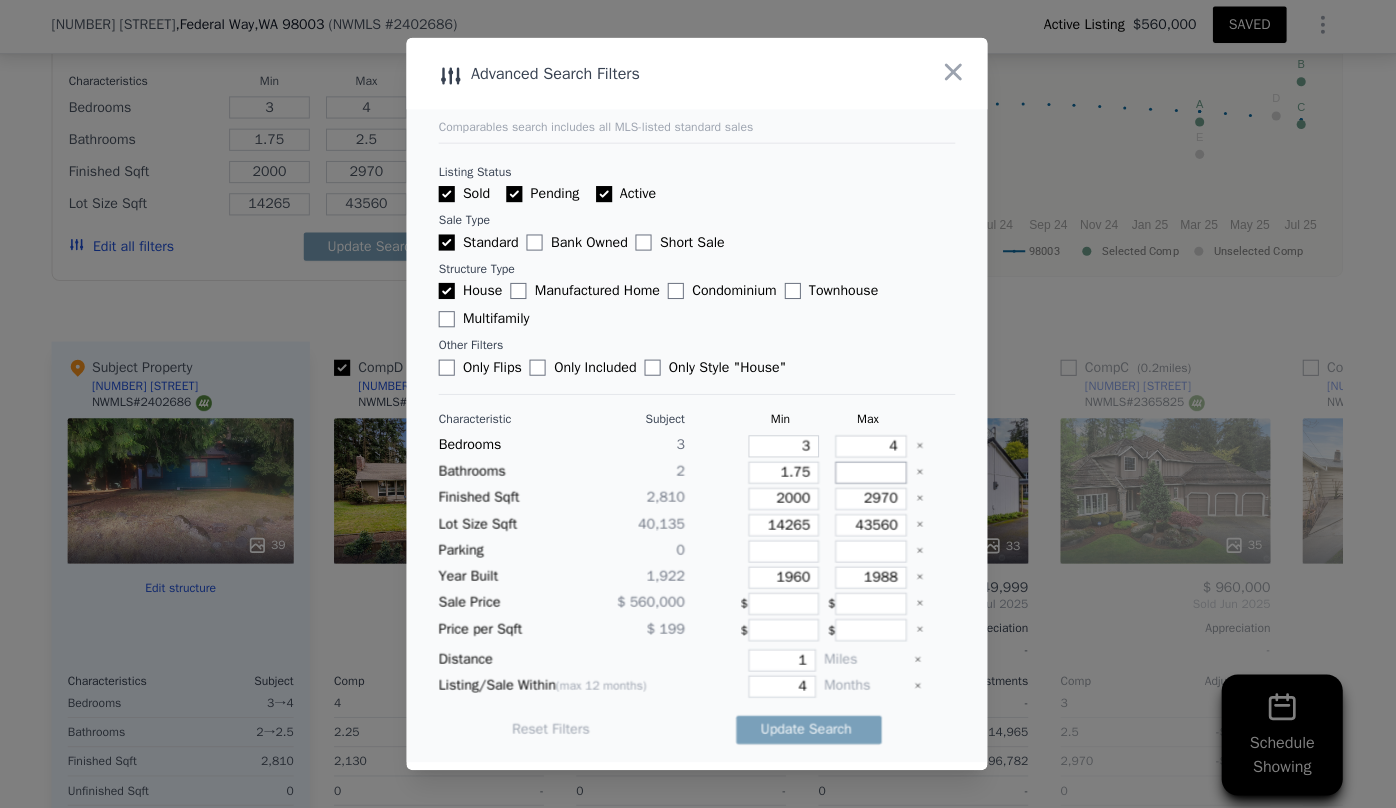 type 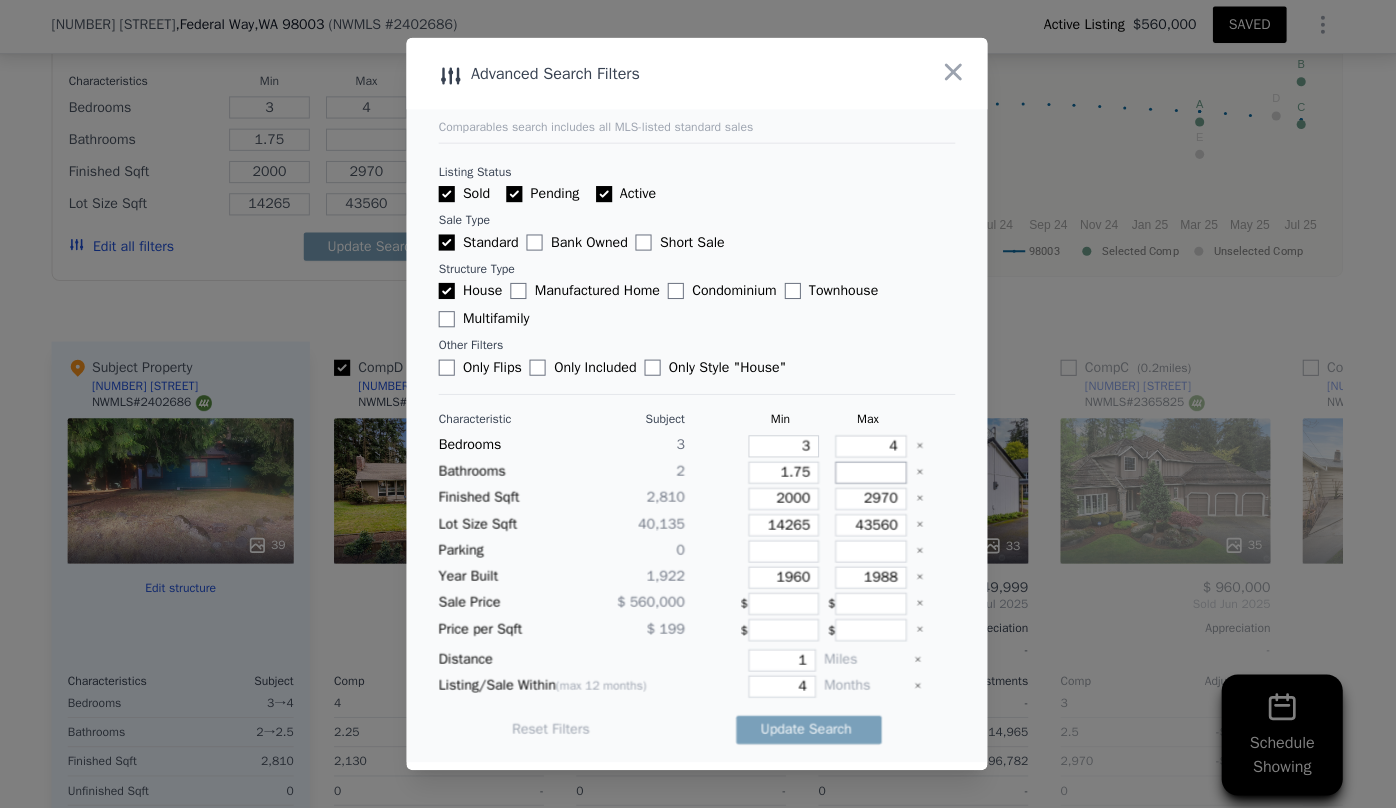 type 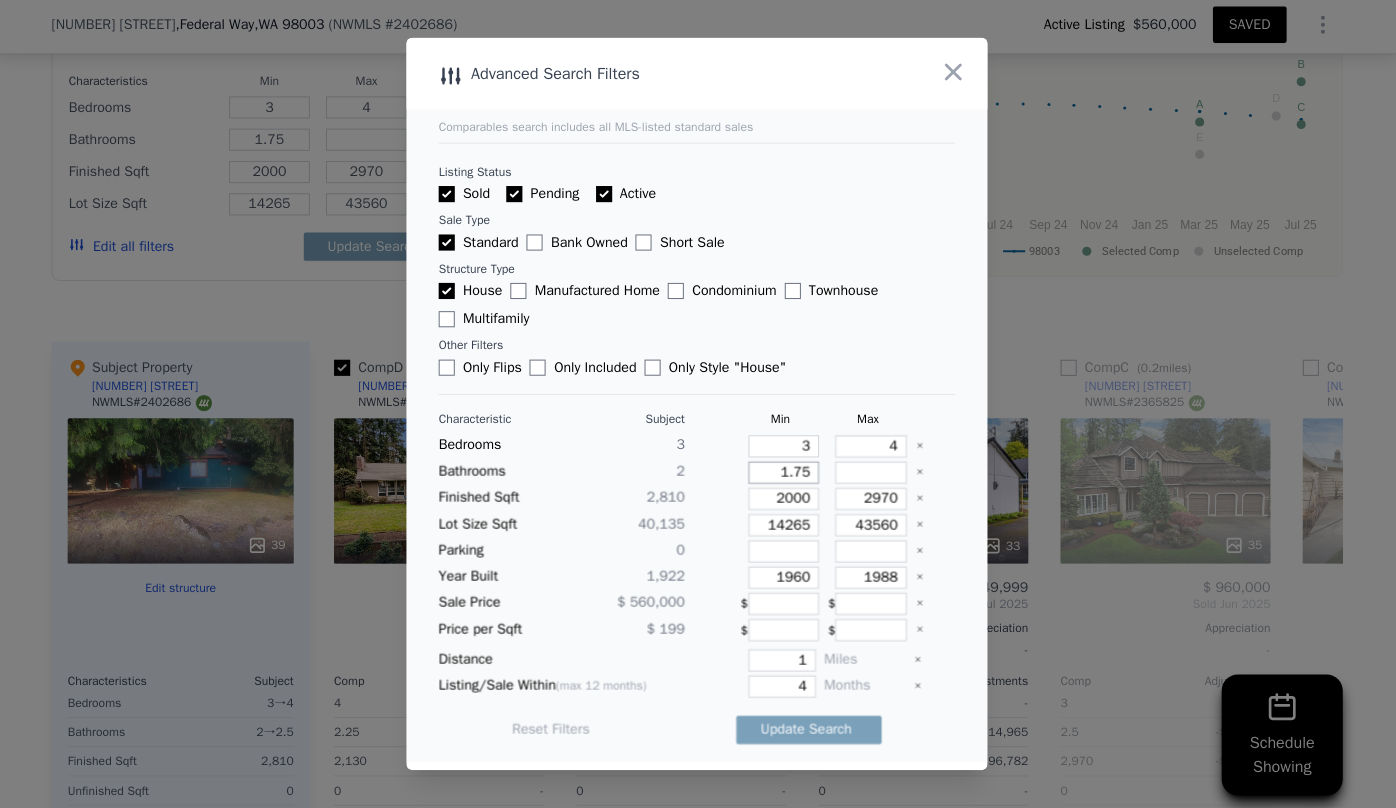 click on "1.75" at bounding box center [784, 472] 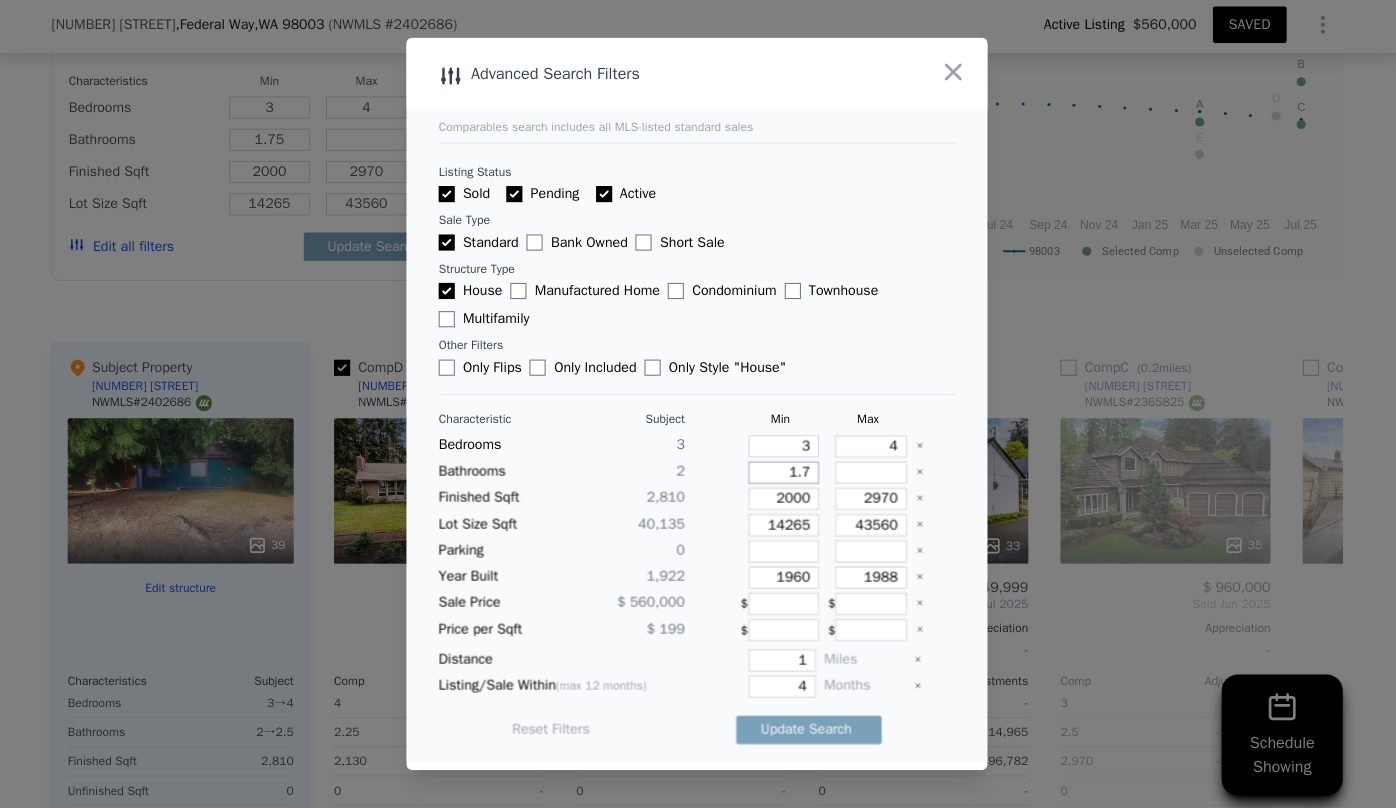 type on "1.7" 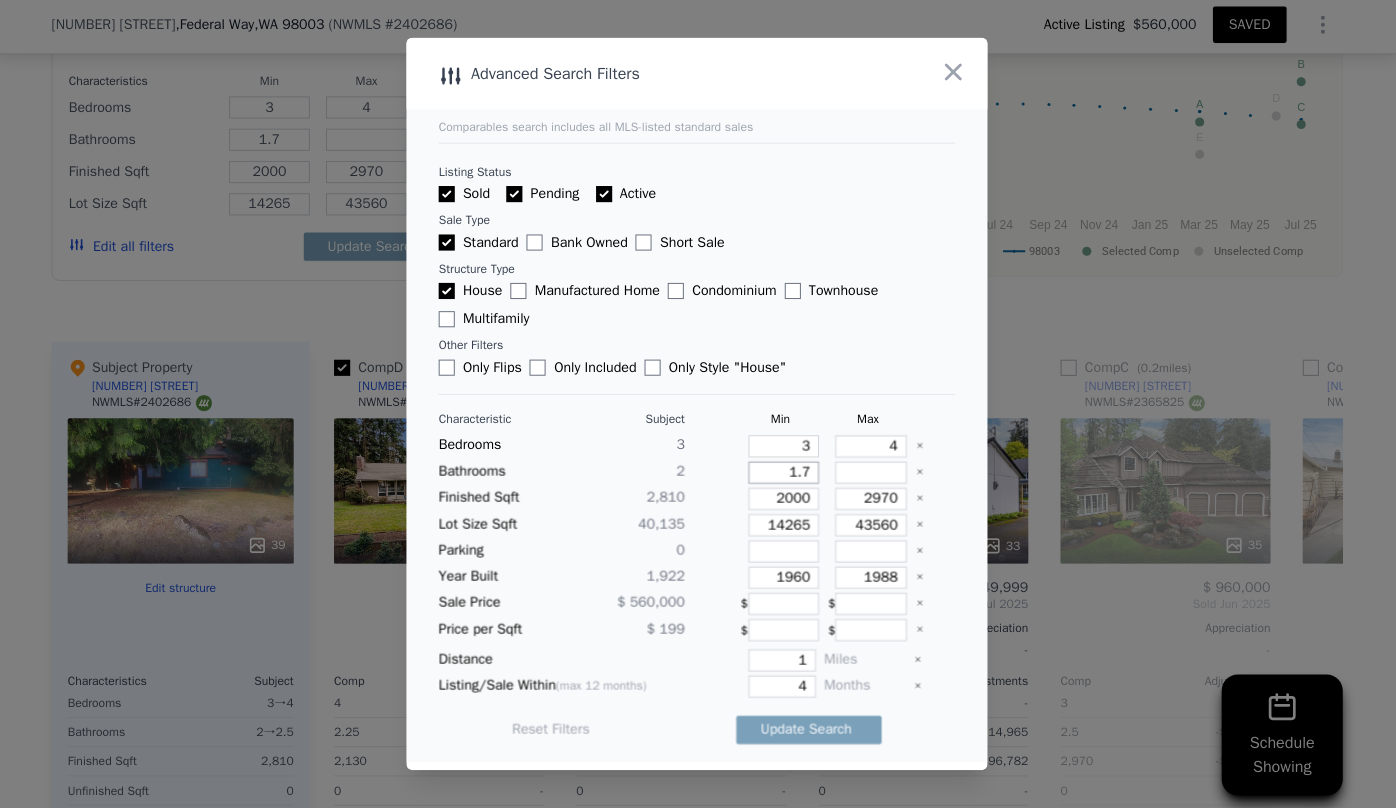 type on "1" 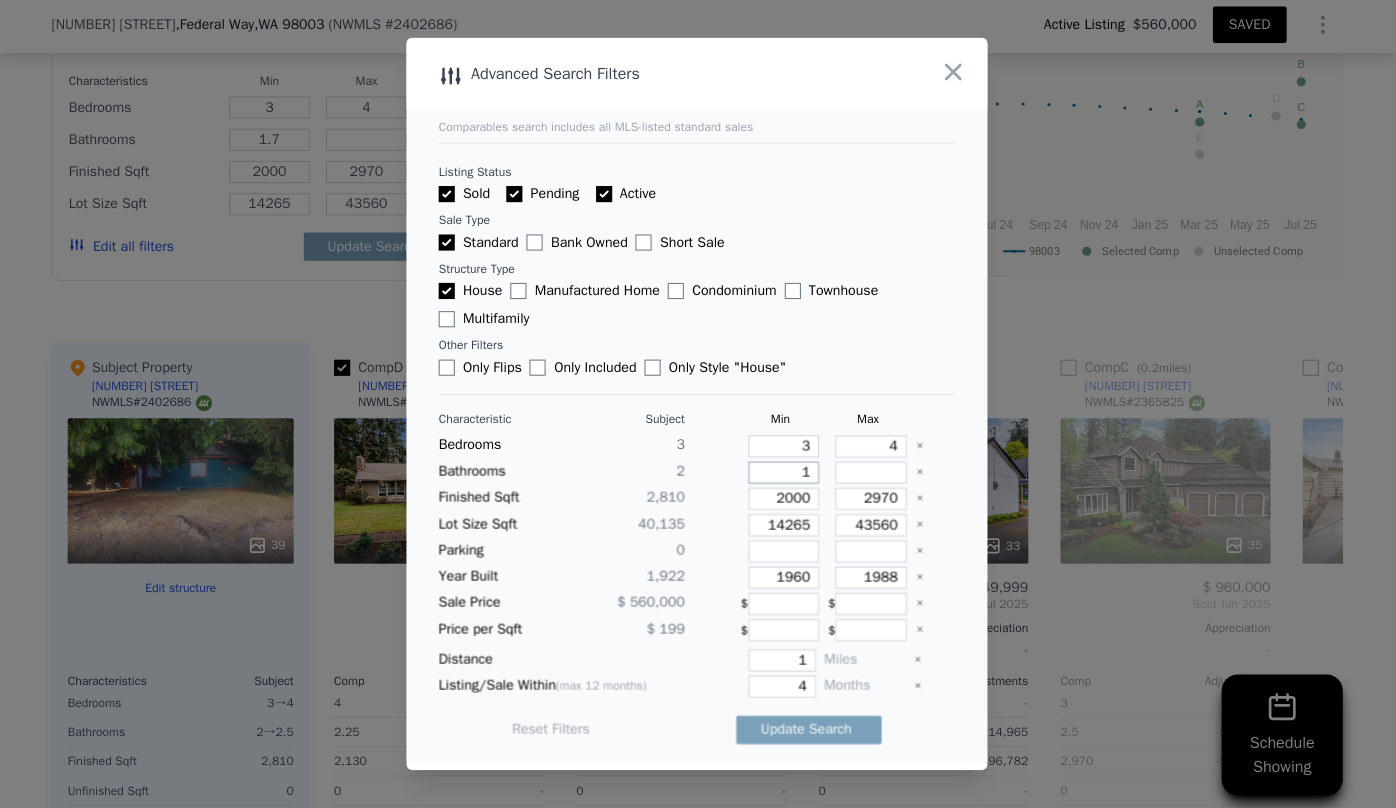 type on "1" 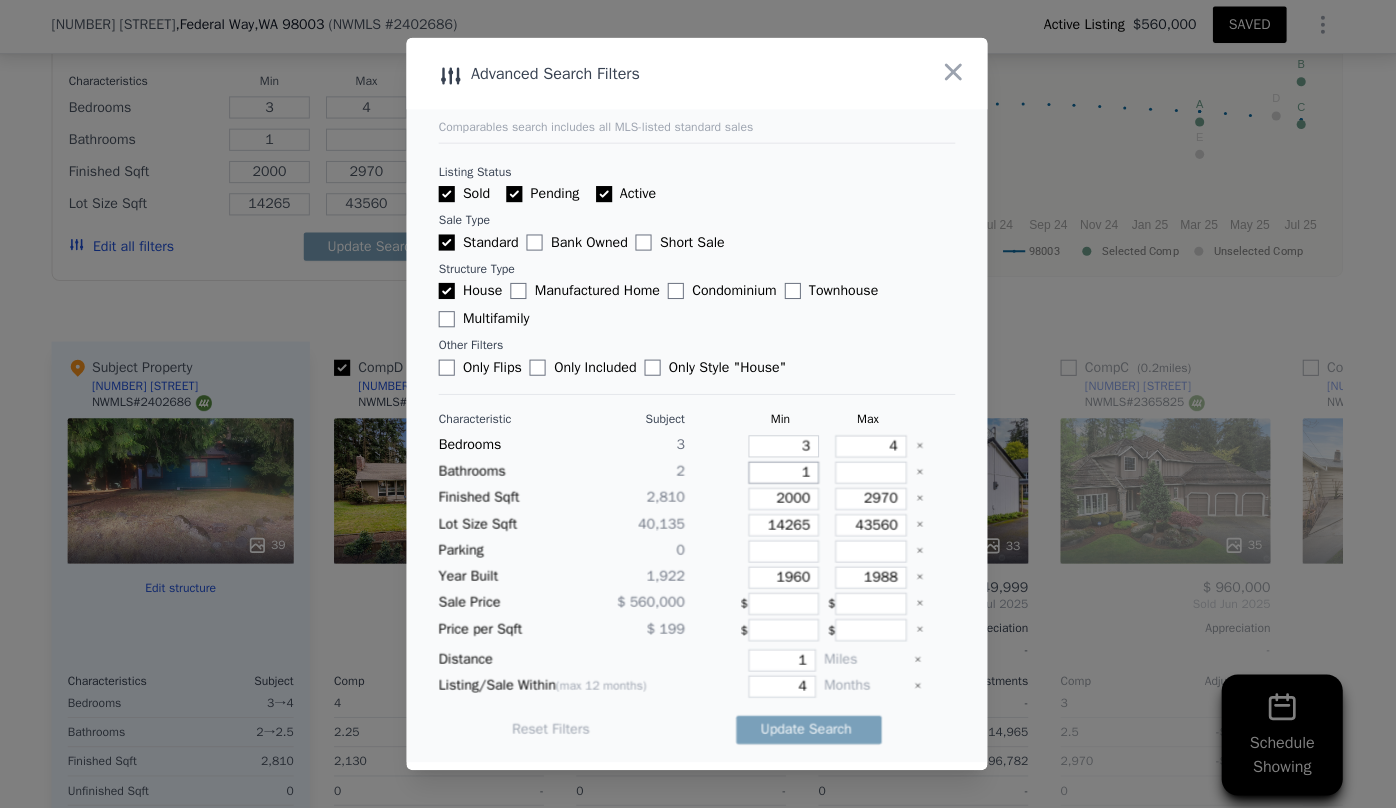 type on "1" 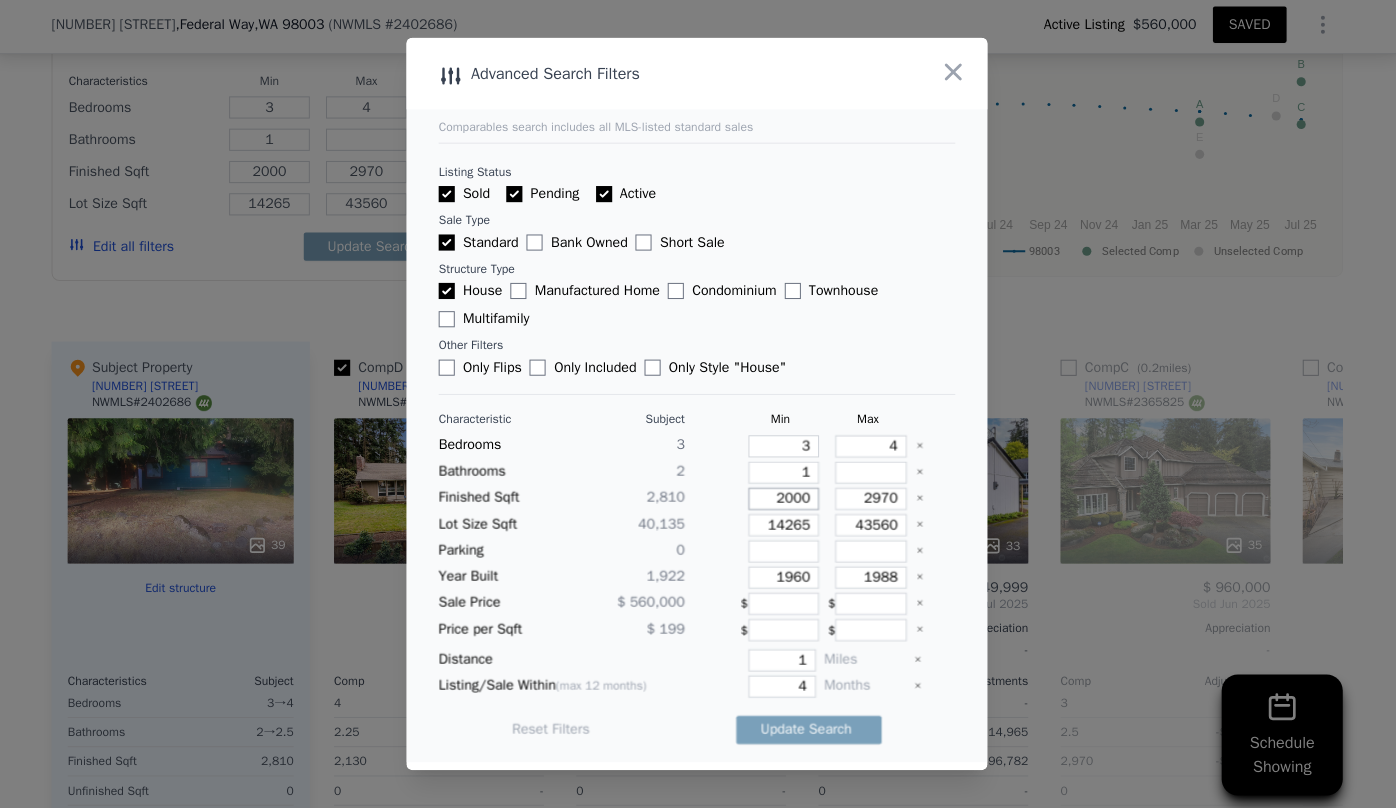 click on "2000" at bounding box center (784, 498) 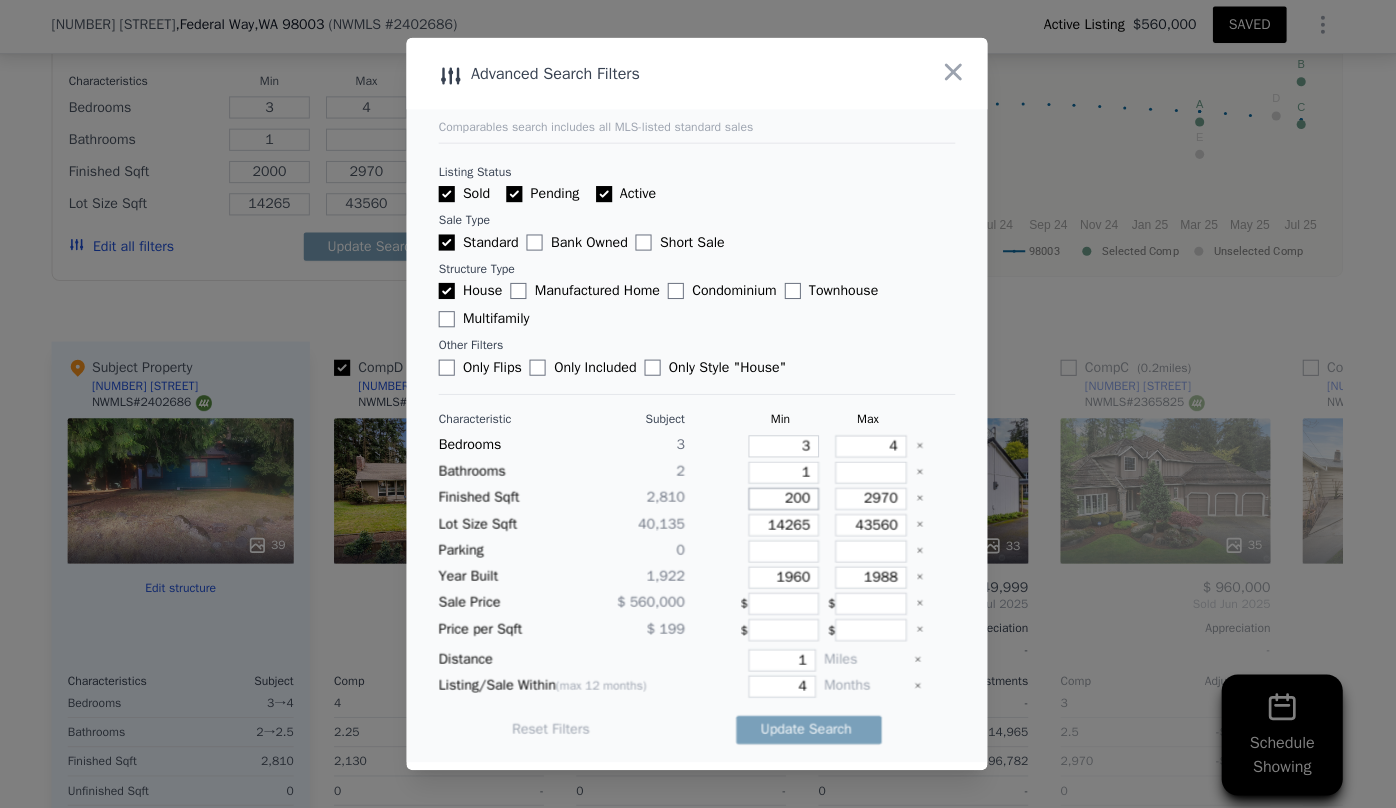 type on "20" 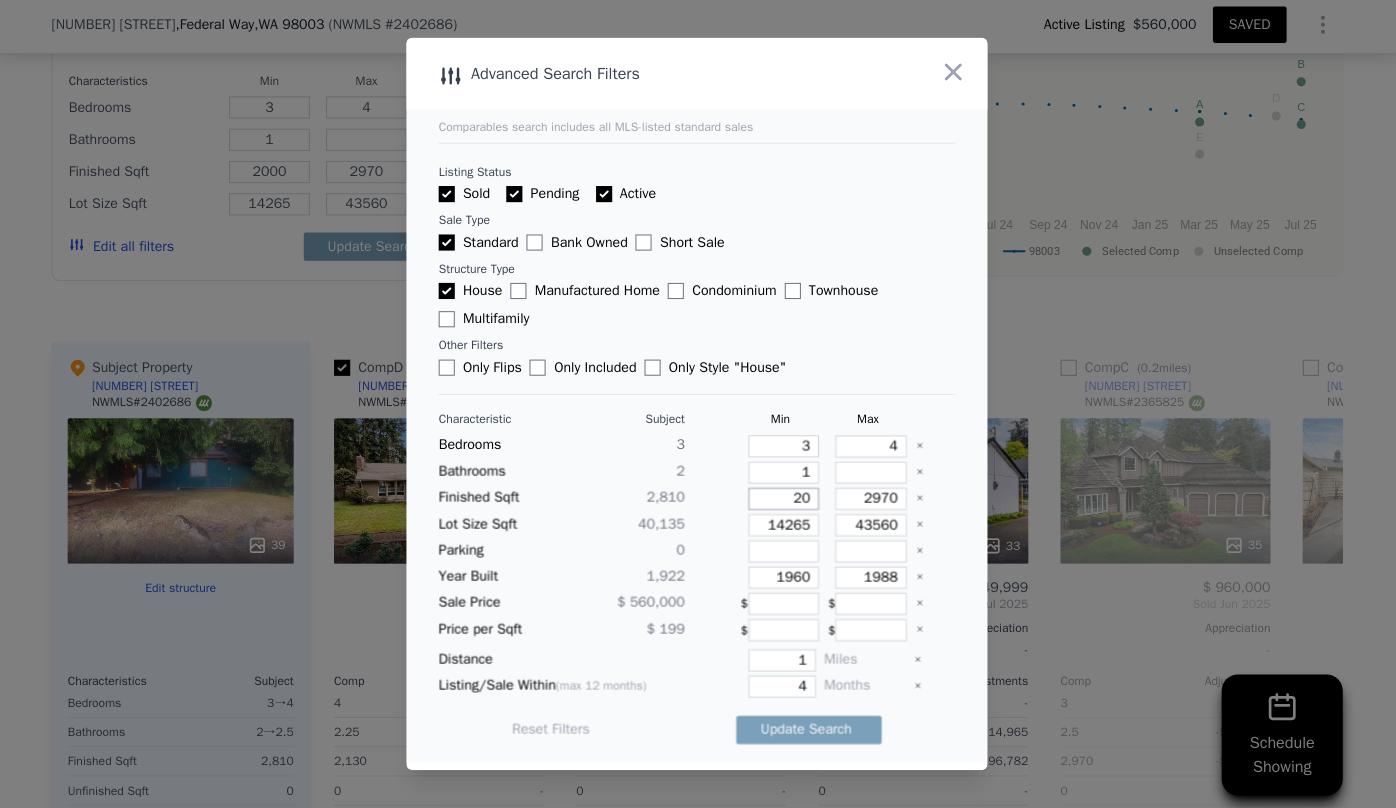 type on "200" 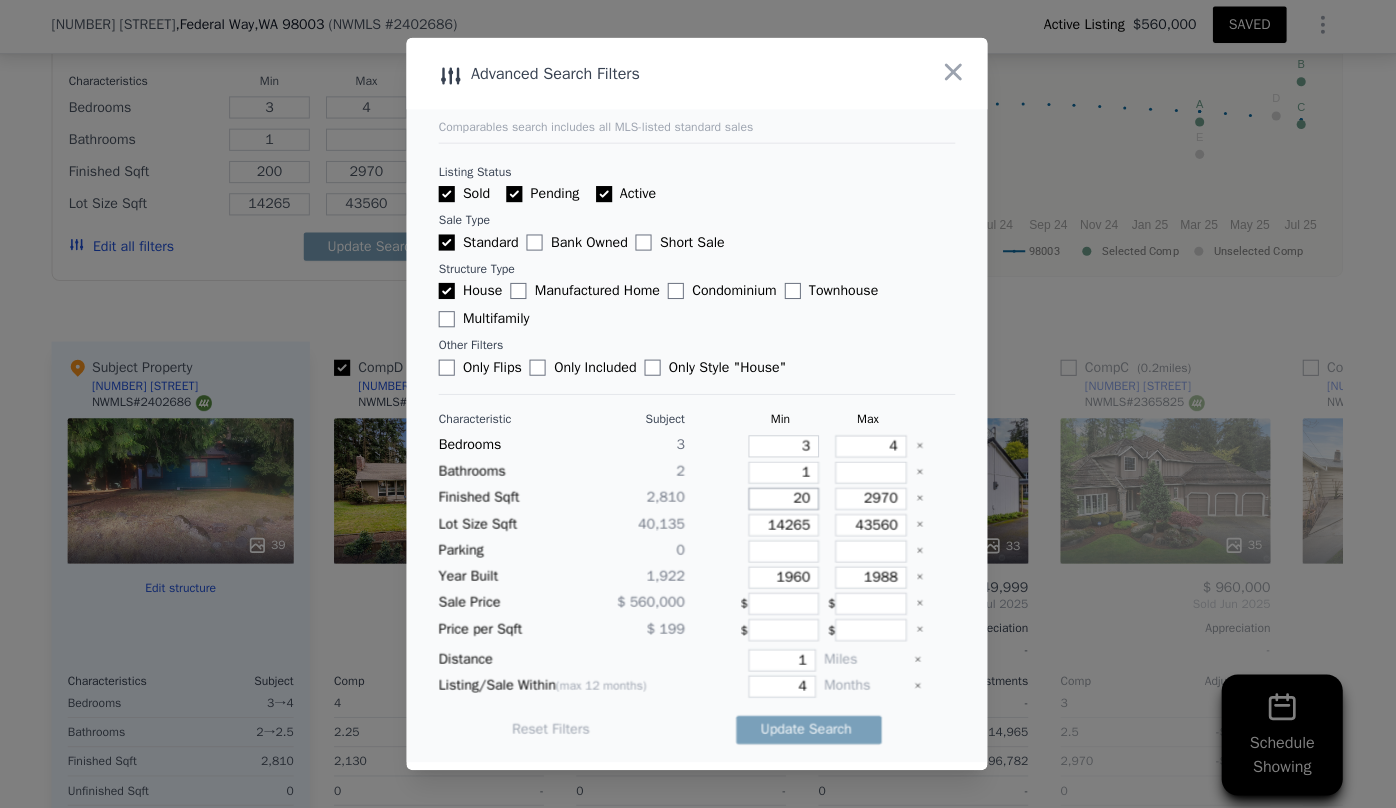 type on "2" 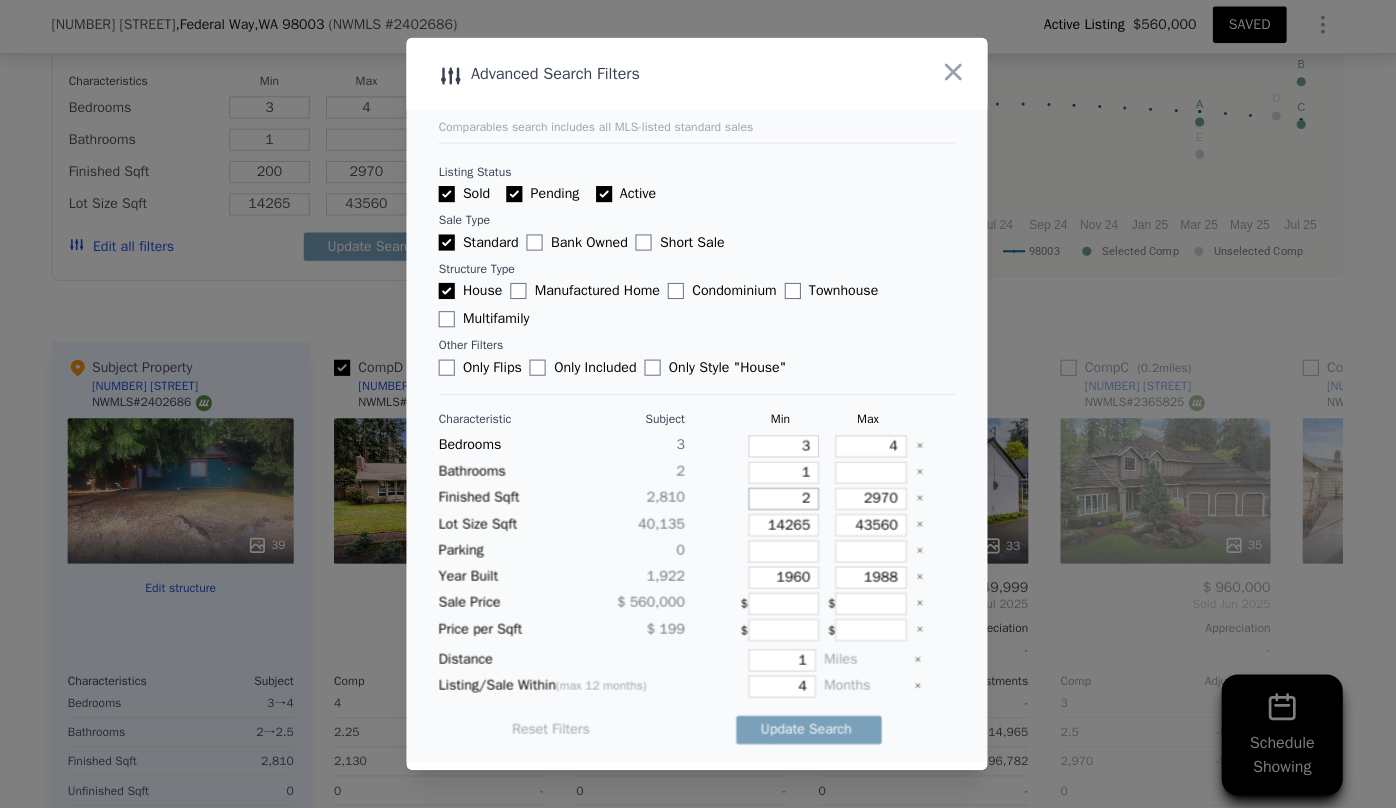 type on "20" 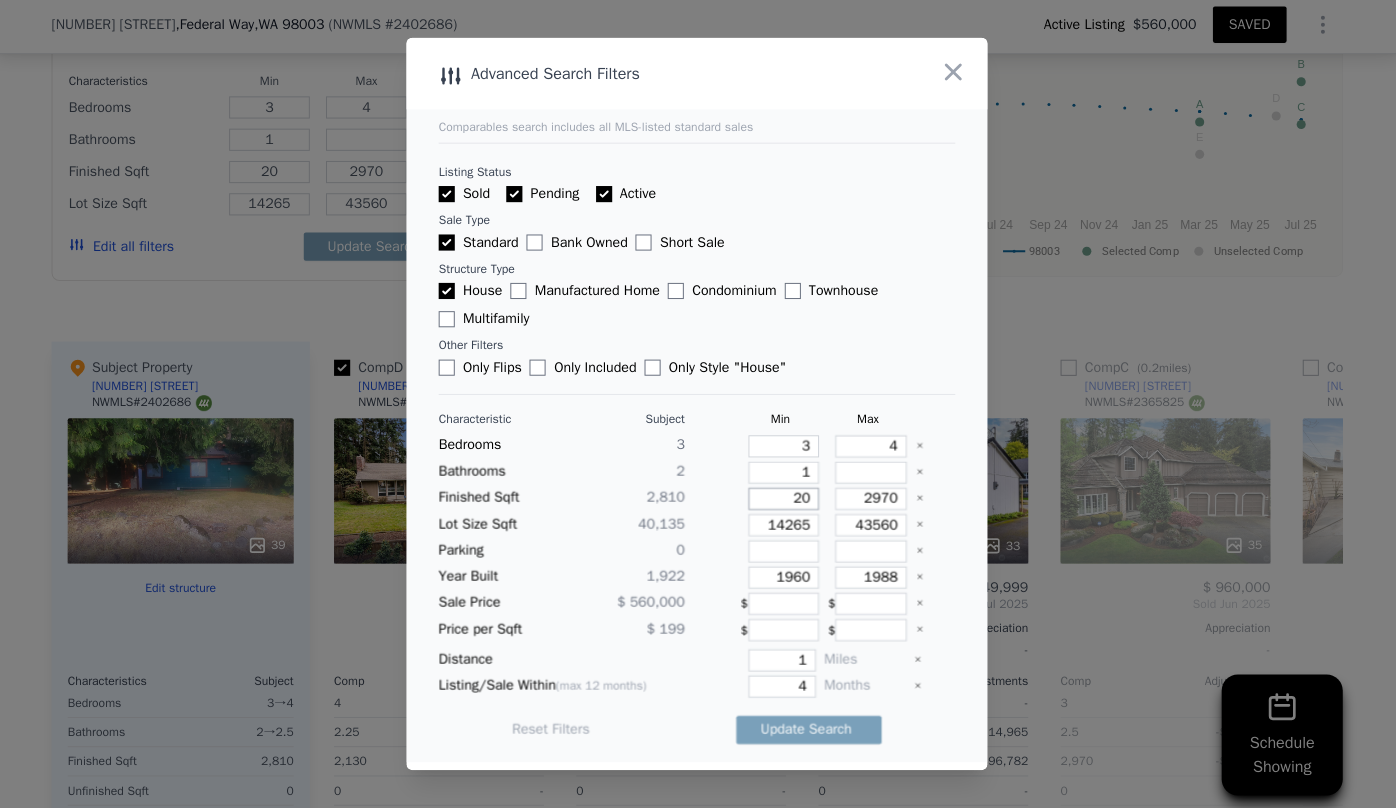 type on "2" 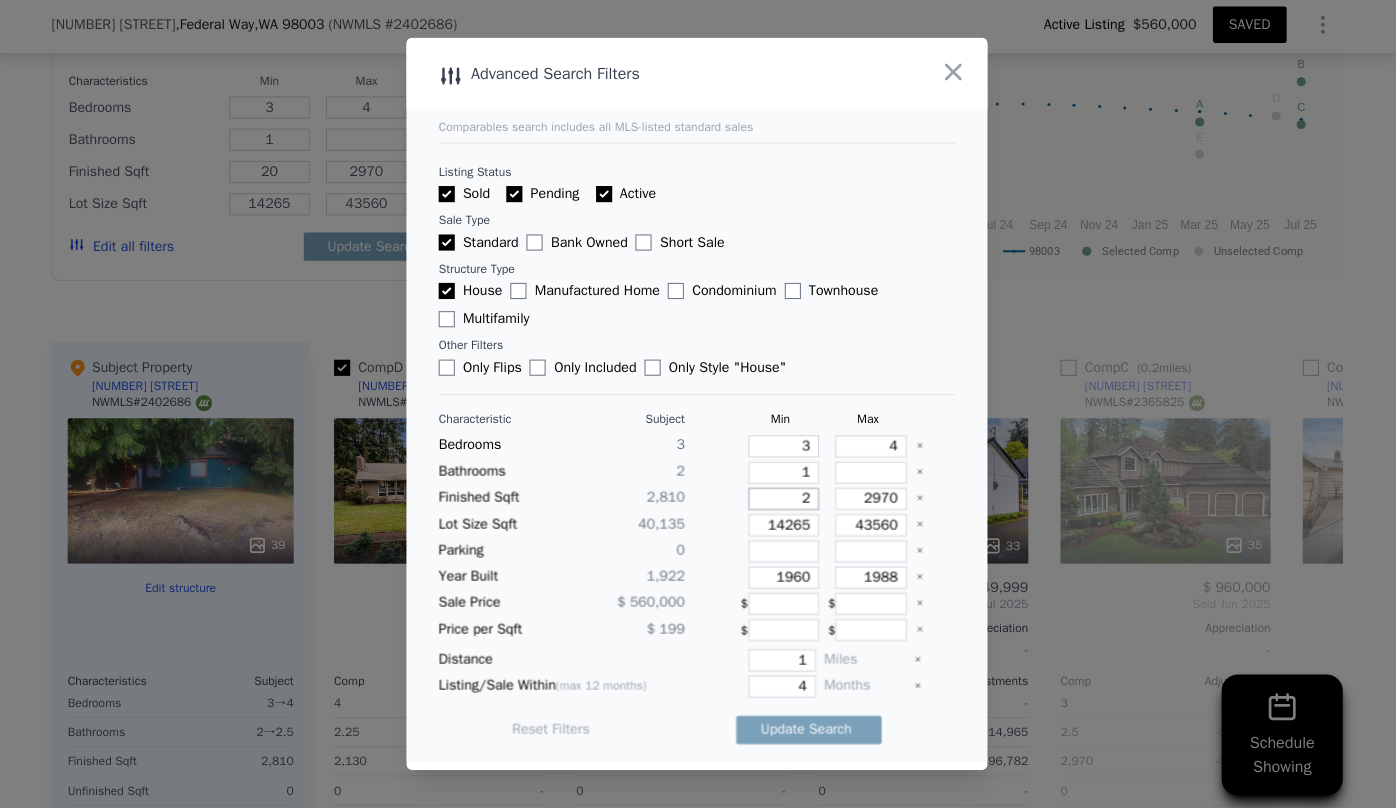 type on "2" 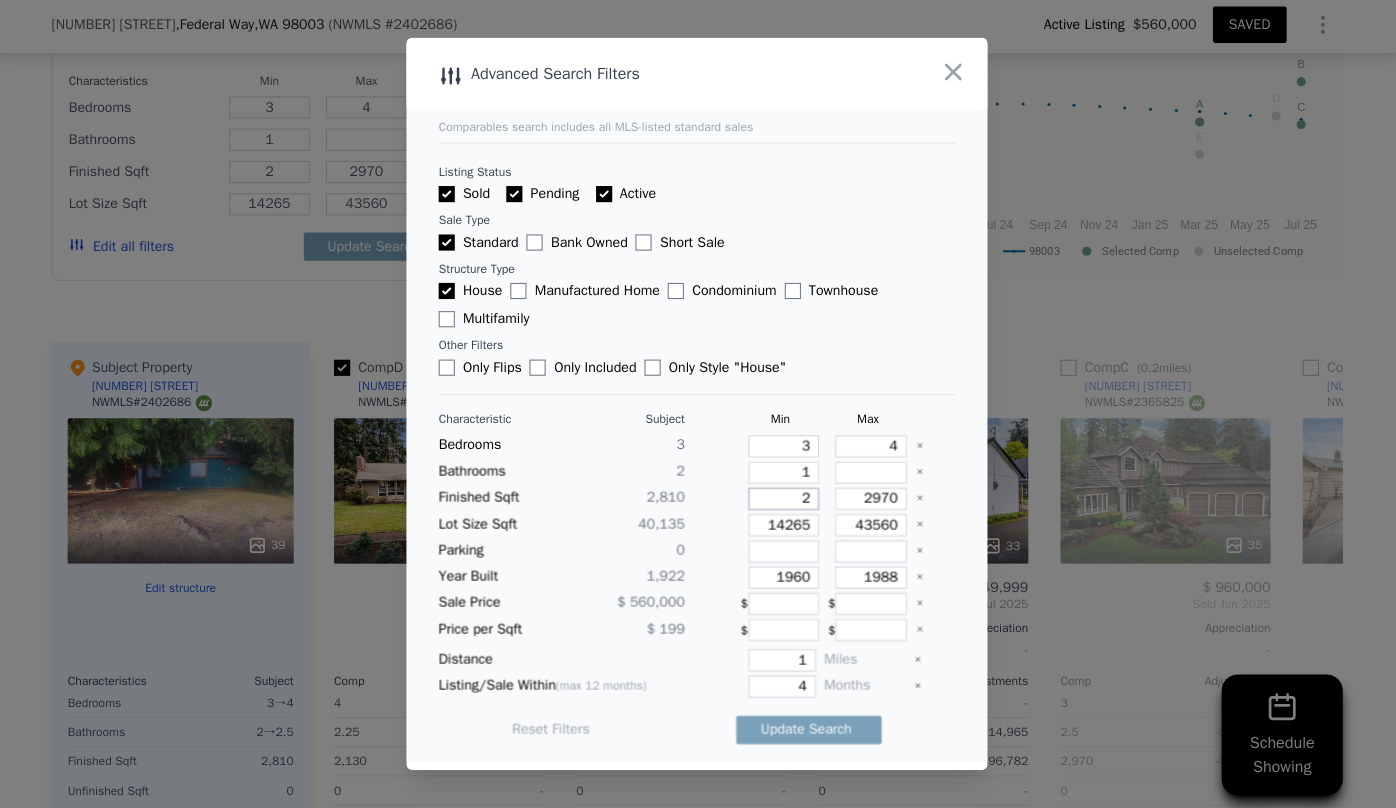 type 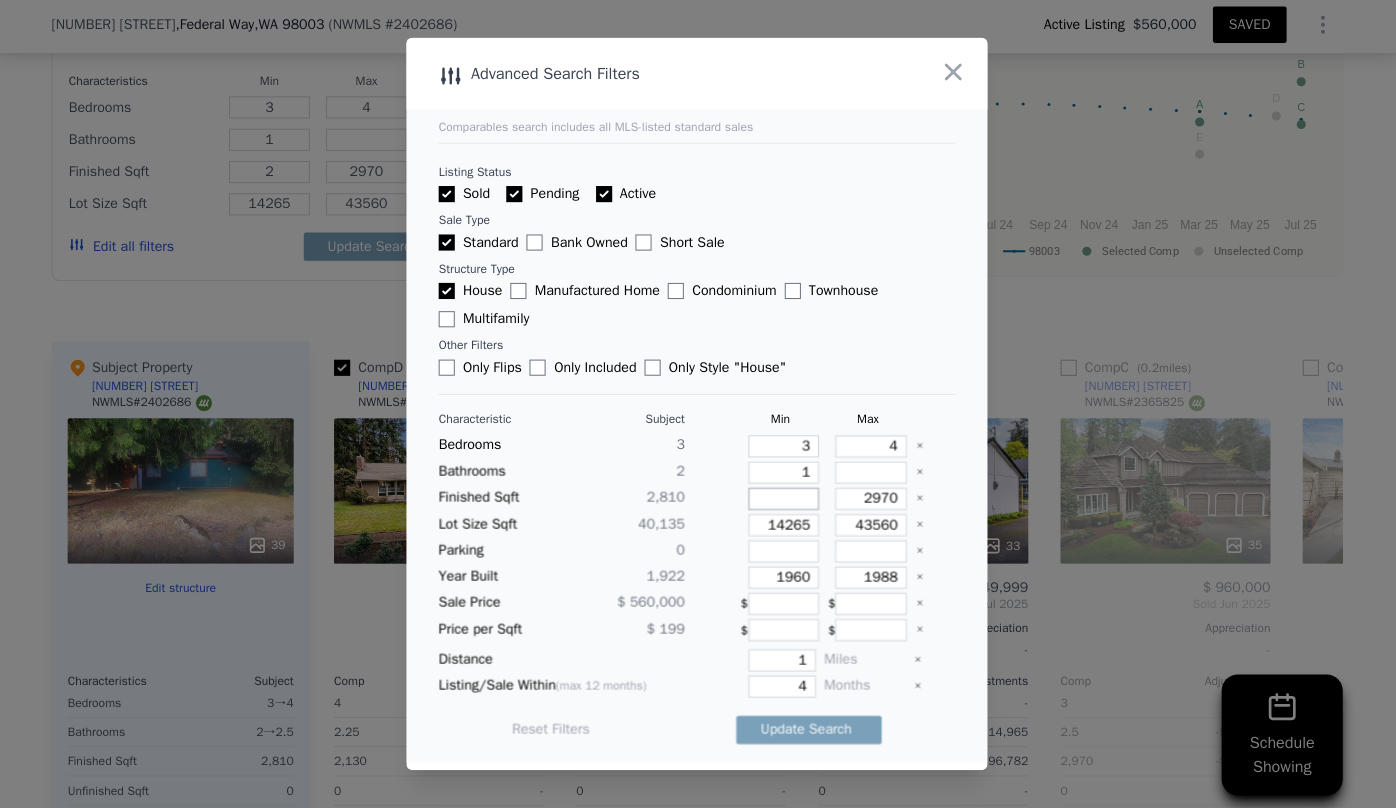 type 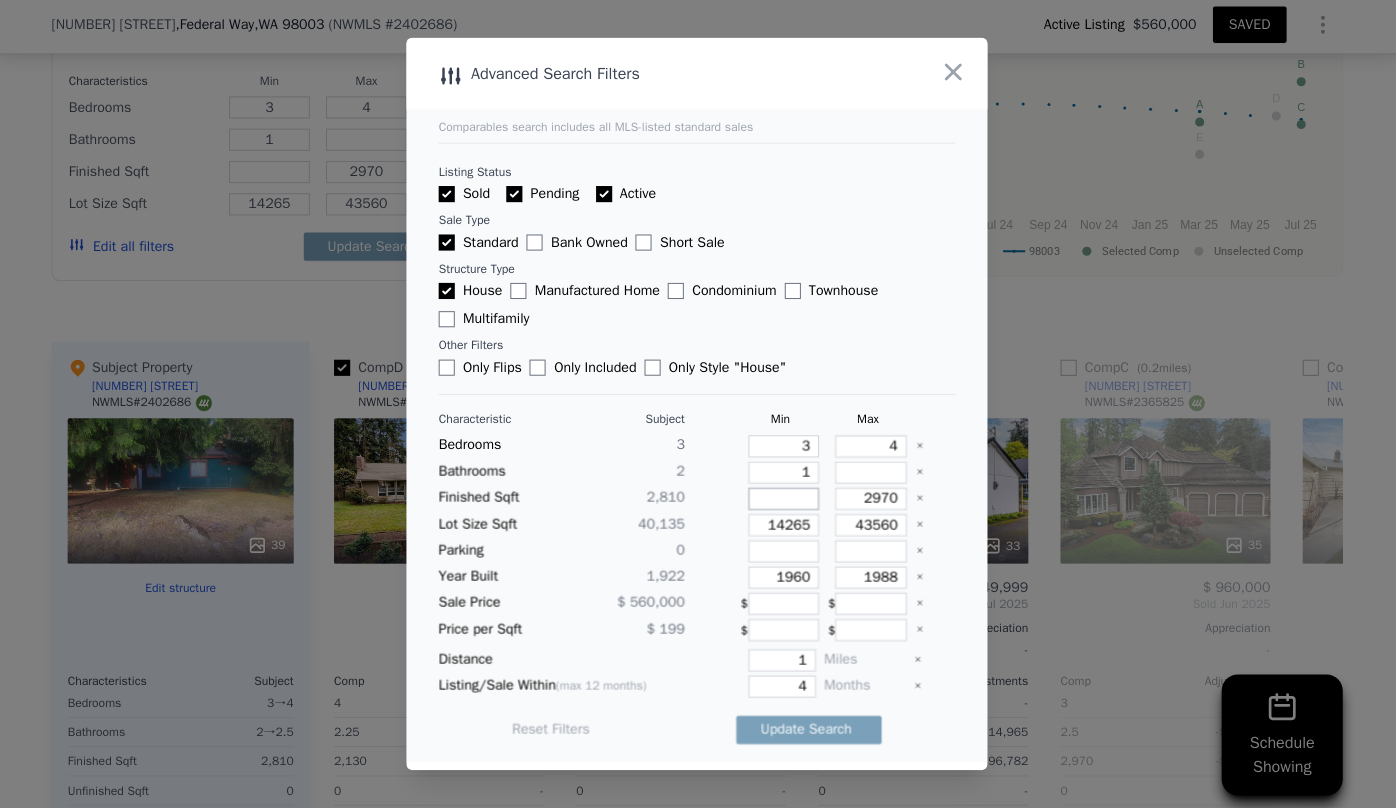 type on "1" 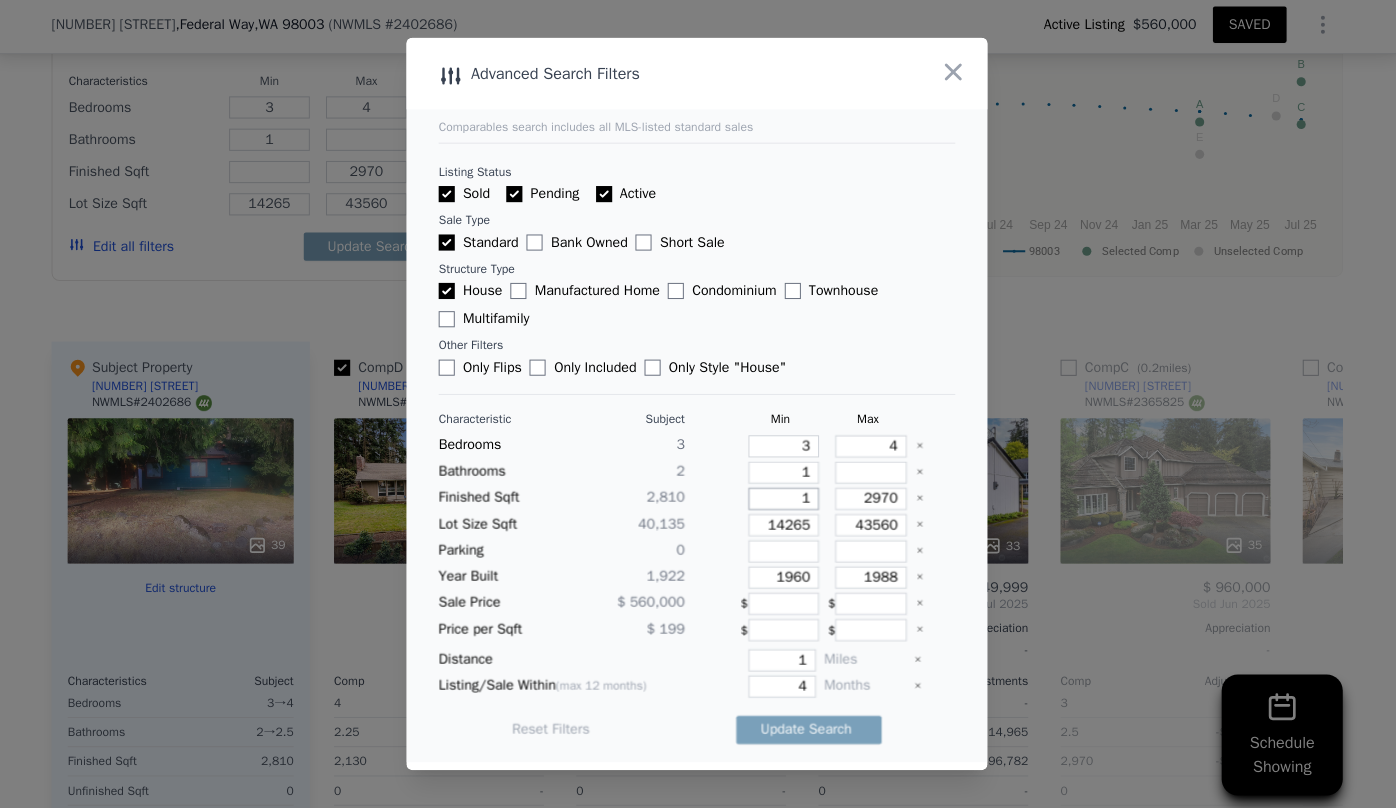 type on "1" 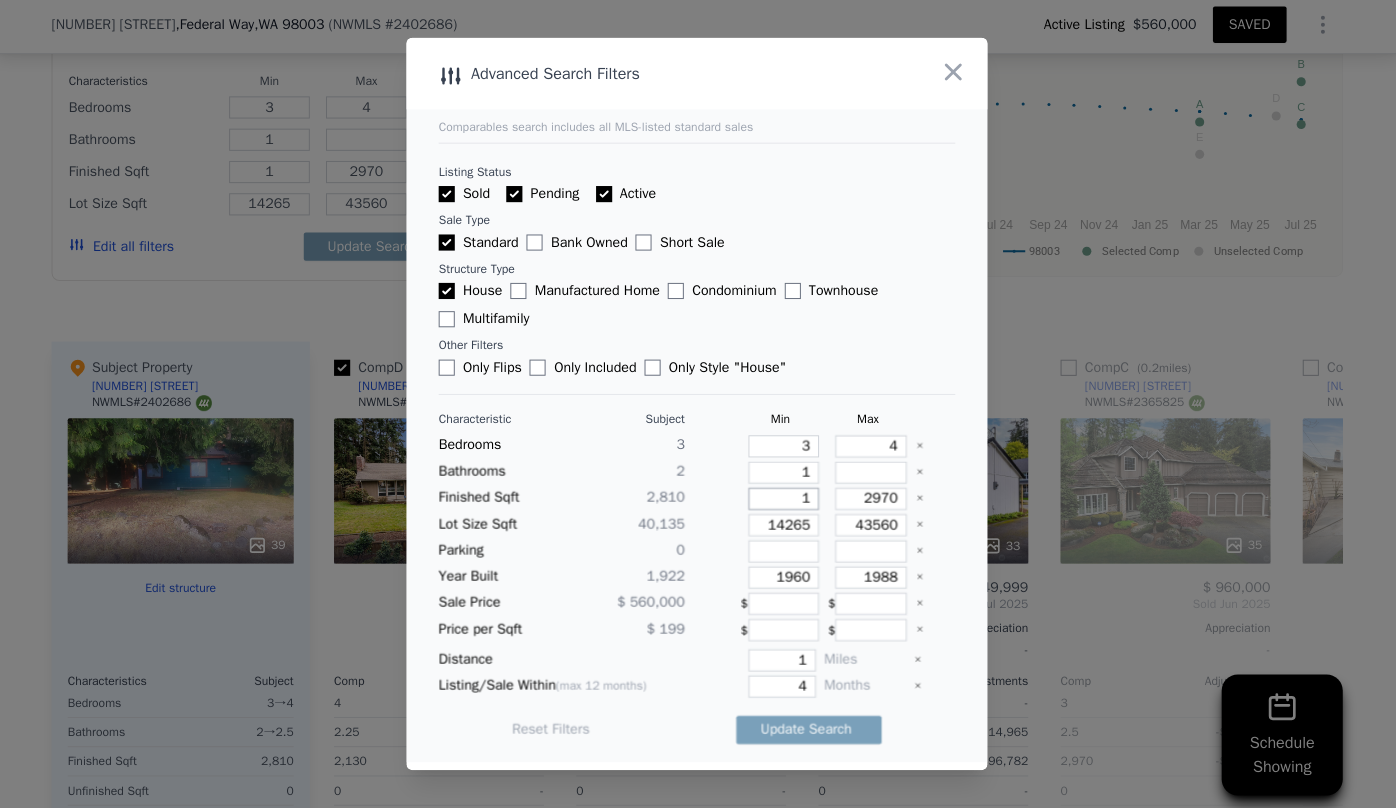 type on "18" 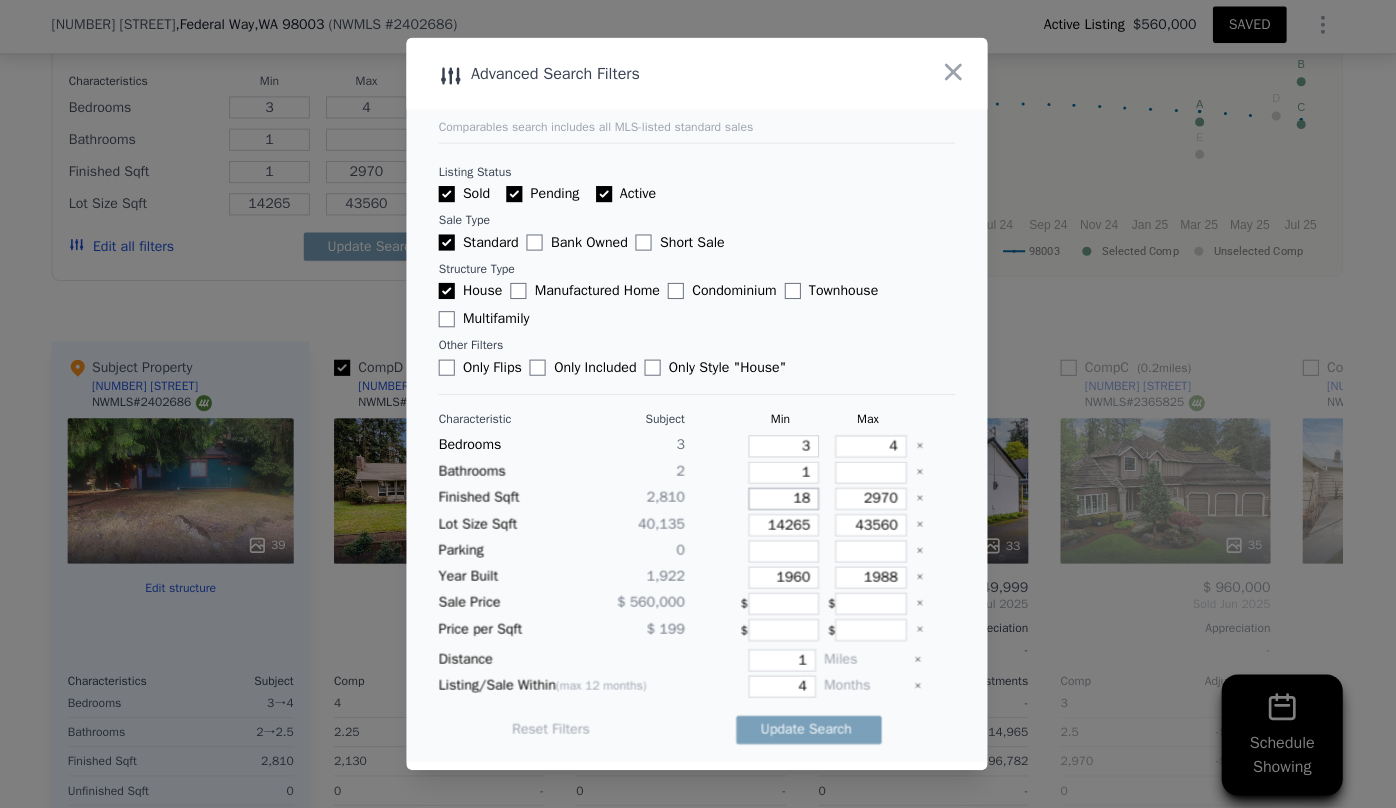 type on "18" 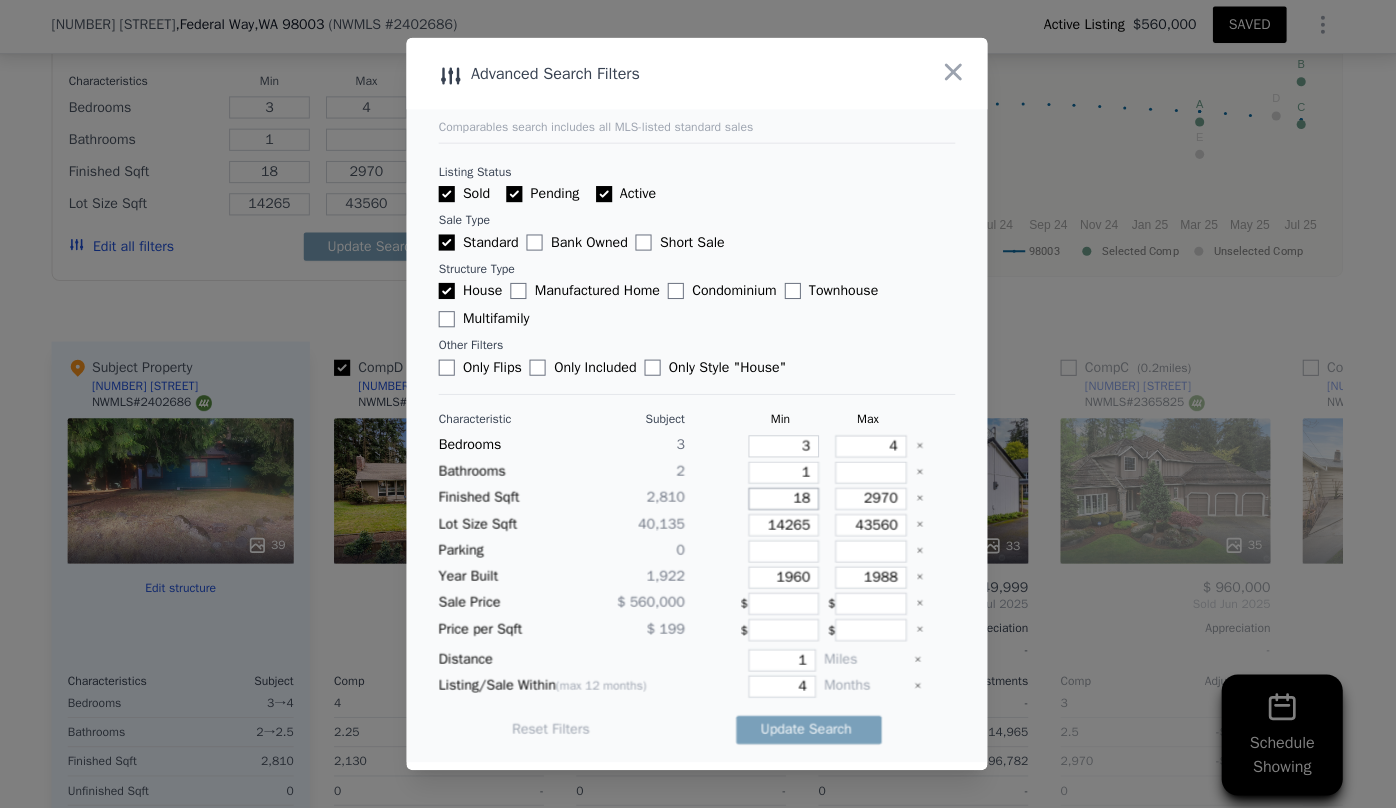 type on "180" 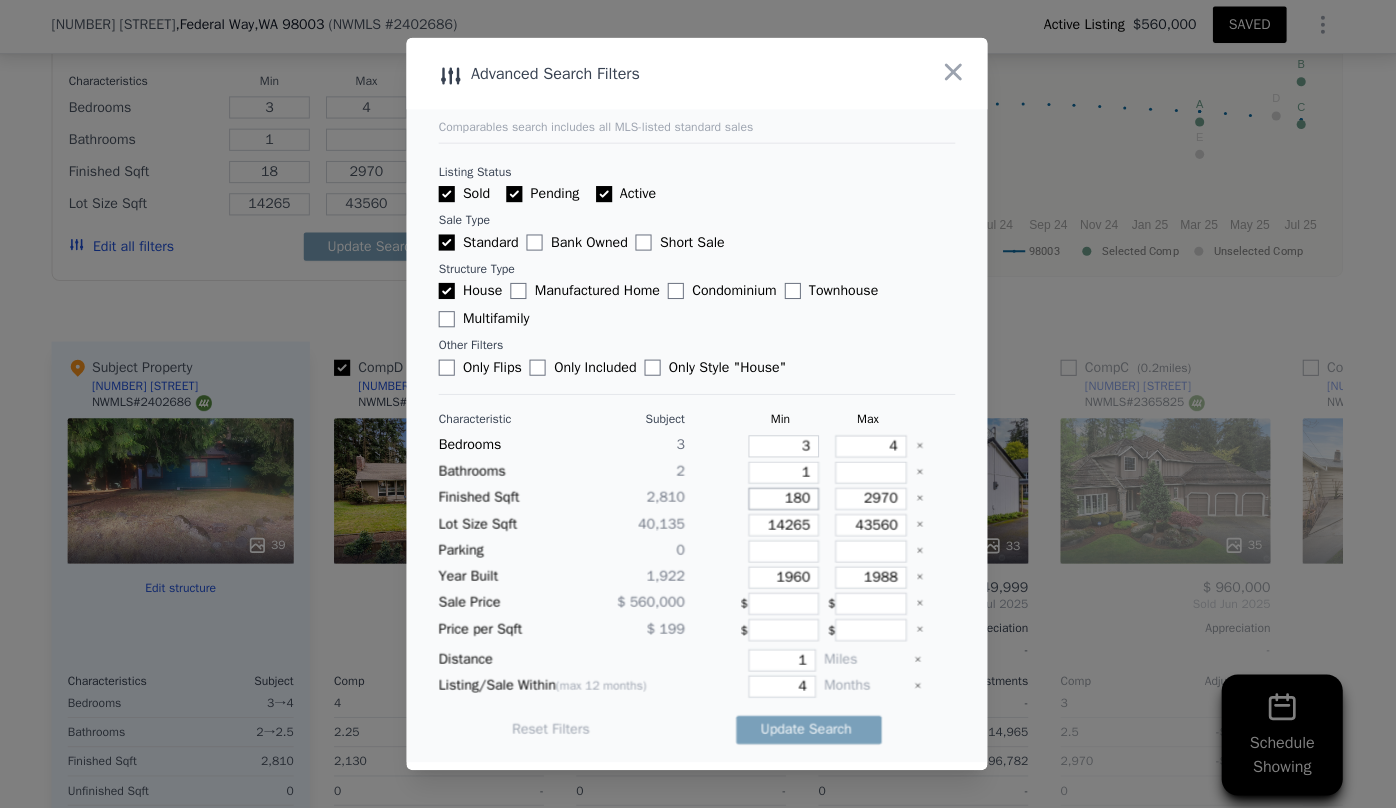 type on "180" 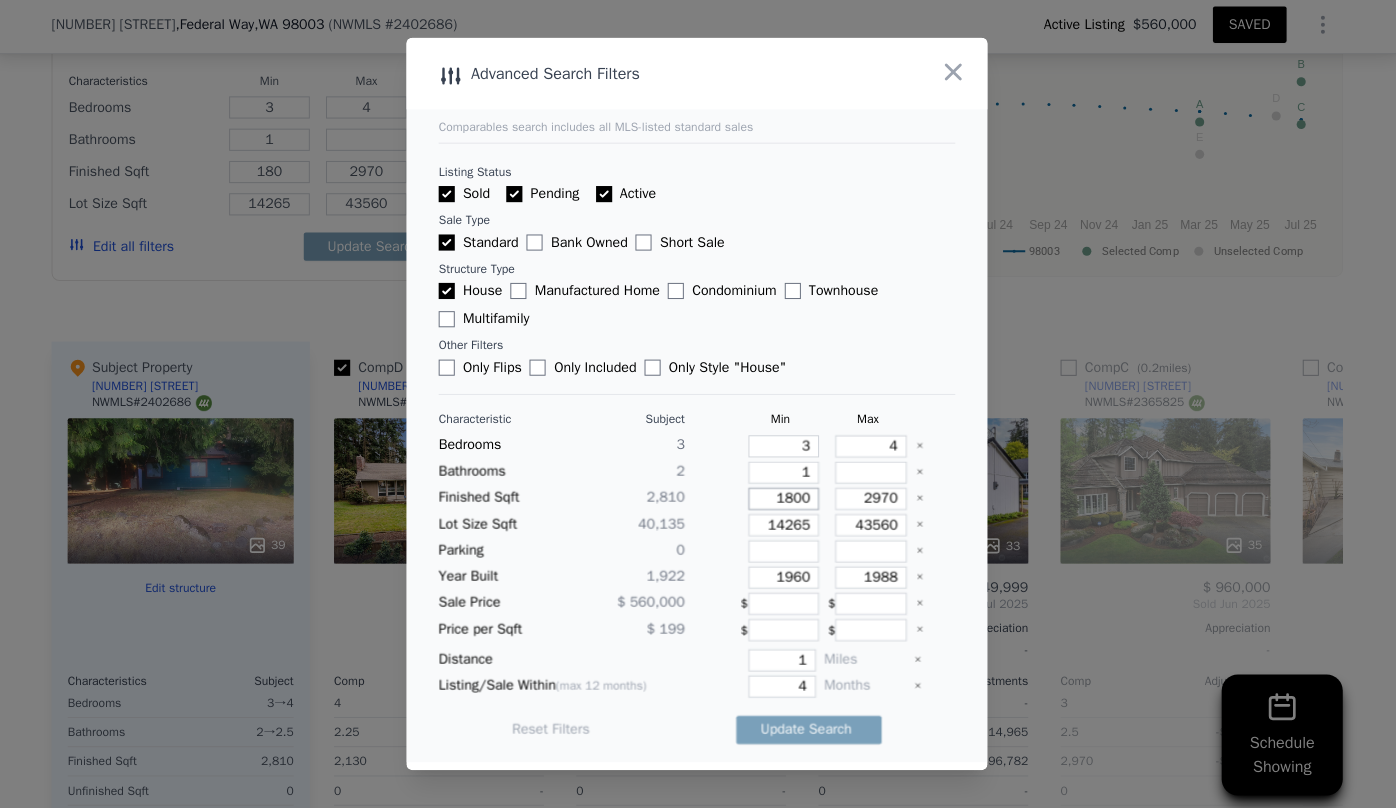 type on "1800" 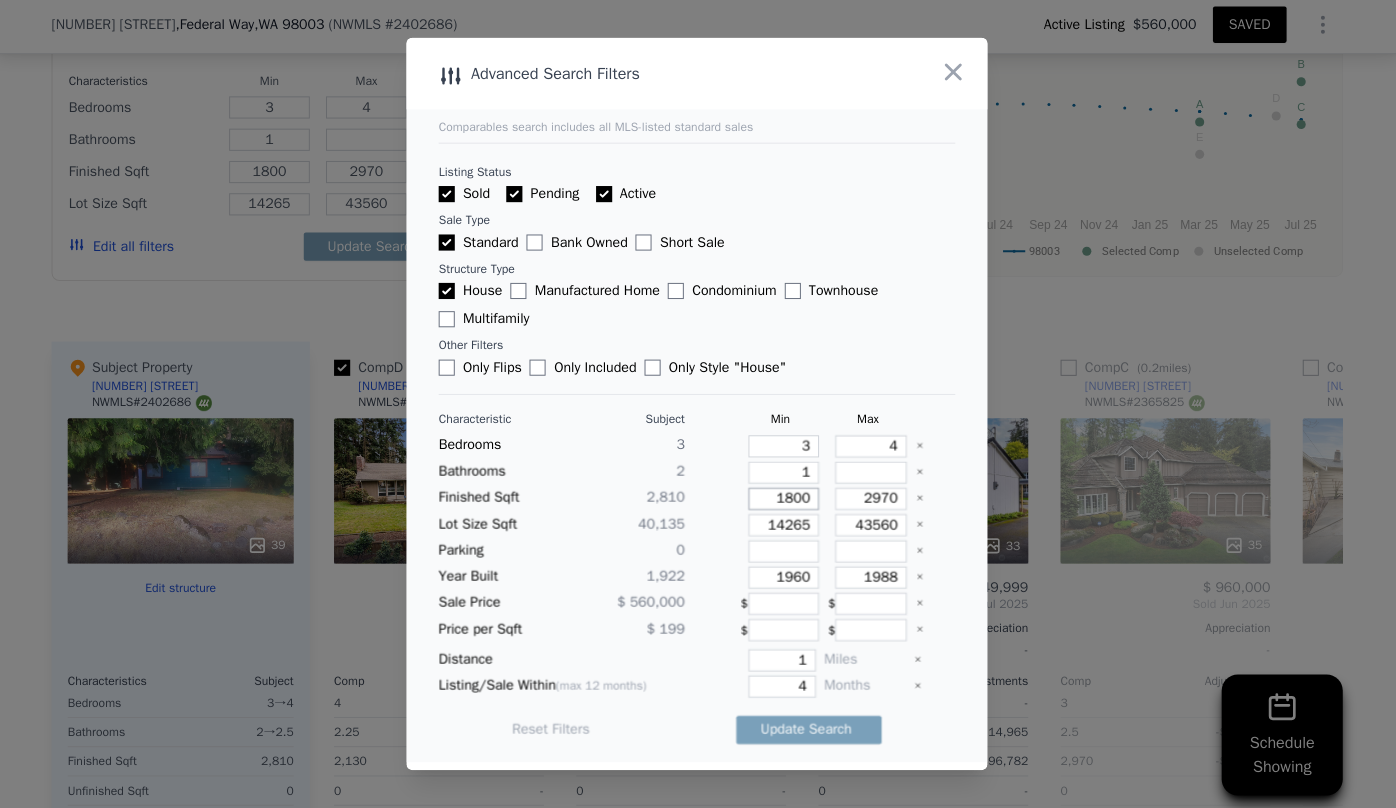 type on "1800" 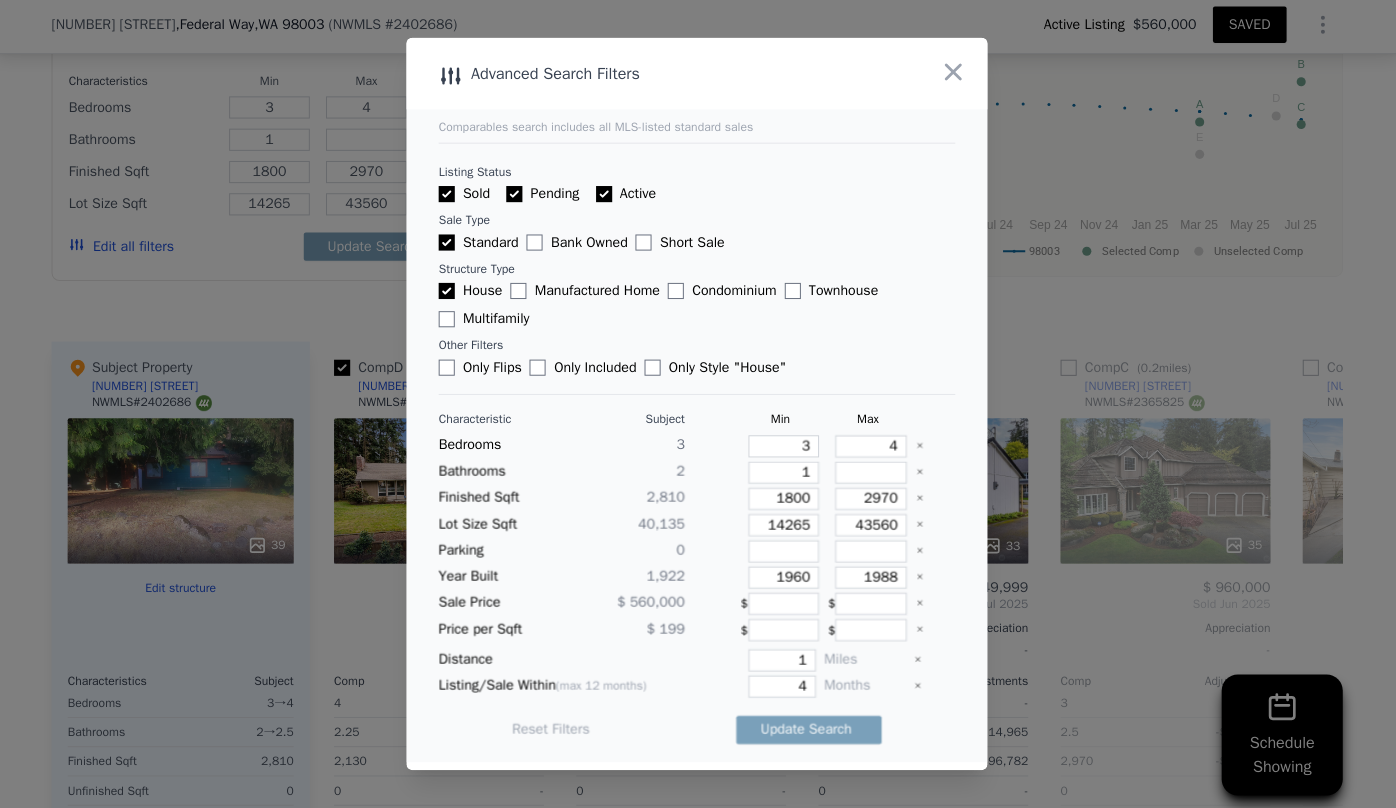 drag, startPoint x: 809, startPoint y: 525, endPoint x: 749, endPoint y: 533, distance: 60.530983 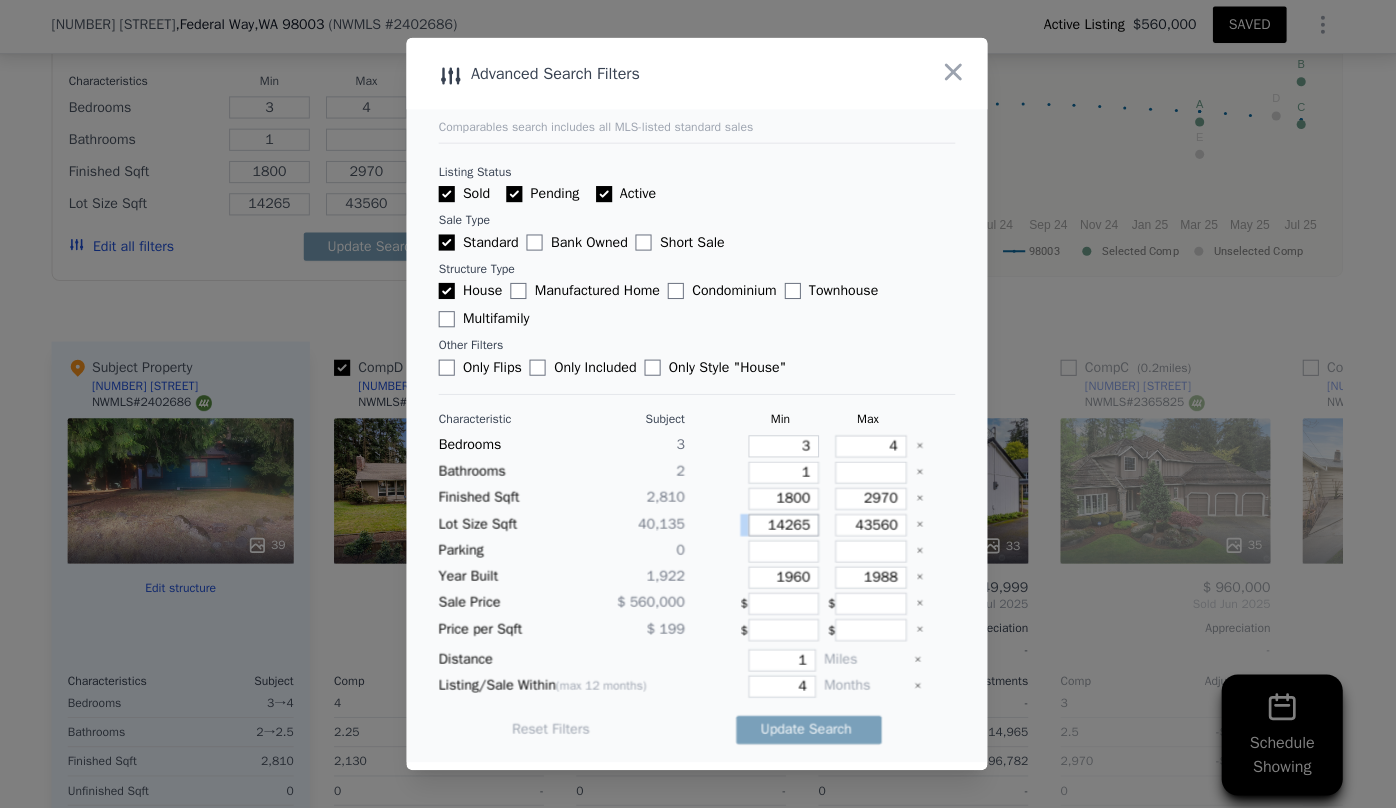 click on "14265" at bounding box center [784, 524] 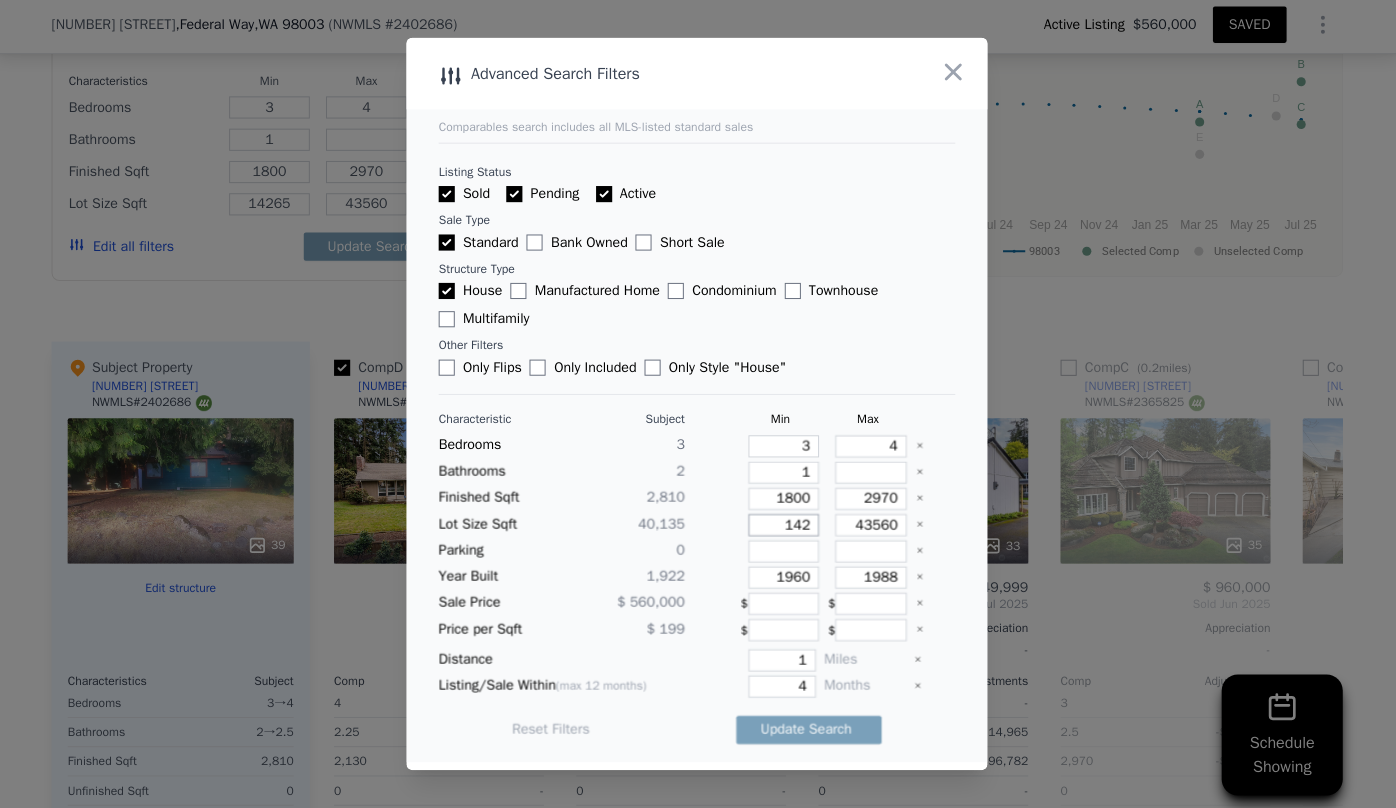 type on "1426" 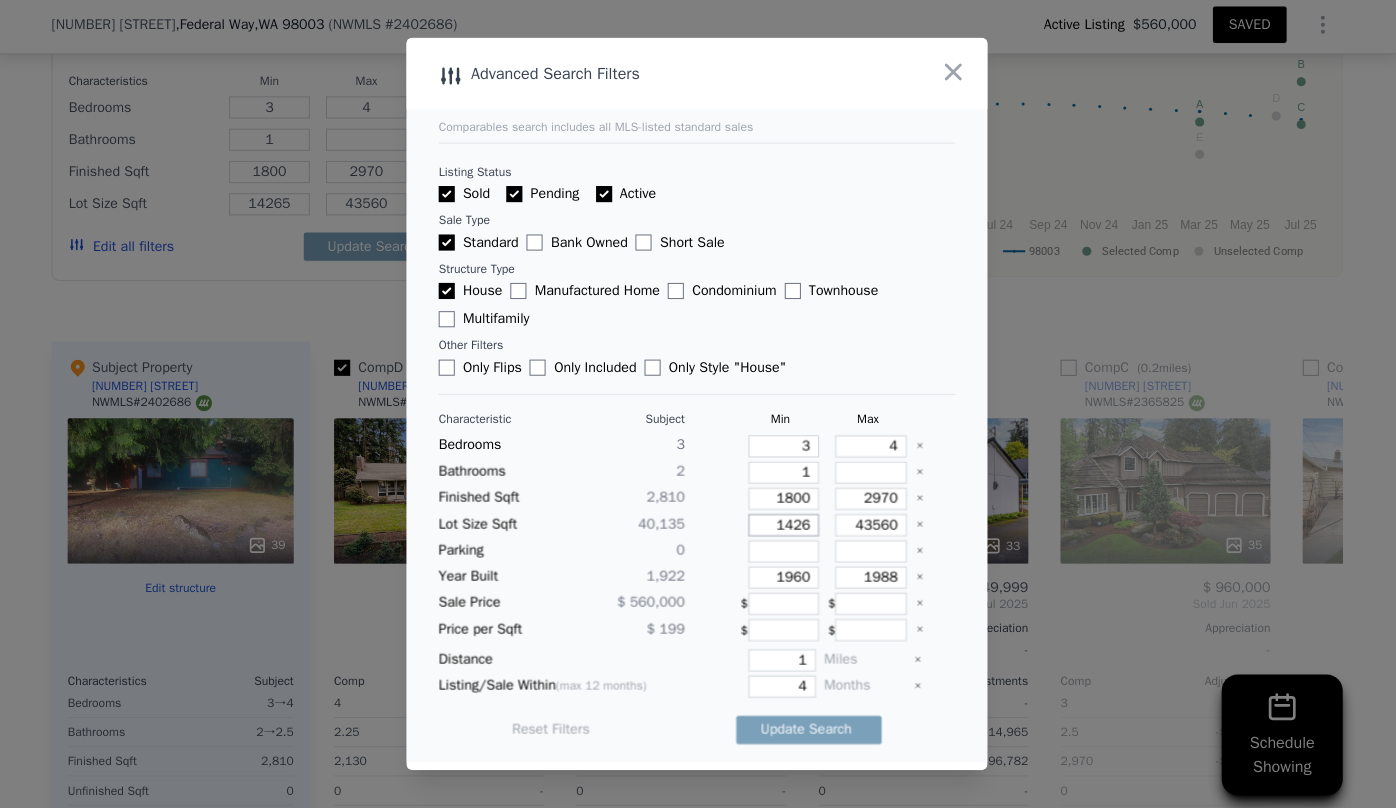 type on "1426" 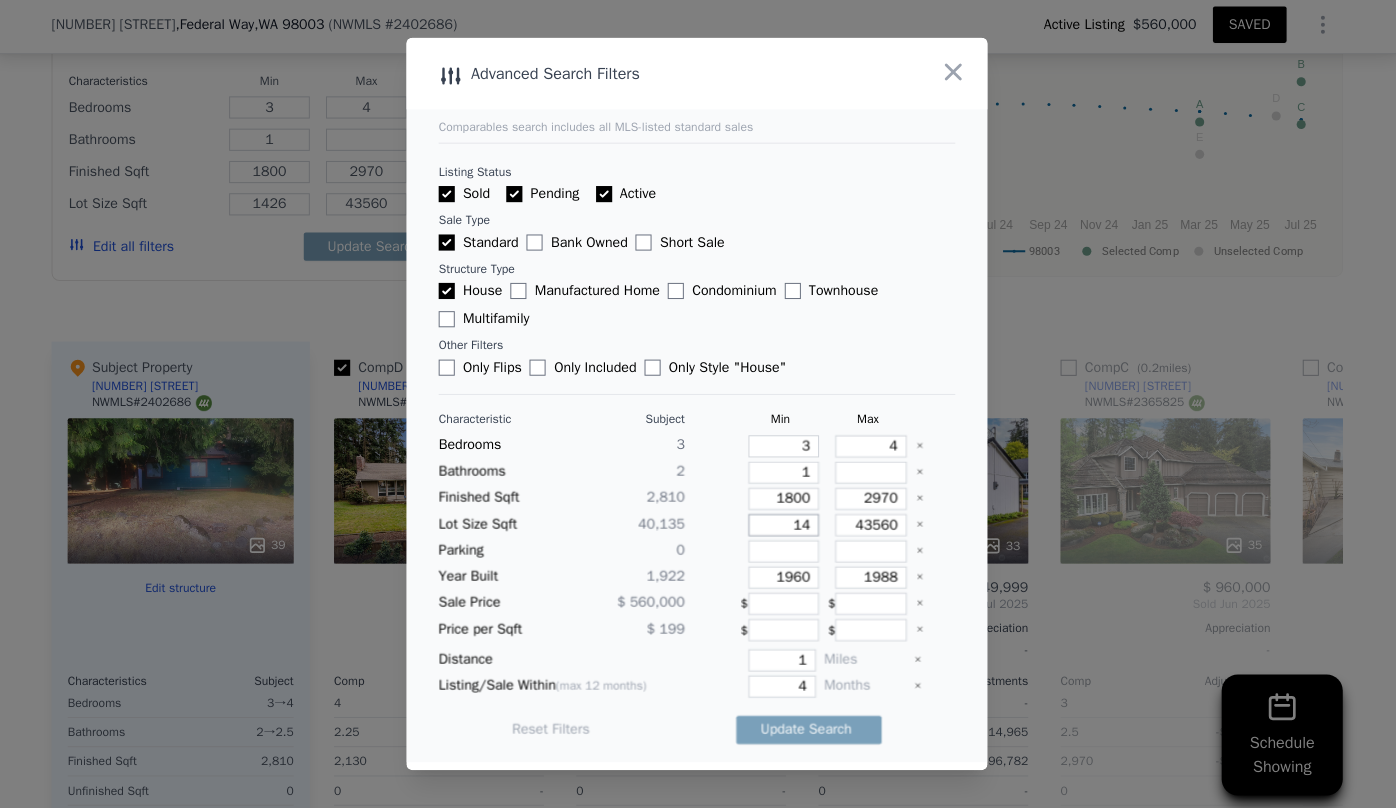 type on "142" 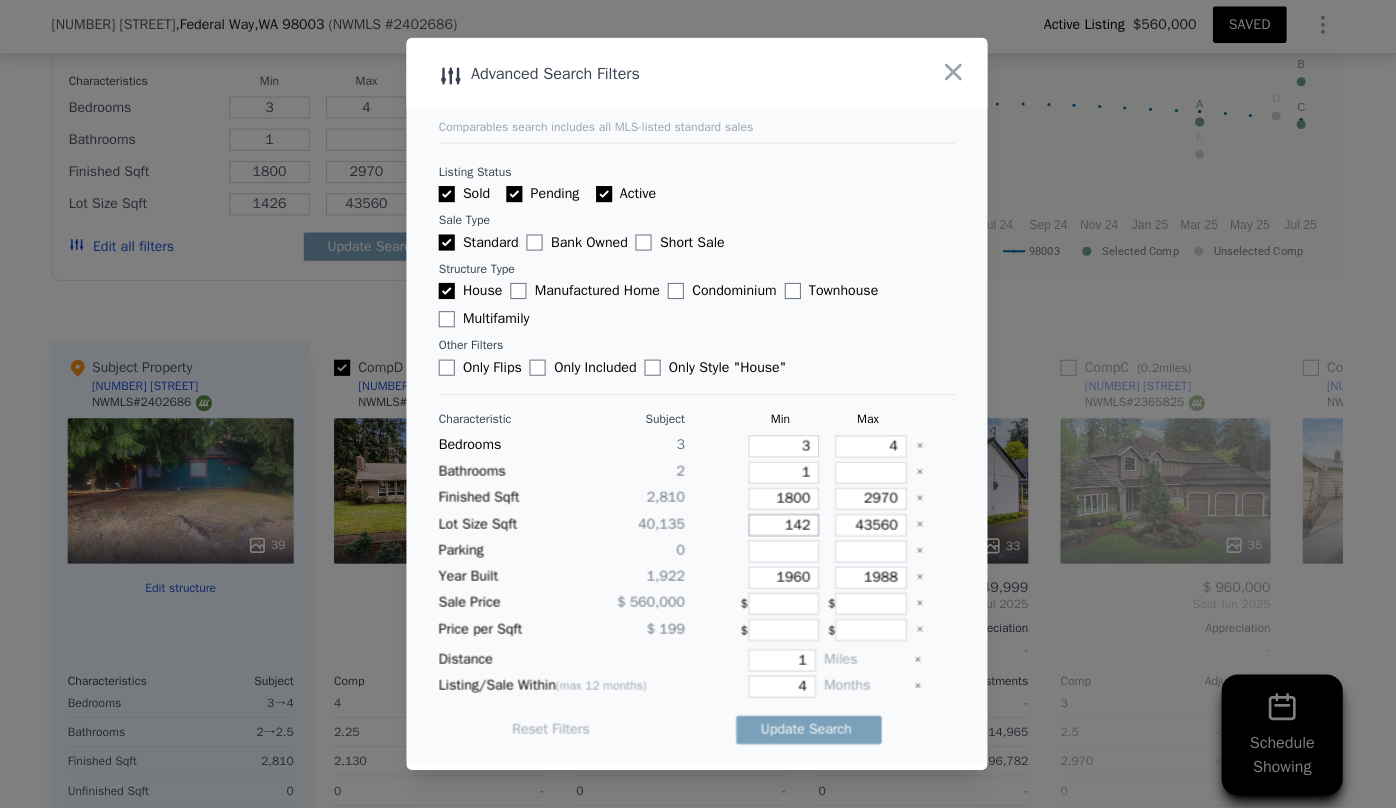 type on "142" 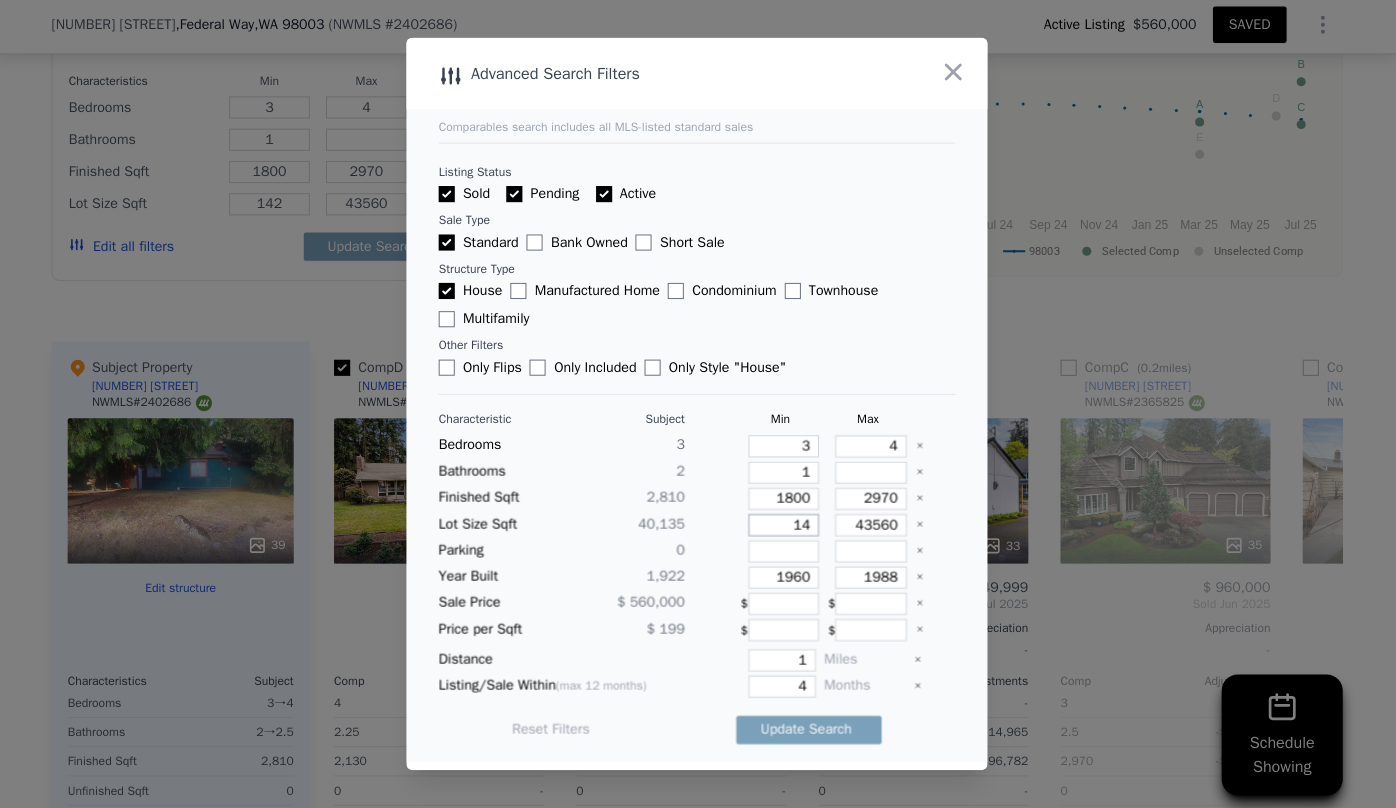 type on "1" 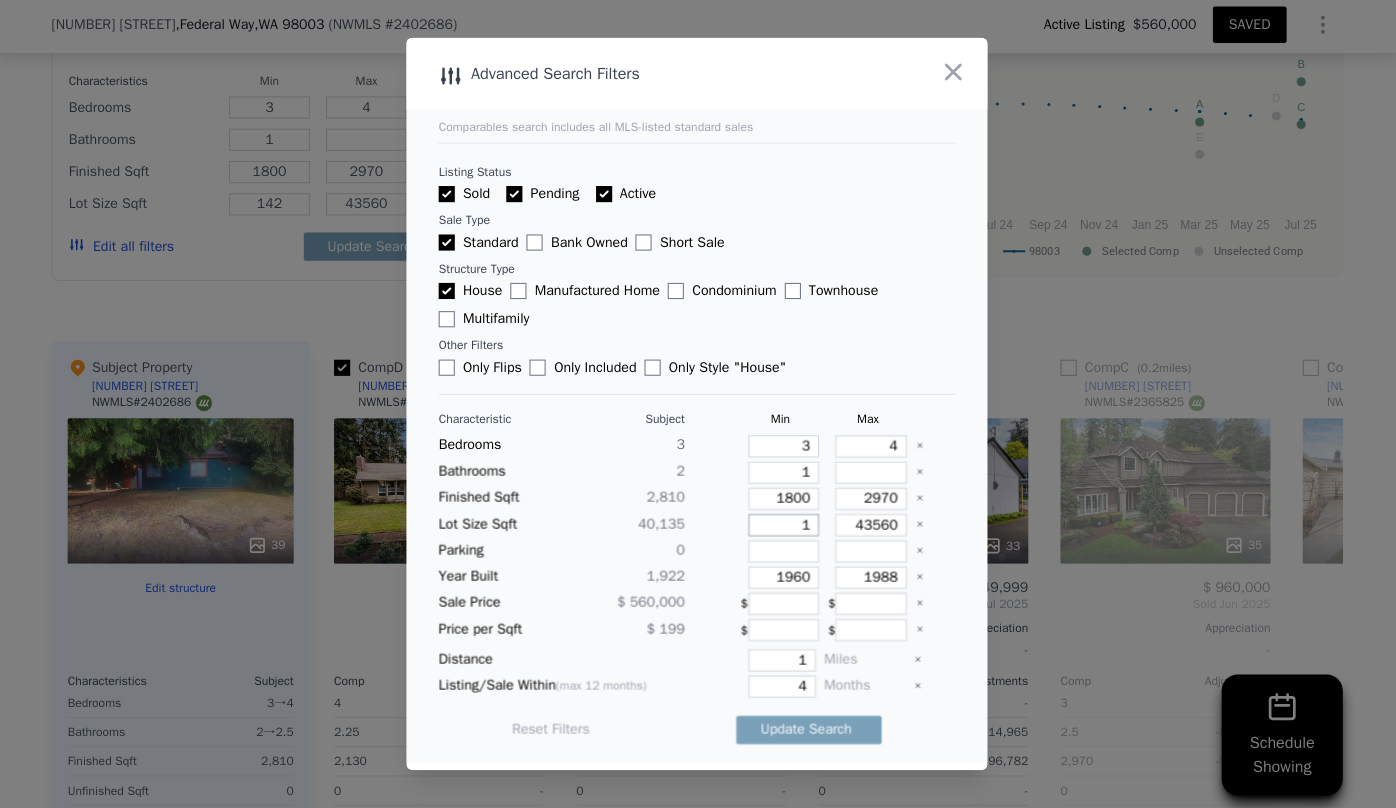 type on "14" 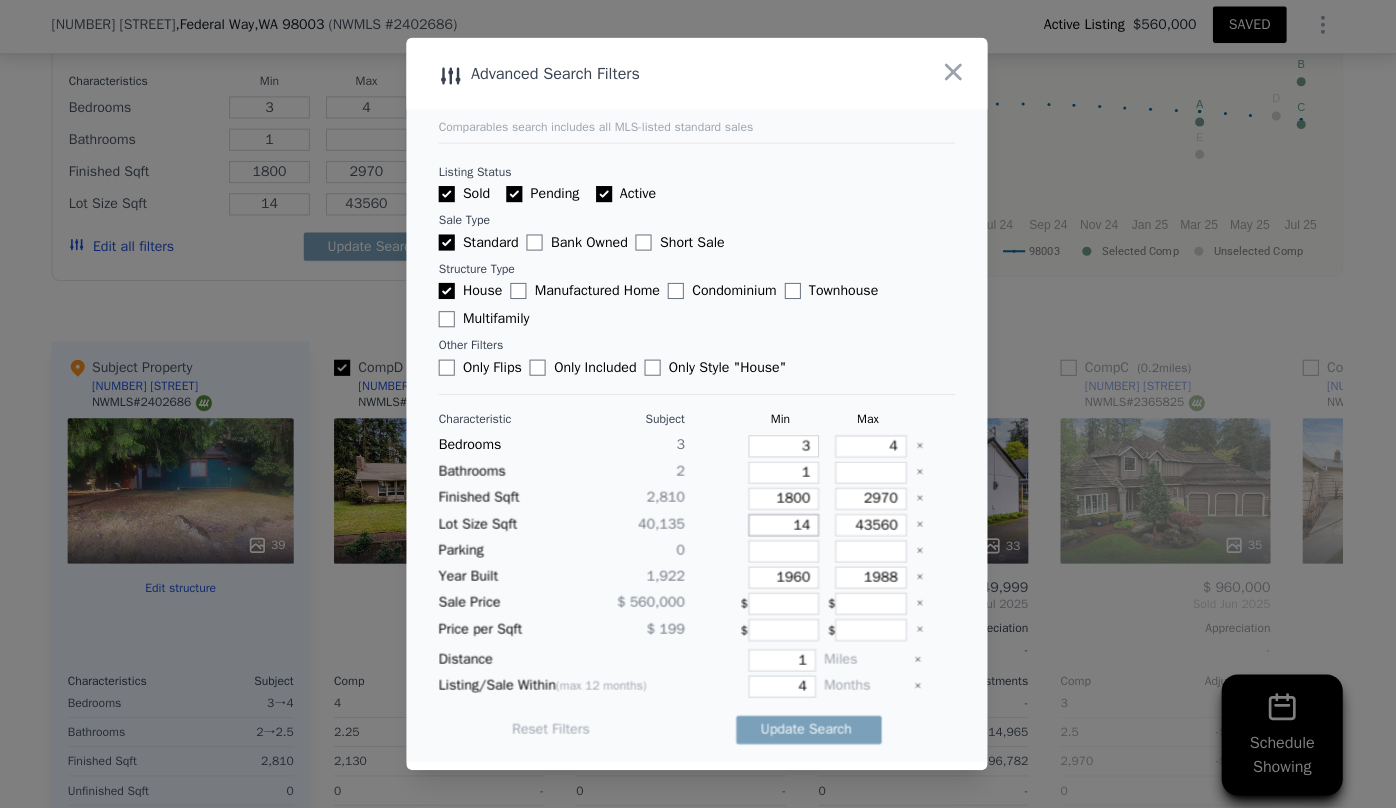 type on "1" 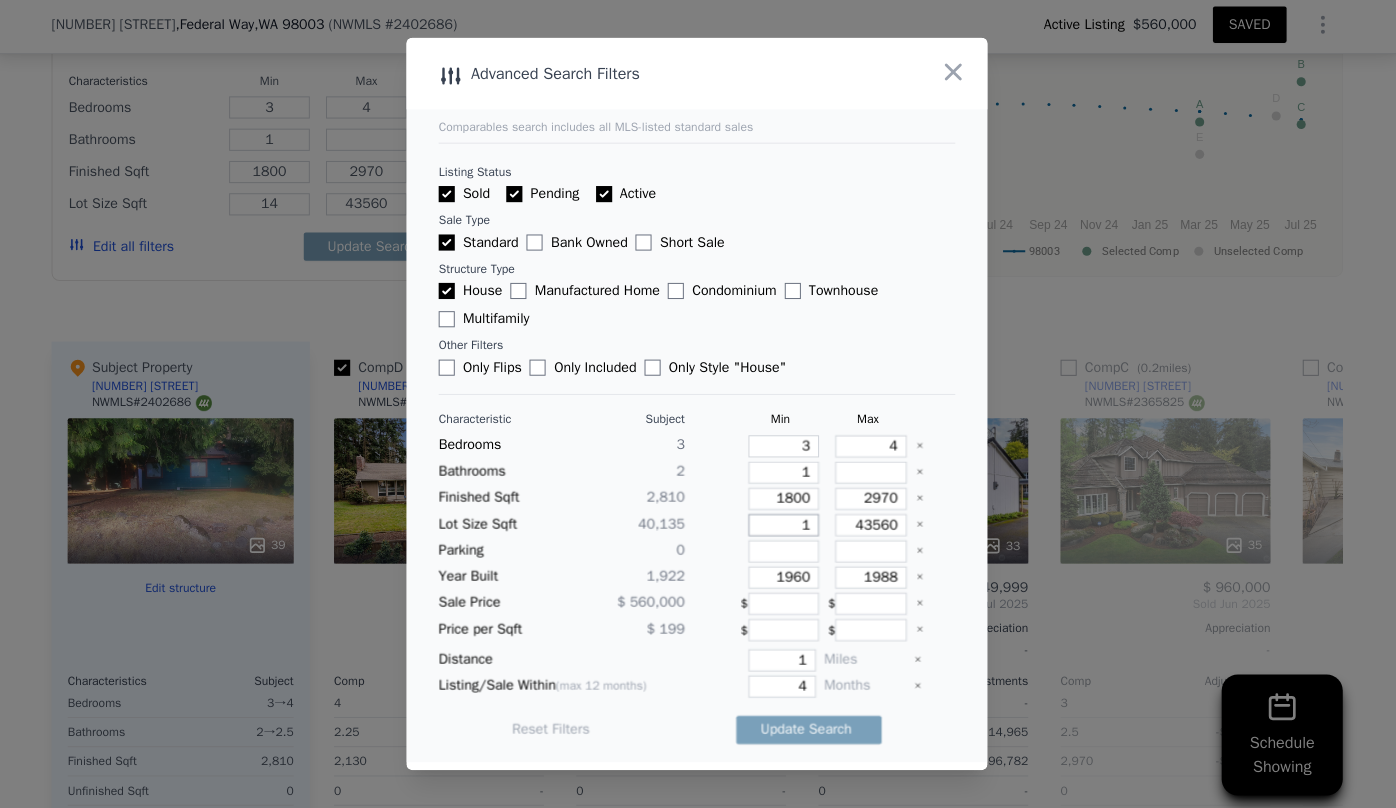 type 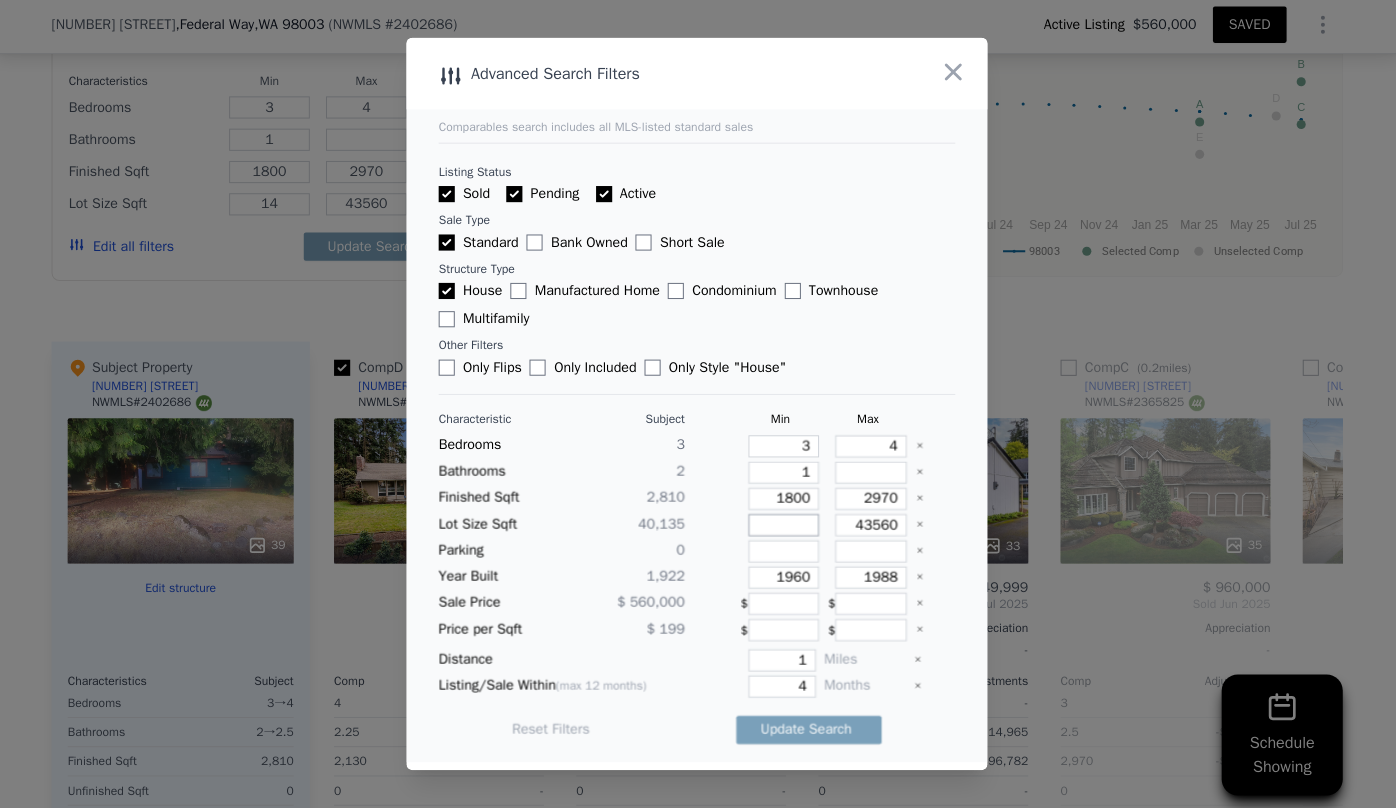 type on "1" 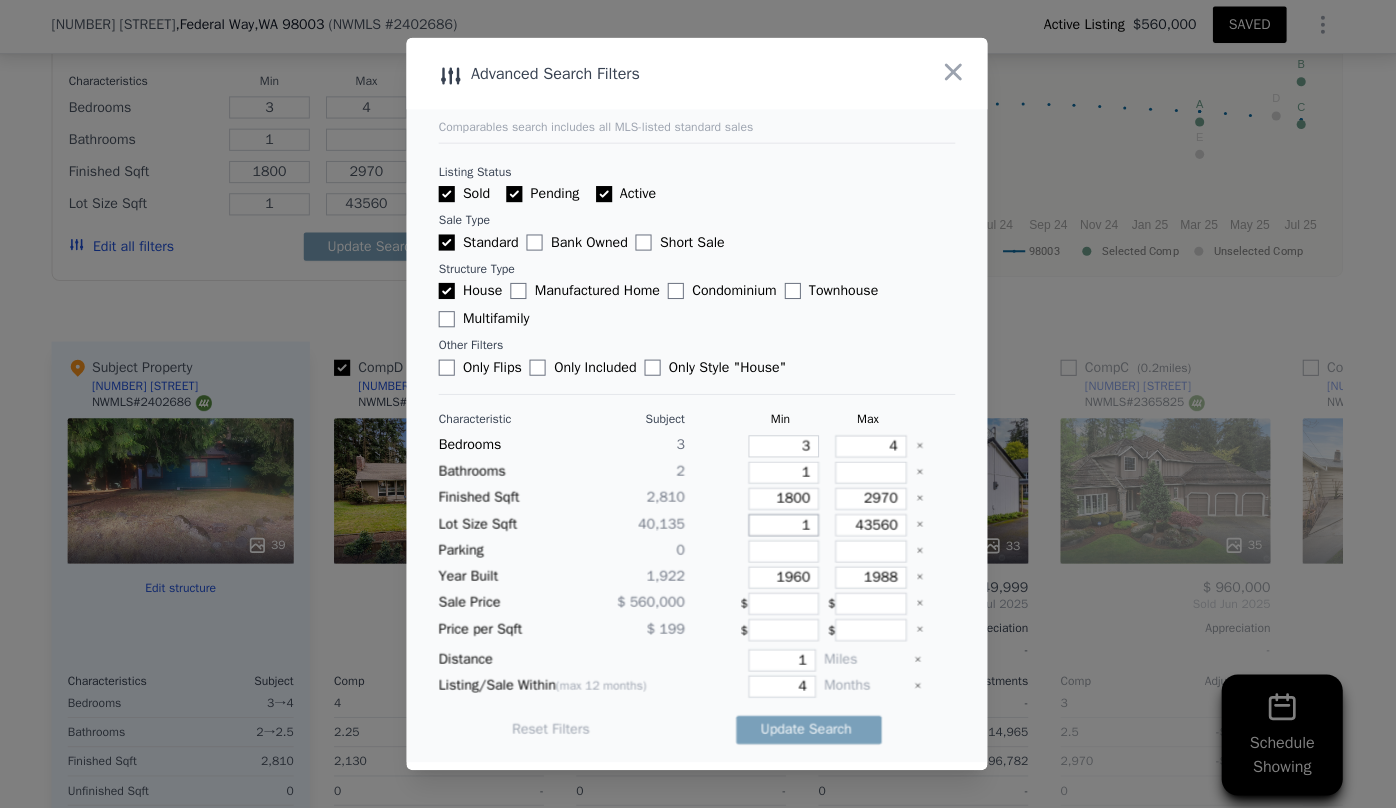 type 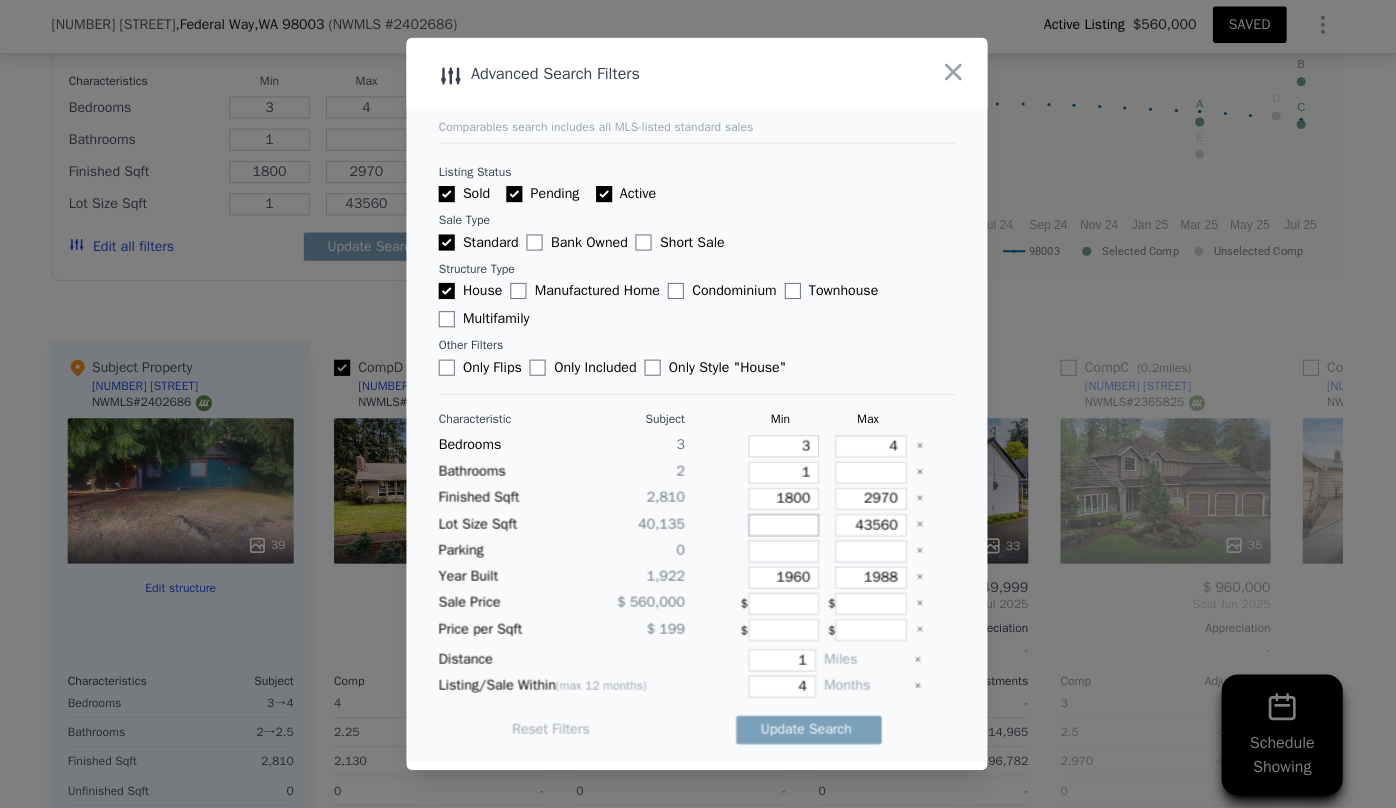 type 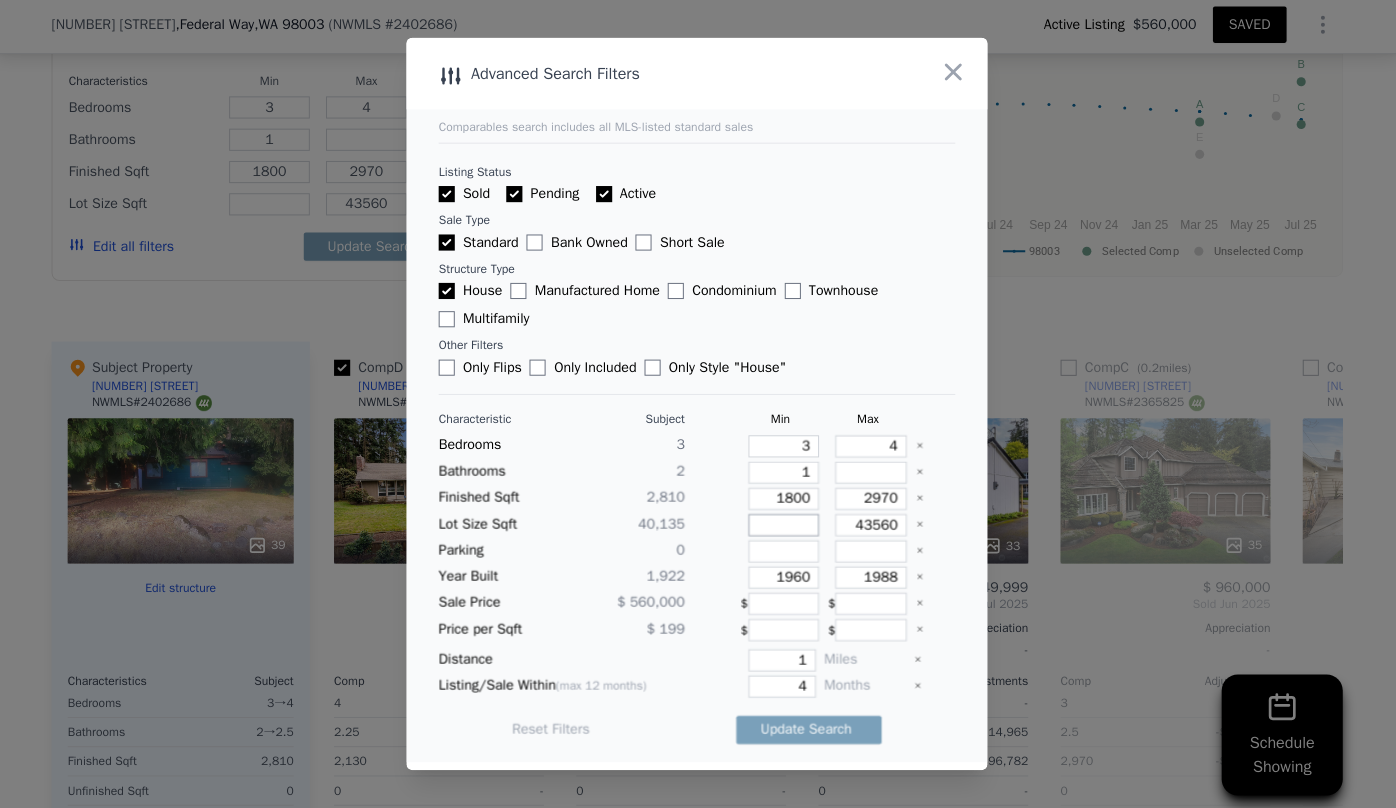 type on "1" 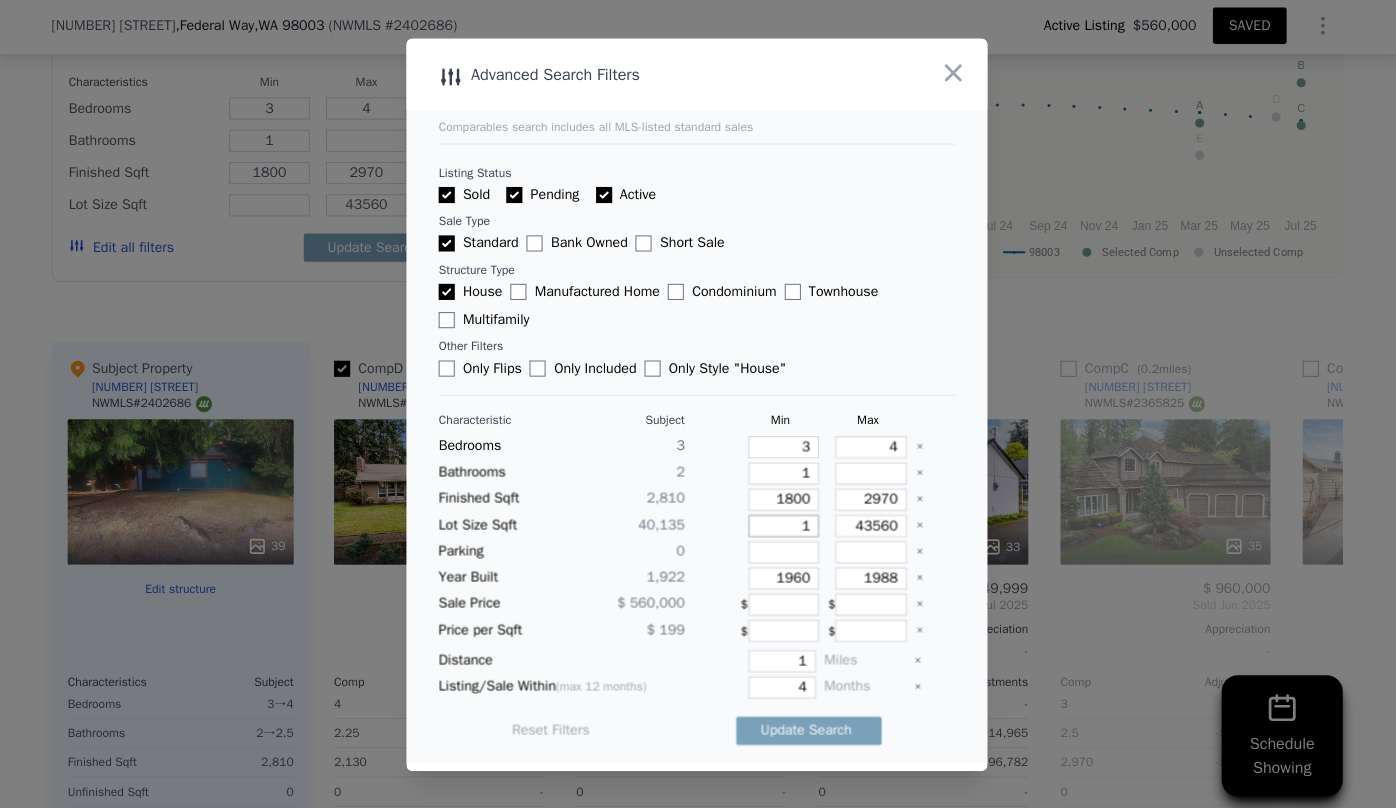 type on "1" 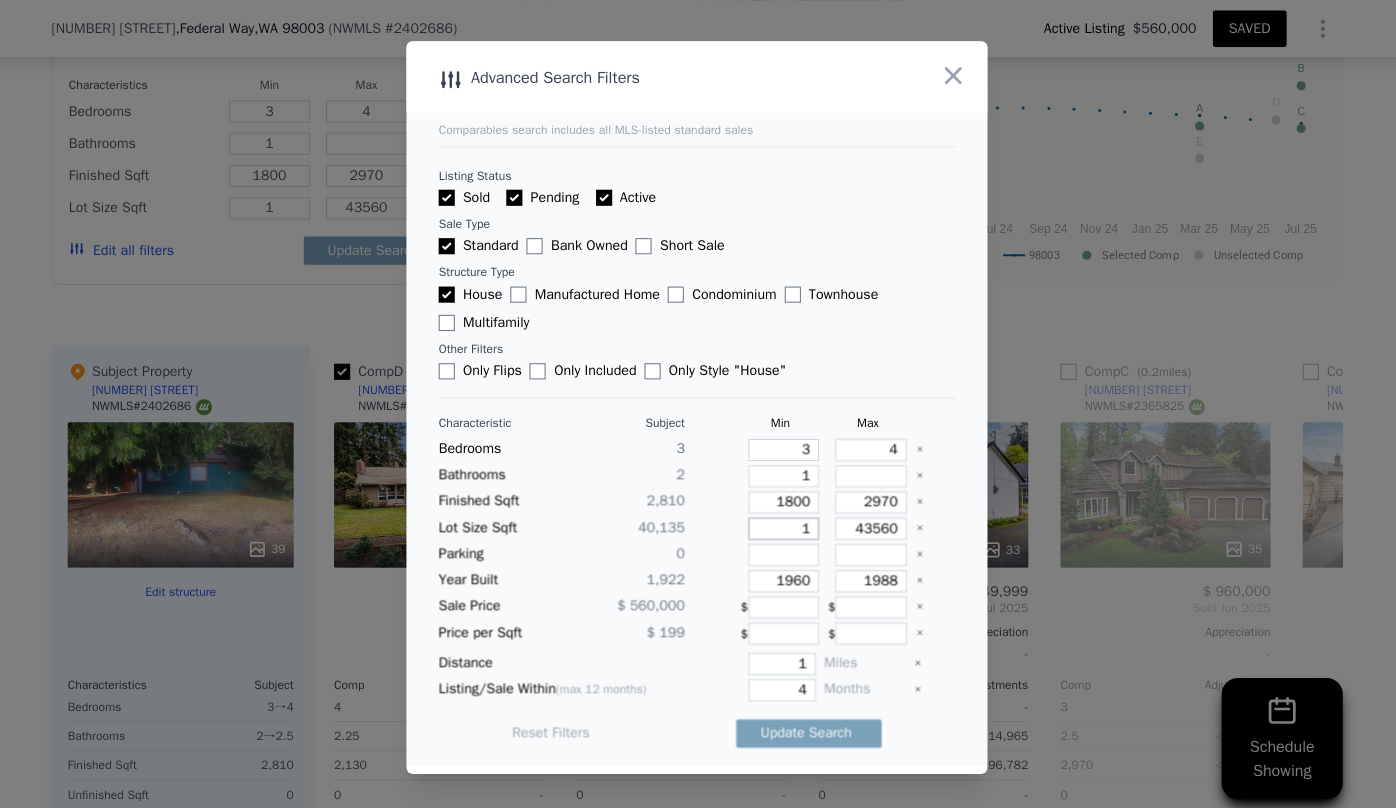 type on "1" 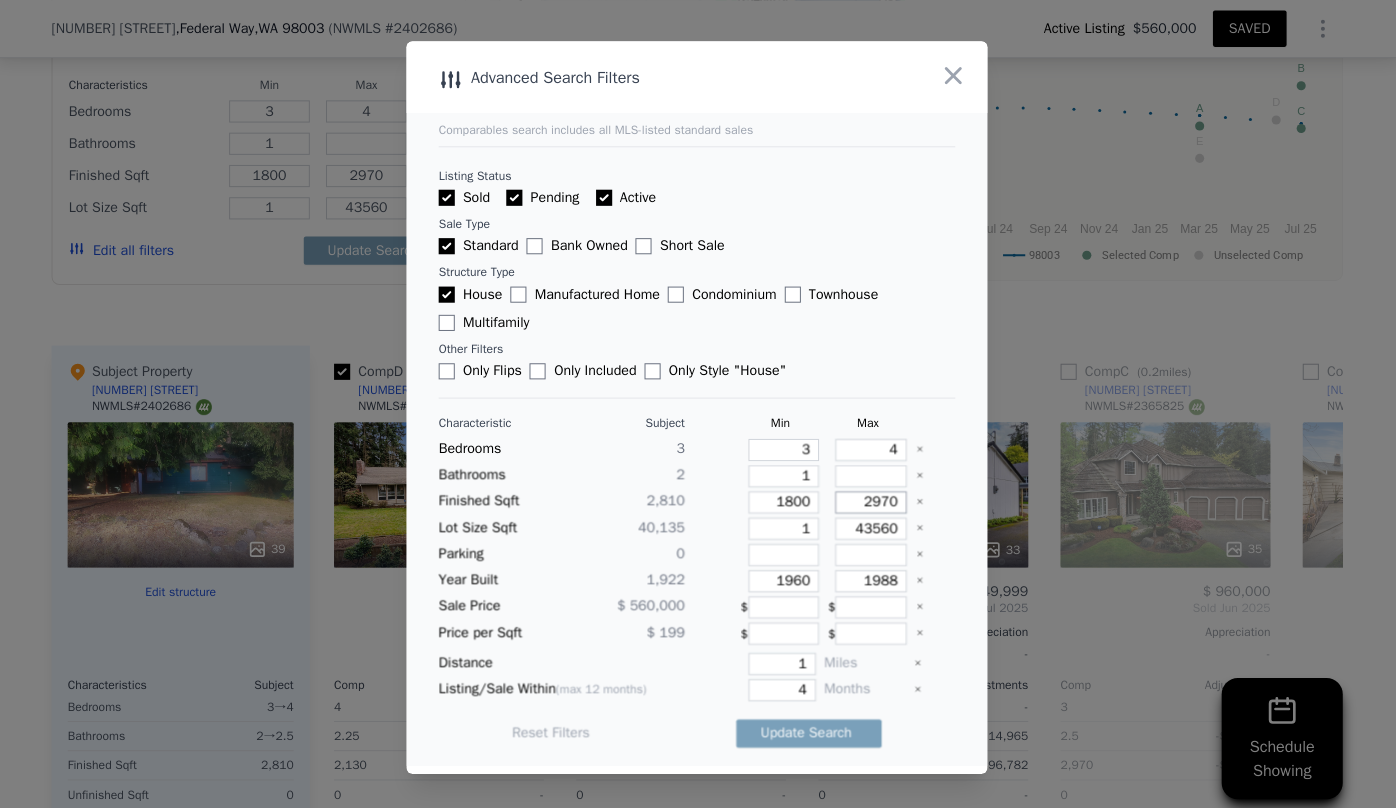 drag, startPoint x: 889, startPoint y: 497, endPoint x: 825, endPoint y: 497, distance: 64 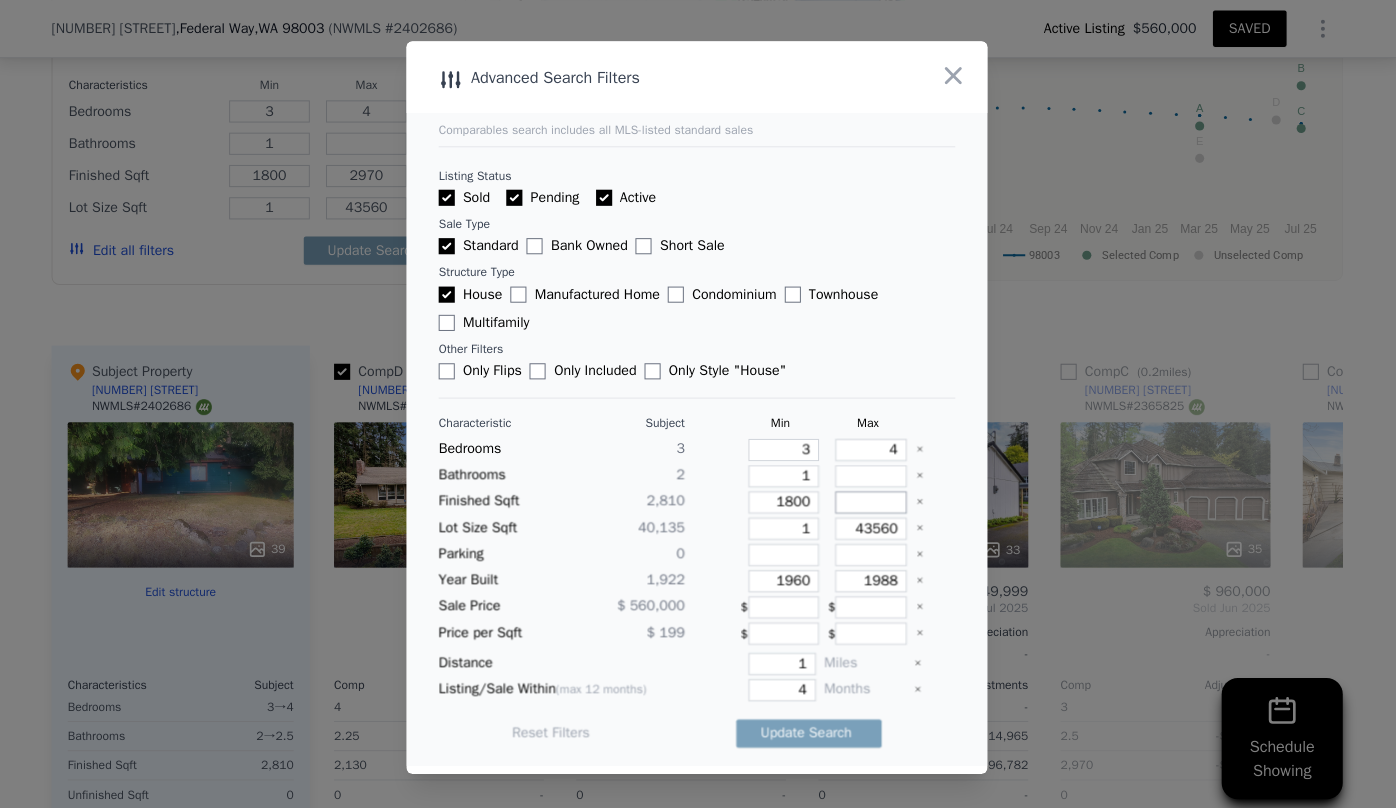 type 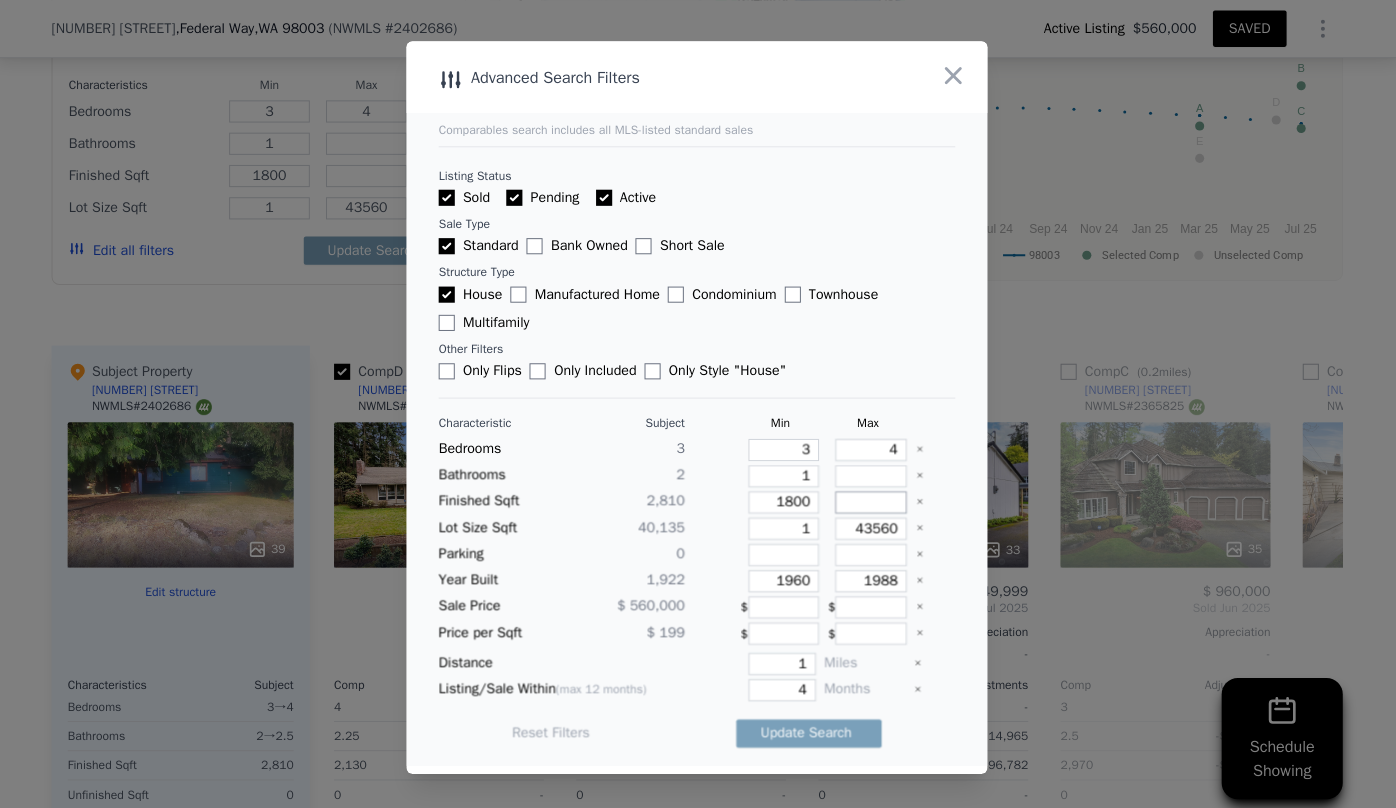 type 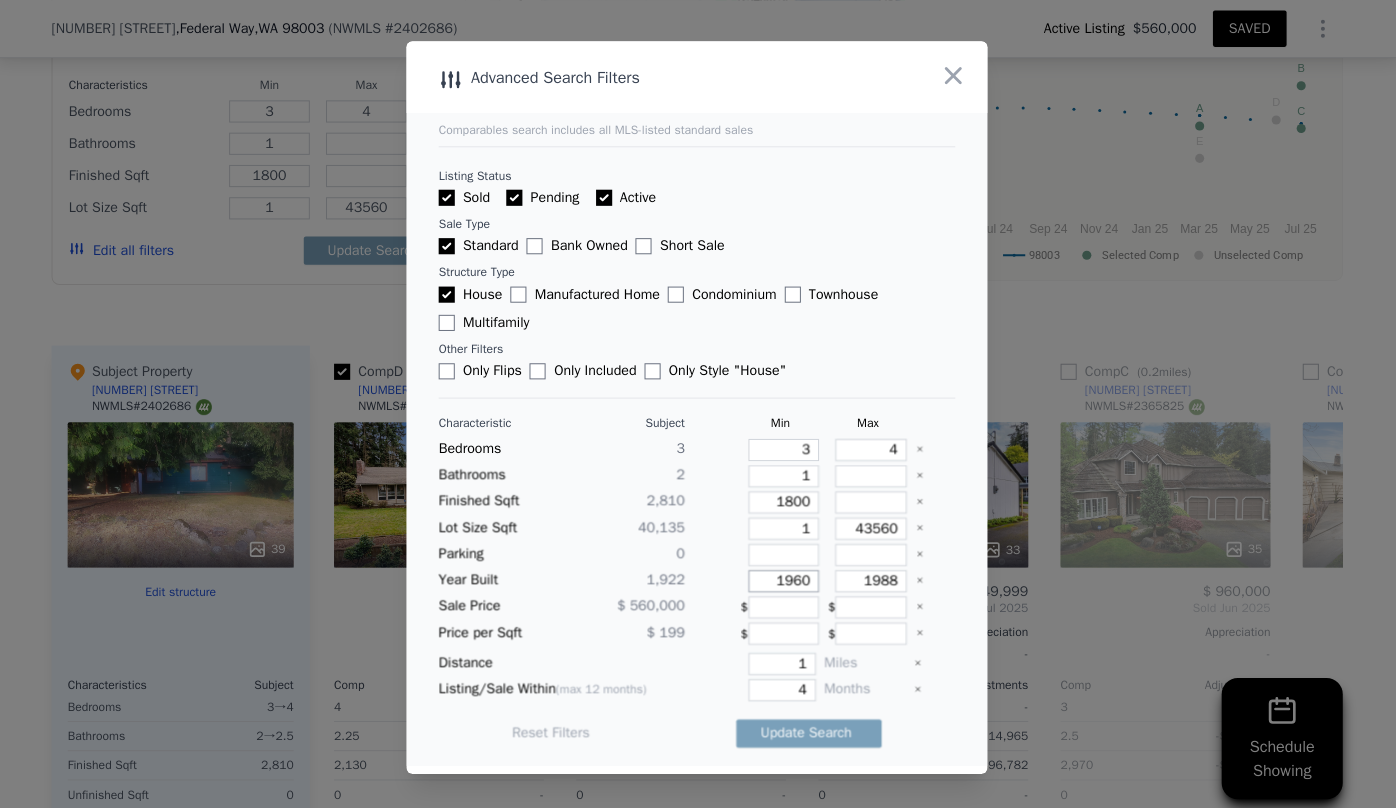 drag, startPoint x: 804, startPoint y: 575, endPoint x: 744, endPoint y: 581, distance: 60.299255 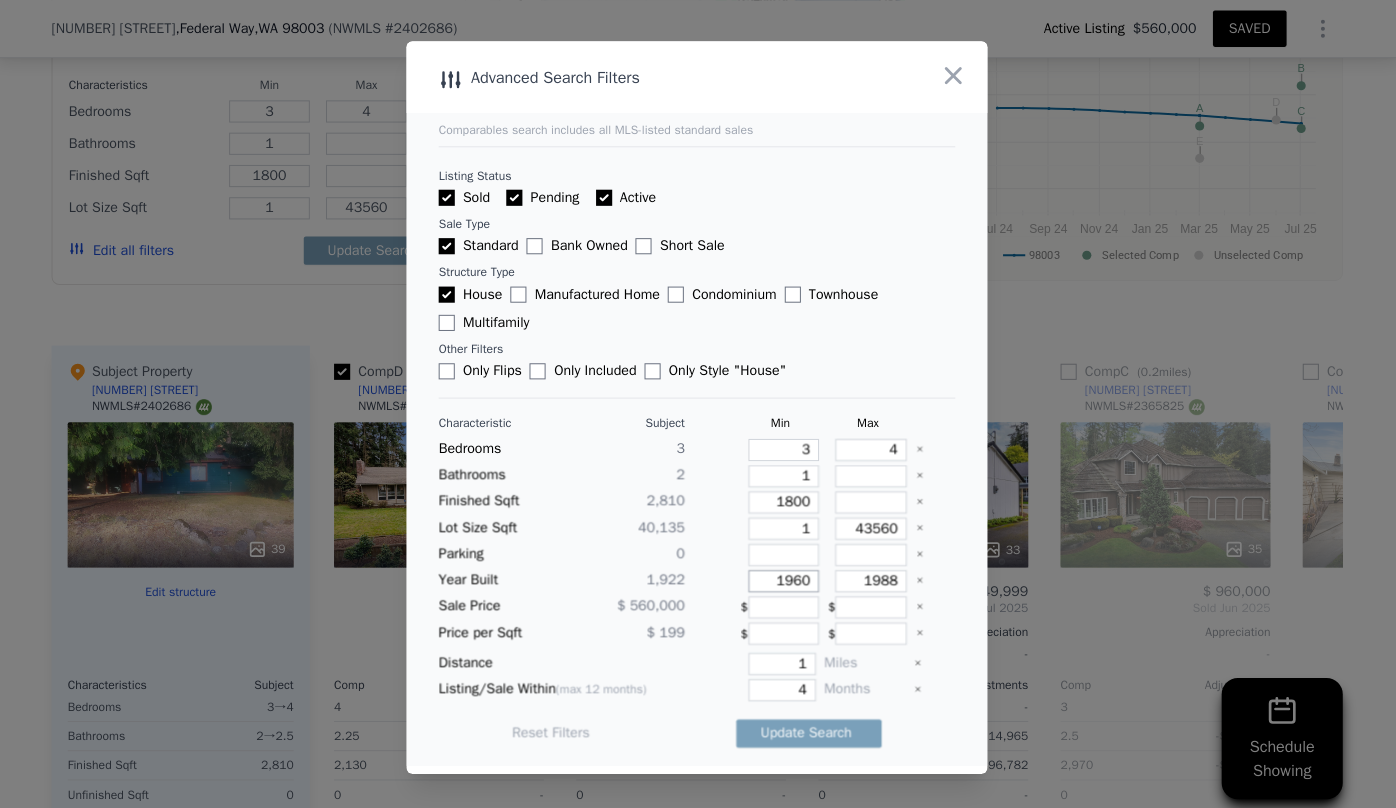 click on "1960" at bounding box center (784, 576) 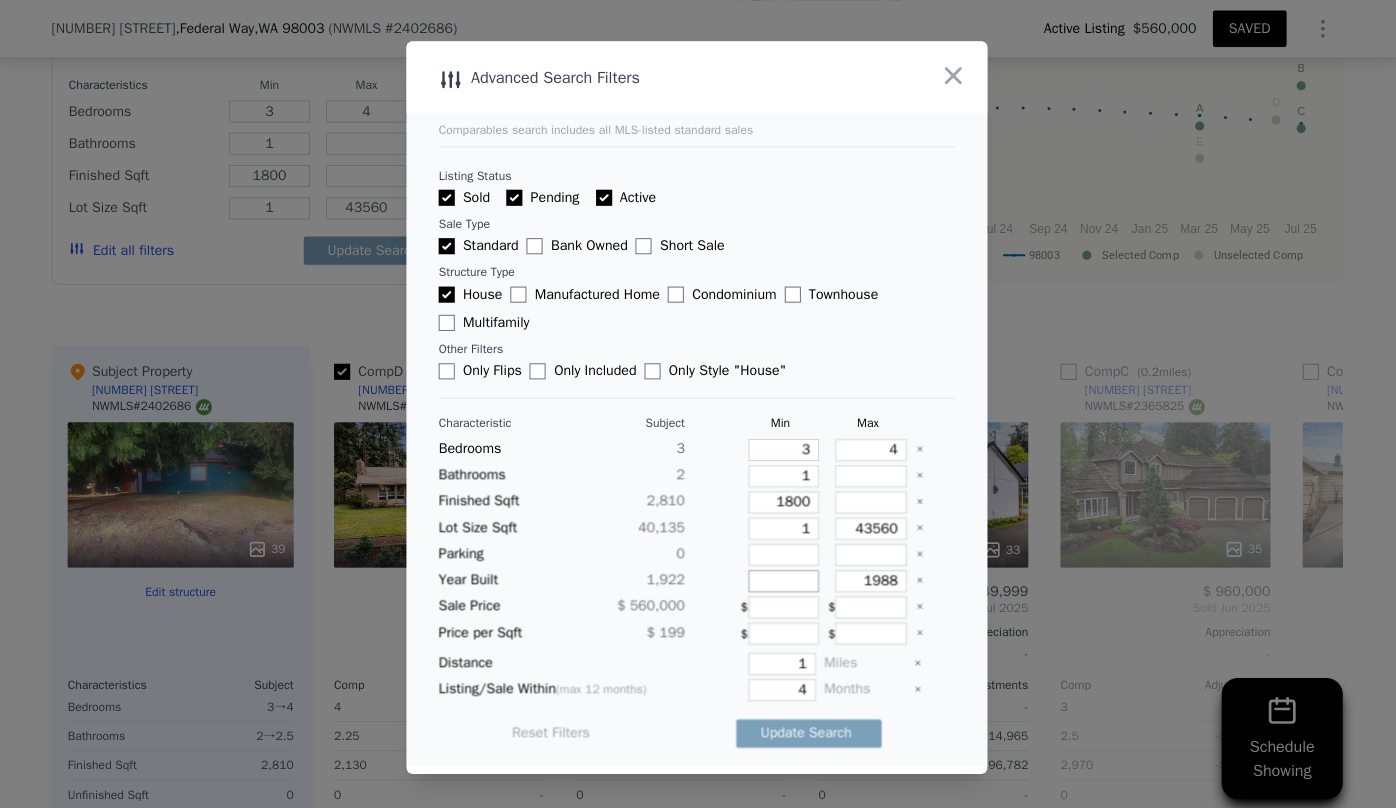 type 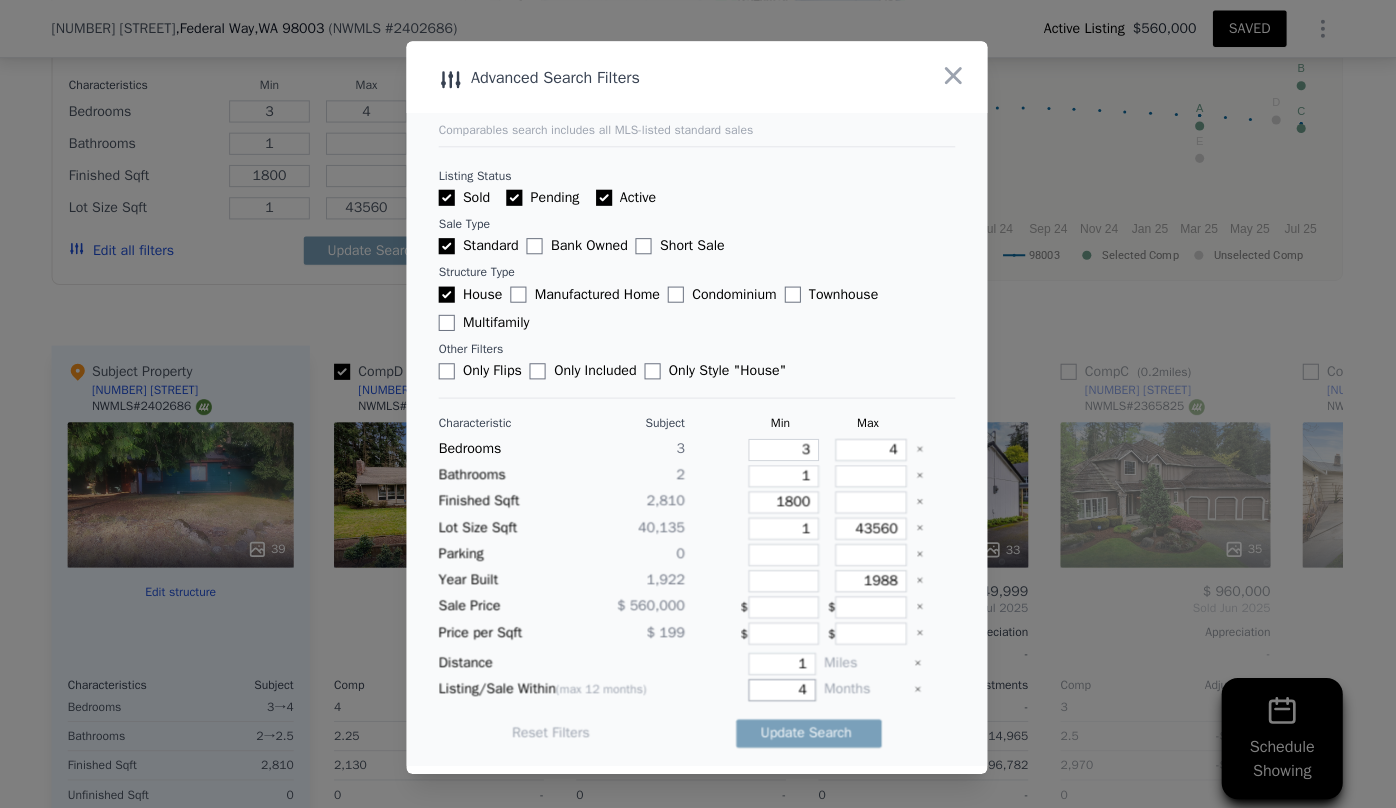 drag, startPoint x: 799, startPoint y: 681, endPoint x: 709, endPoint y: 676, distance: 90.13878 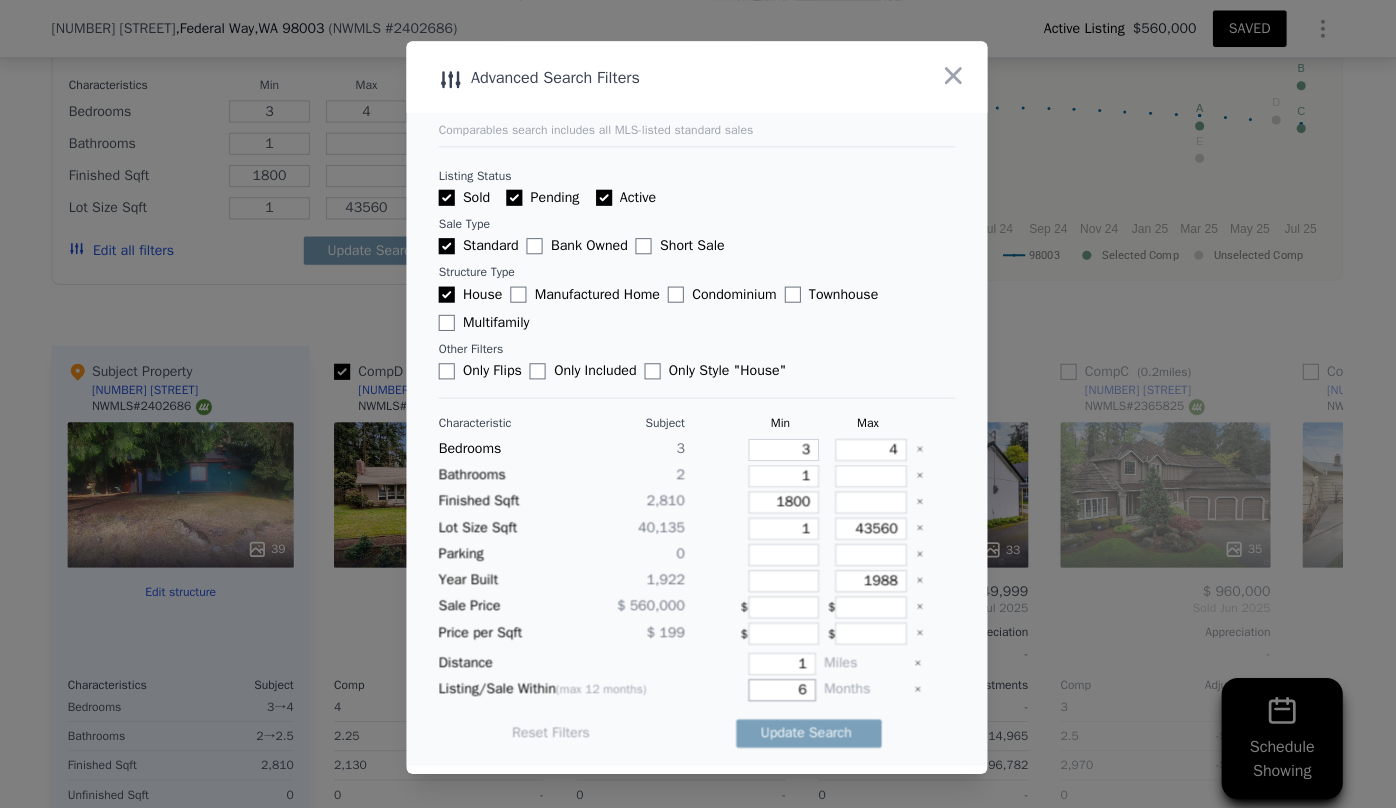 type on "6" 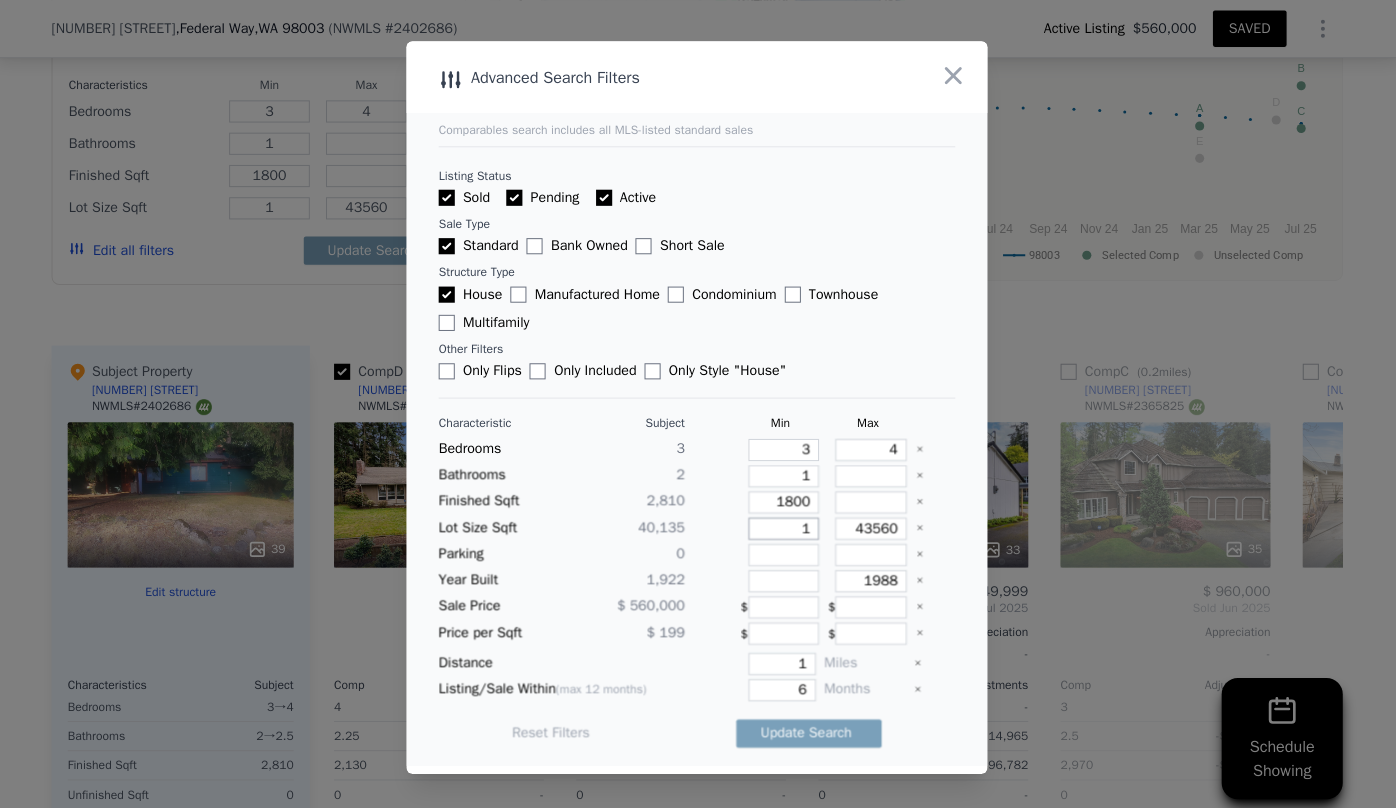click on "1" at bounding box center (784, 524) 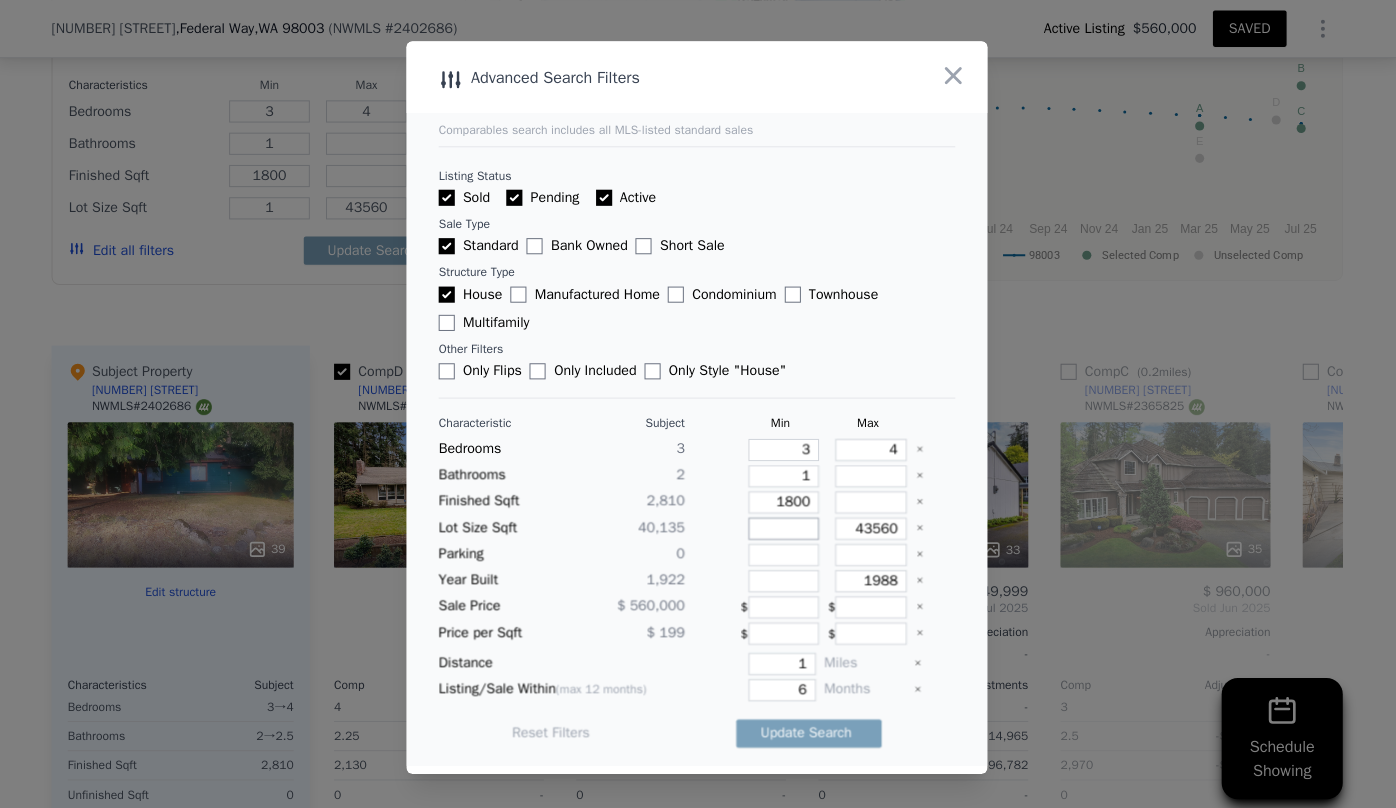 type 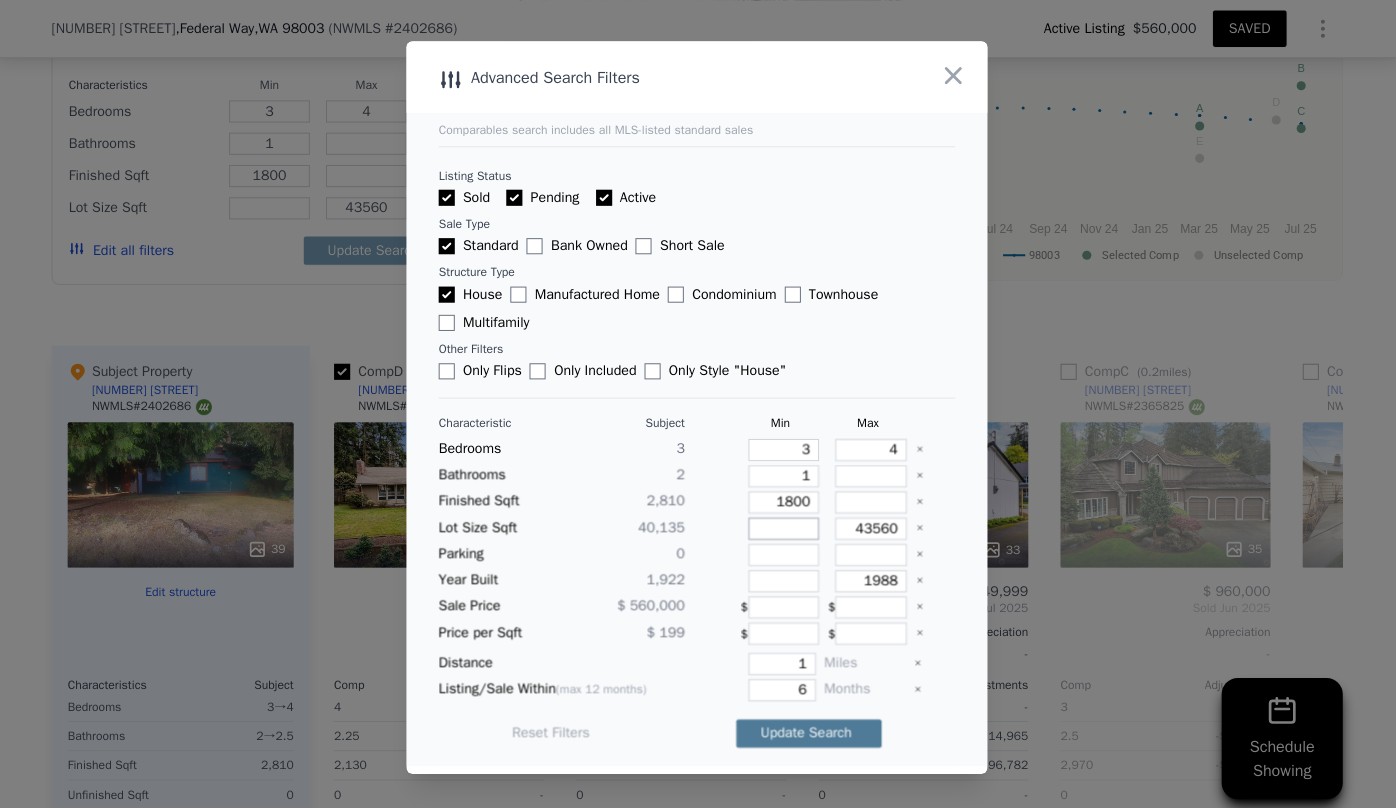 type 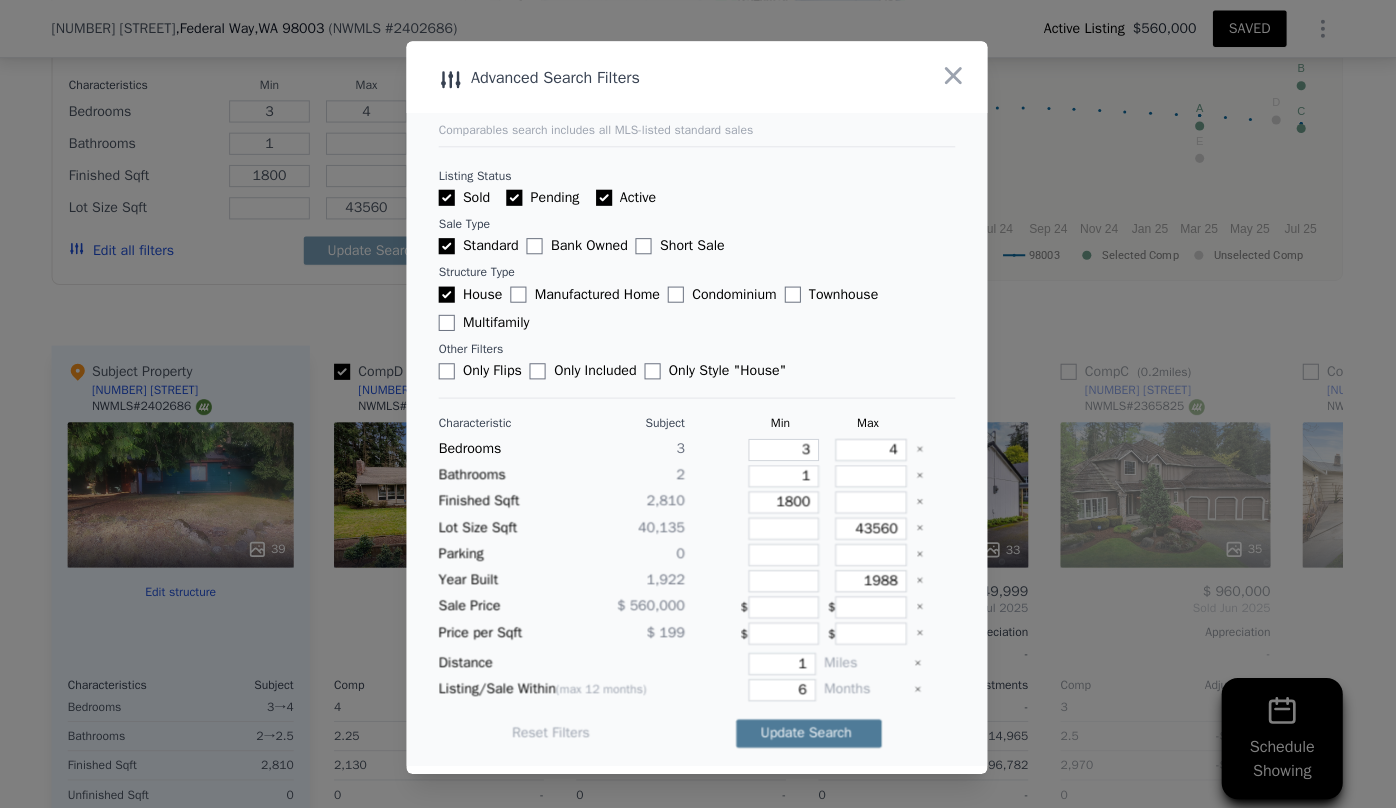 click on "Update Search" at bounding box center [809, 727] 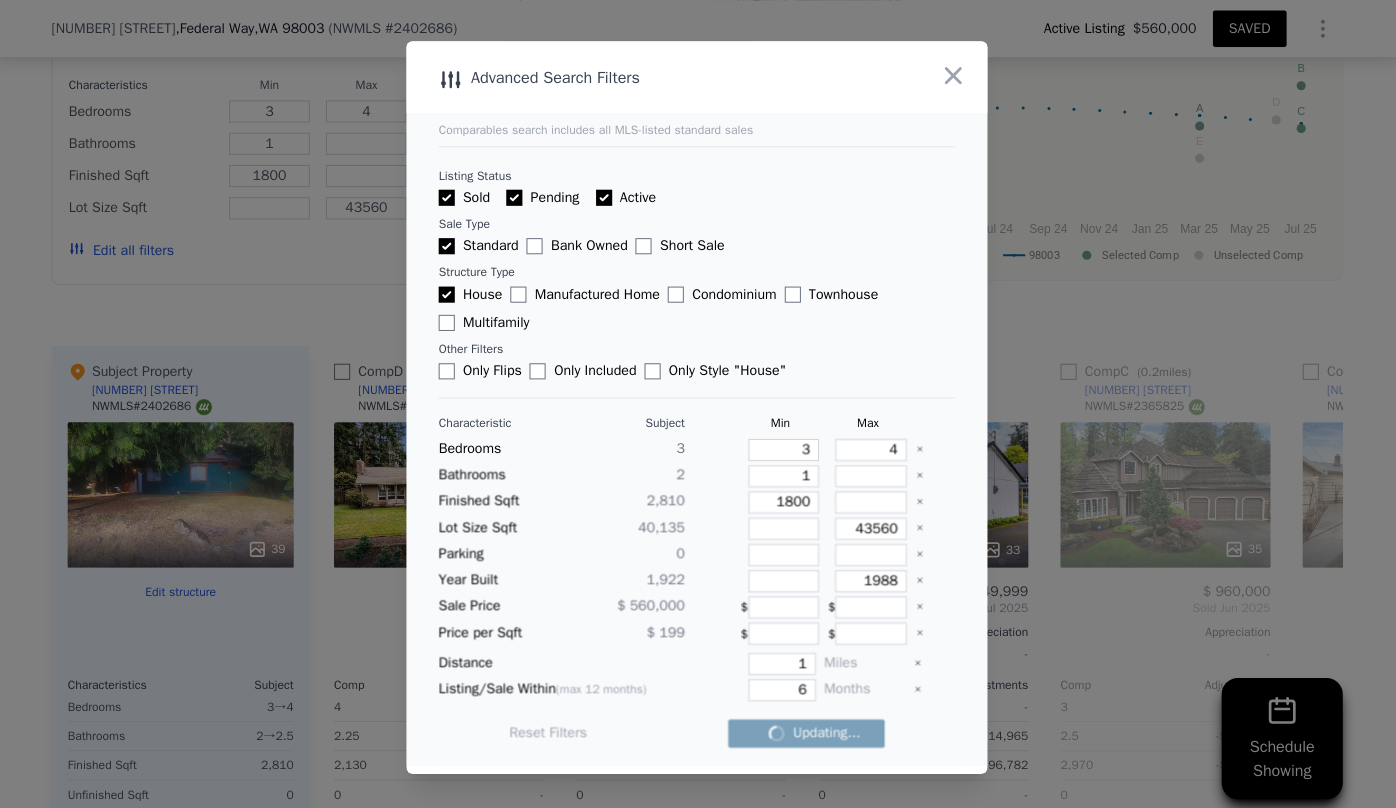 checkbox on "false" 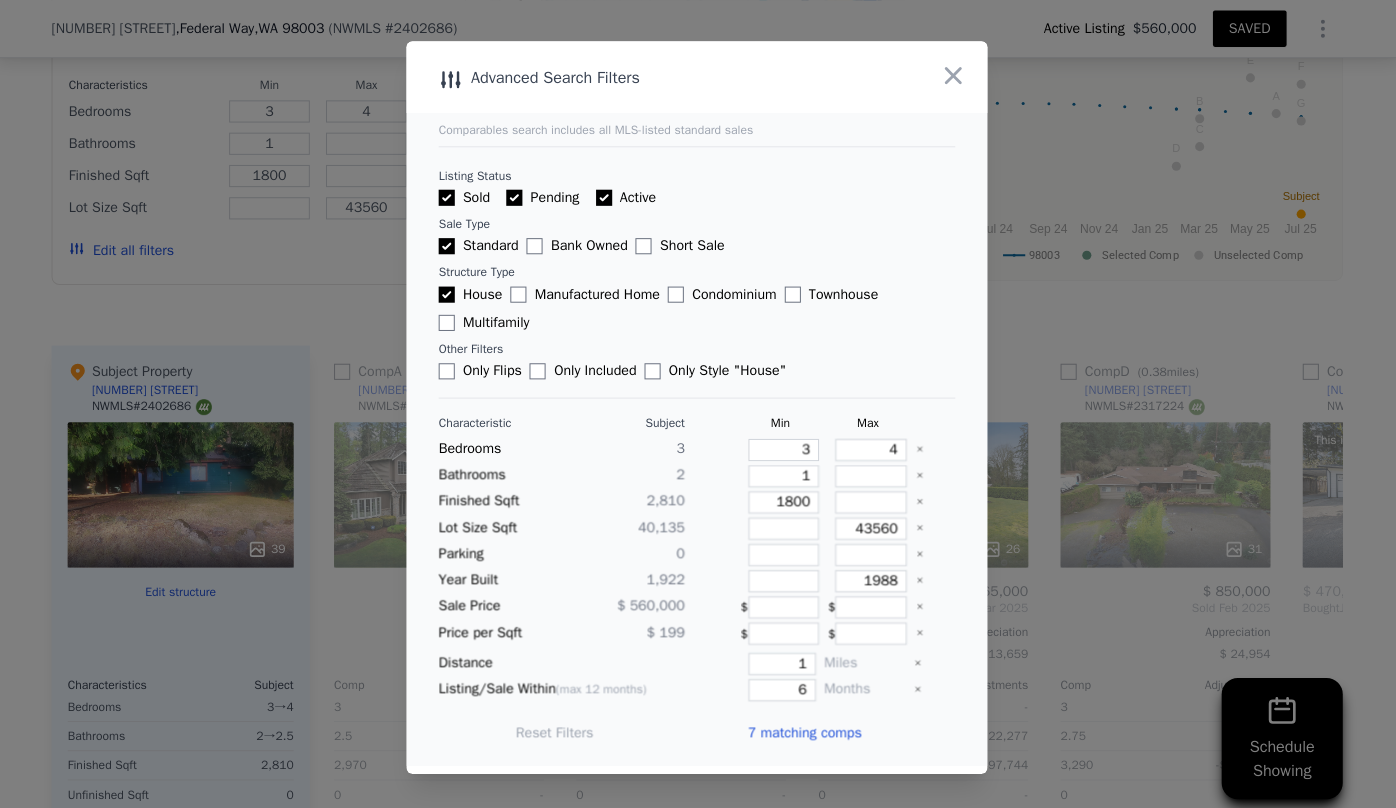 click on "7 matching comps" at bounding box center [804, 727] 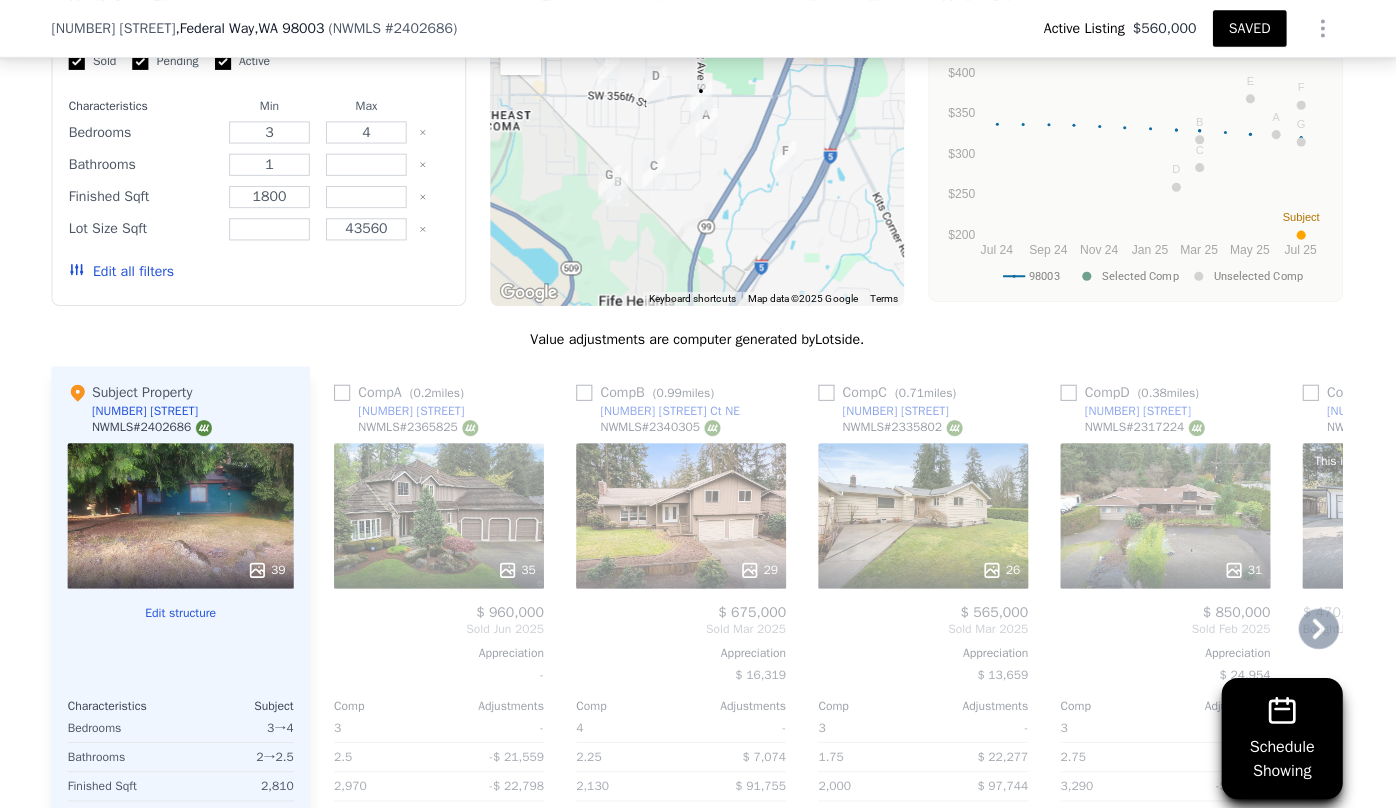 scroll, scrollTop: 1731, scrollLeft: 0, axis: vertical 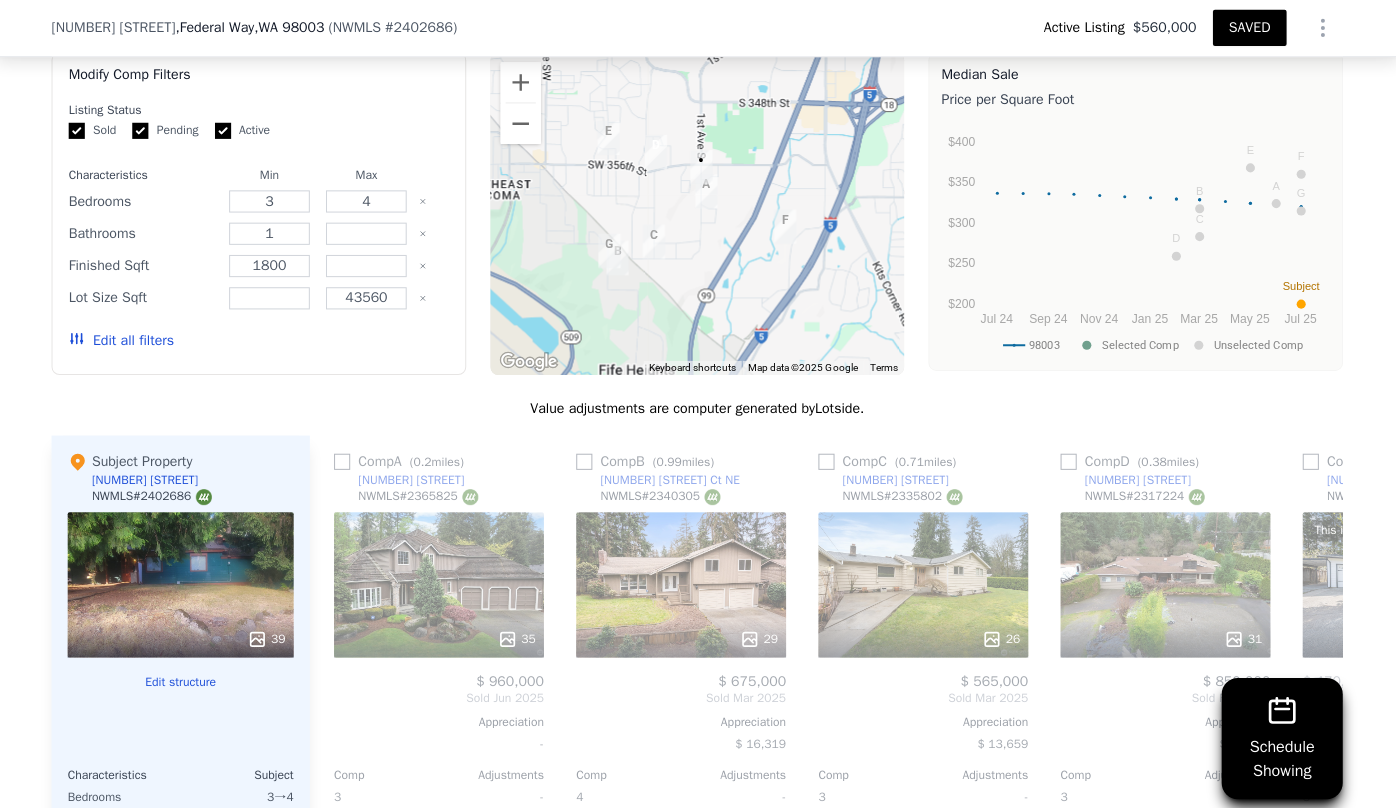 click on "31" at bounding box center (1162, 580) 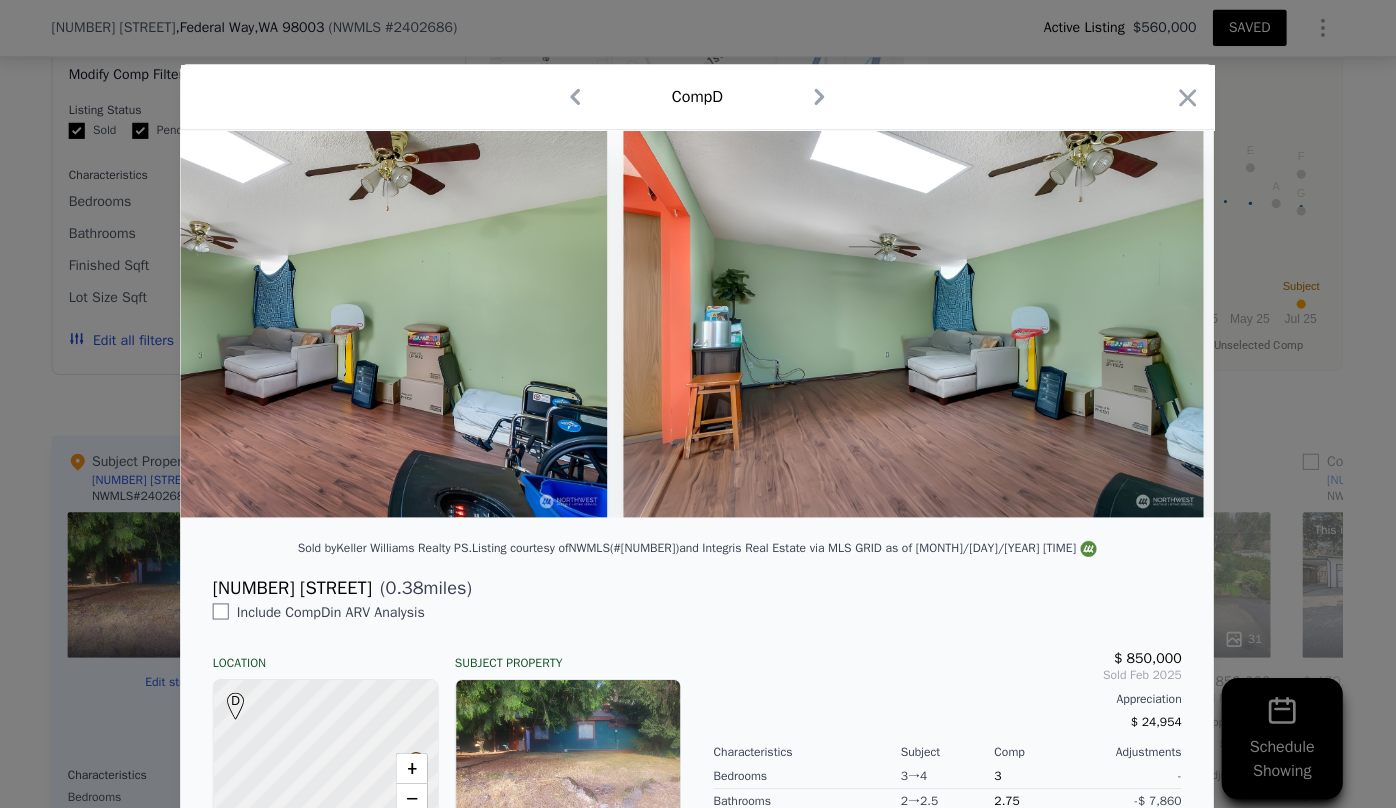 scroll, scrollTop: 0, scrollLeft: 13445, axis: horizontal 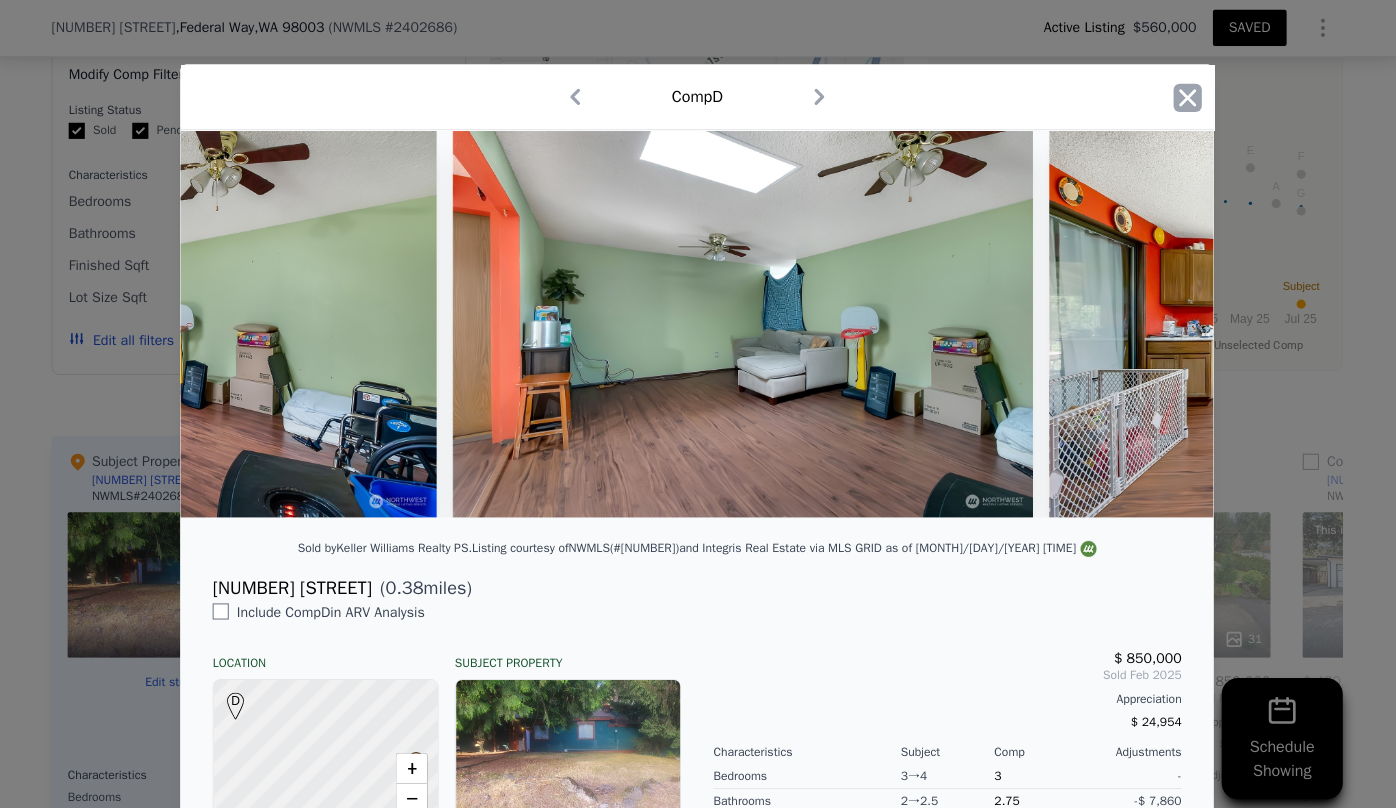 click 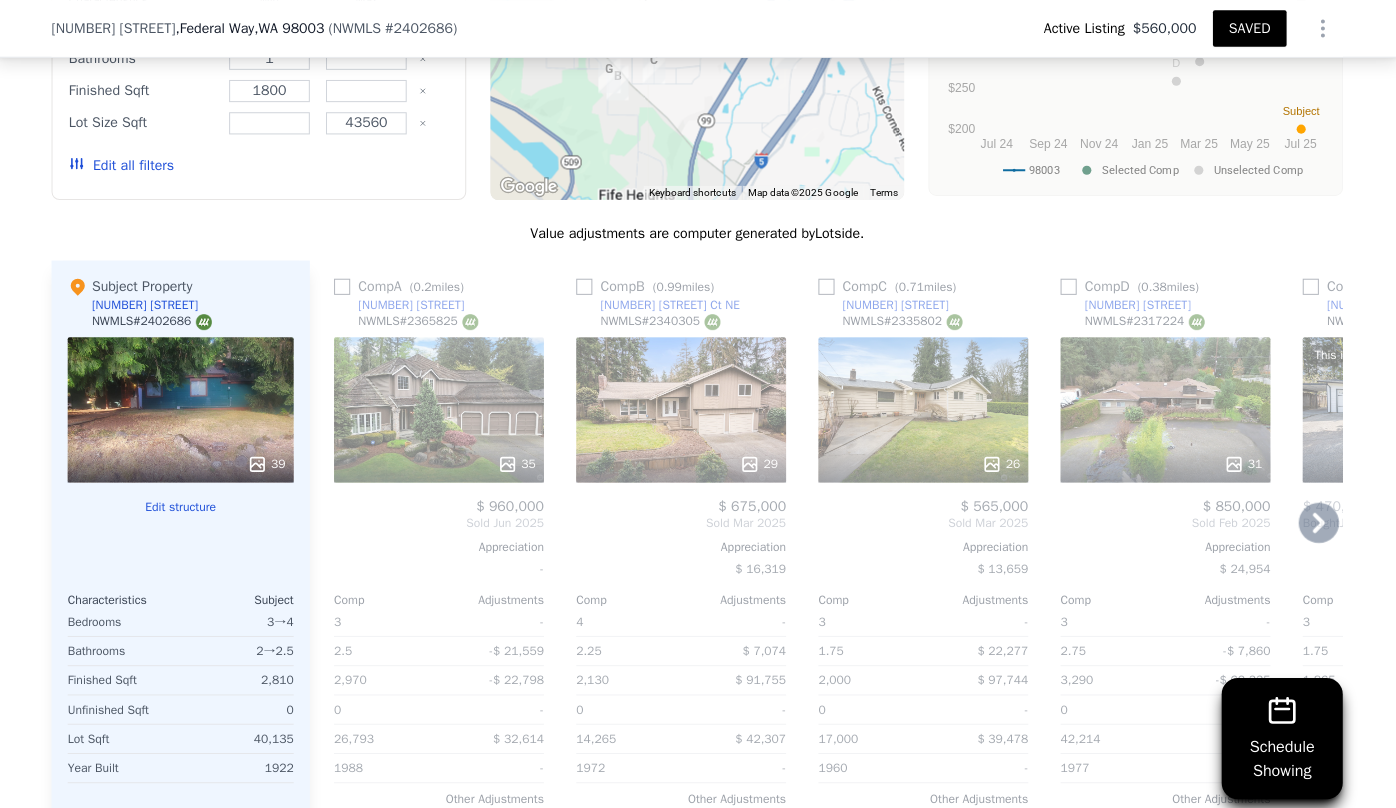 scroll, scrollTop: 1911, scrollLeft: 0, axis: vertical 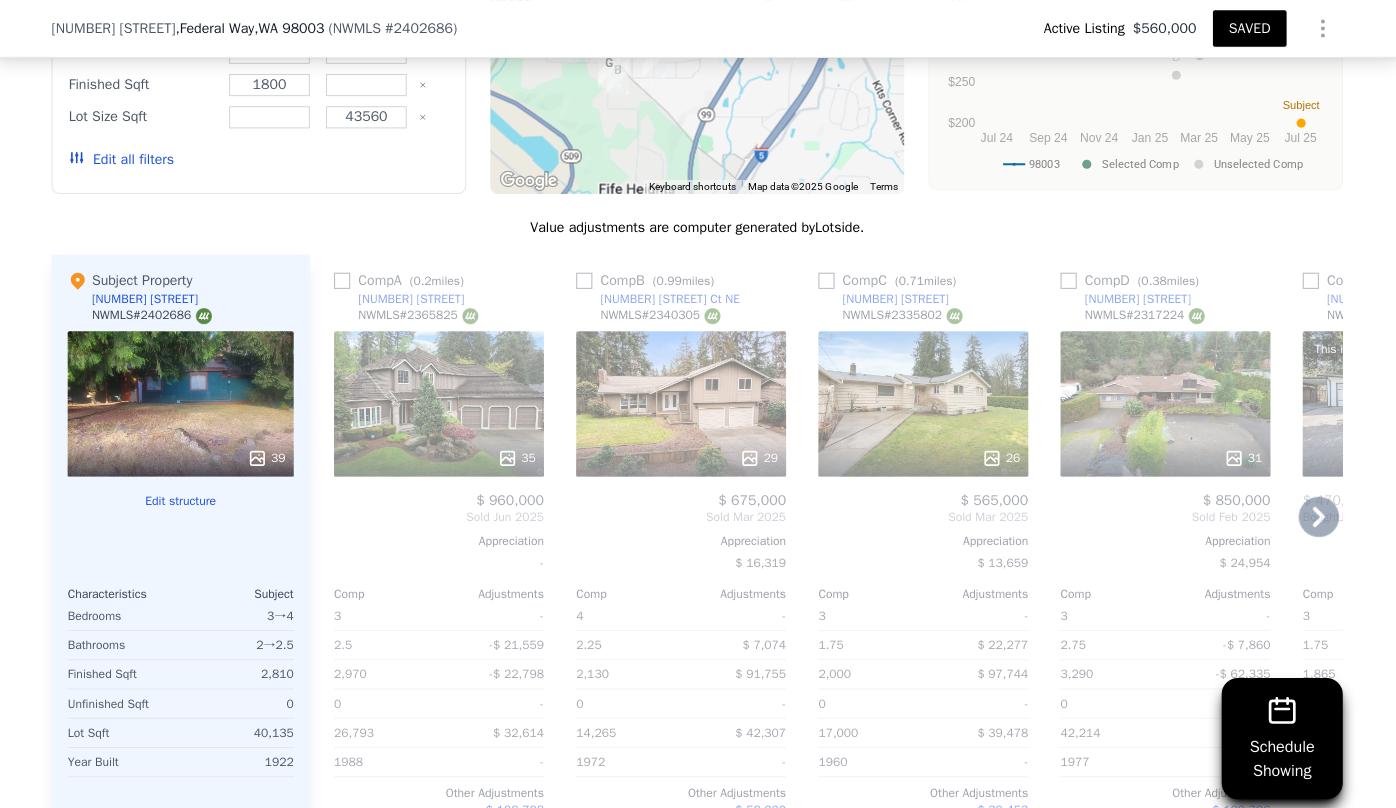 click 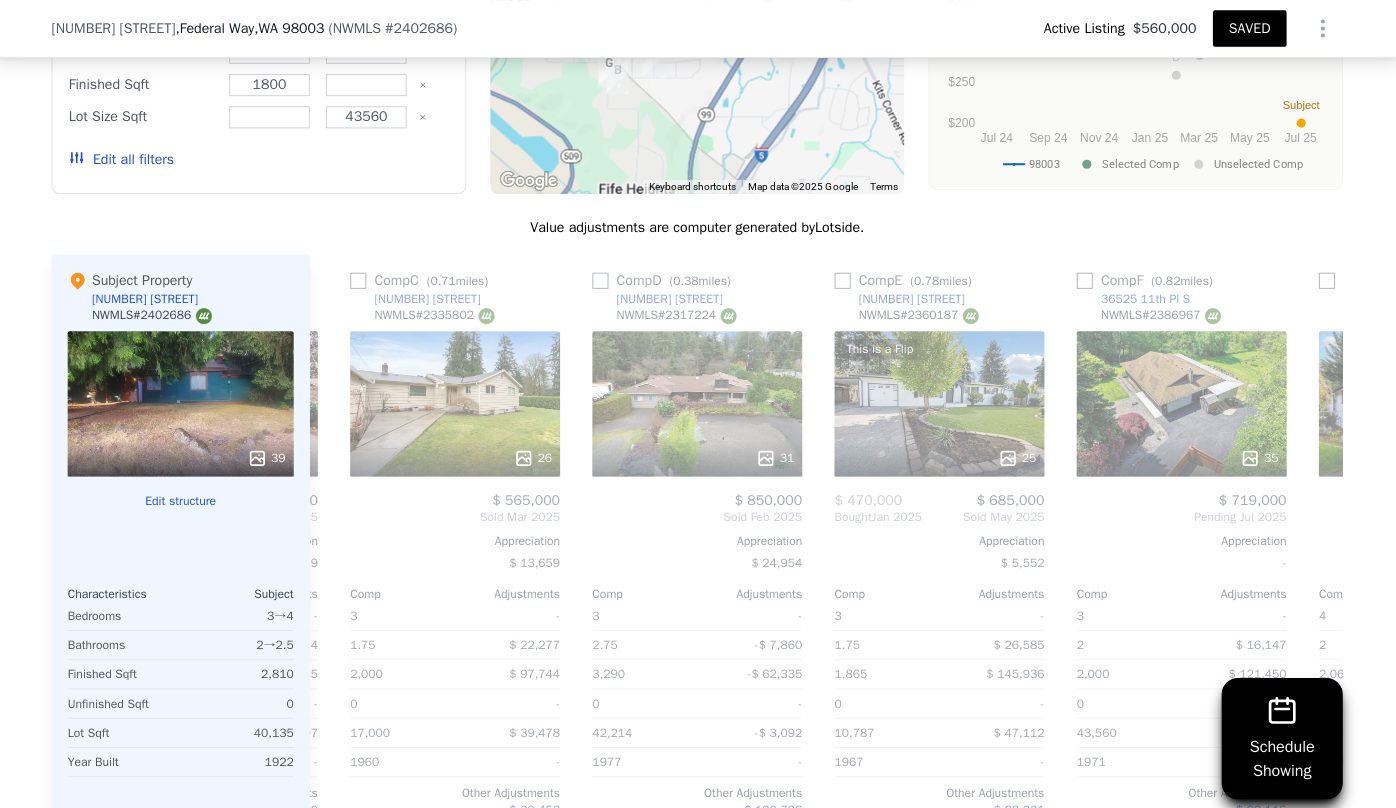 scroll, scrollTop: 0, scrollLeft: 480, axis: horizontal 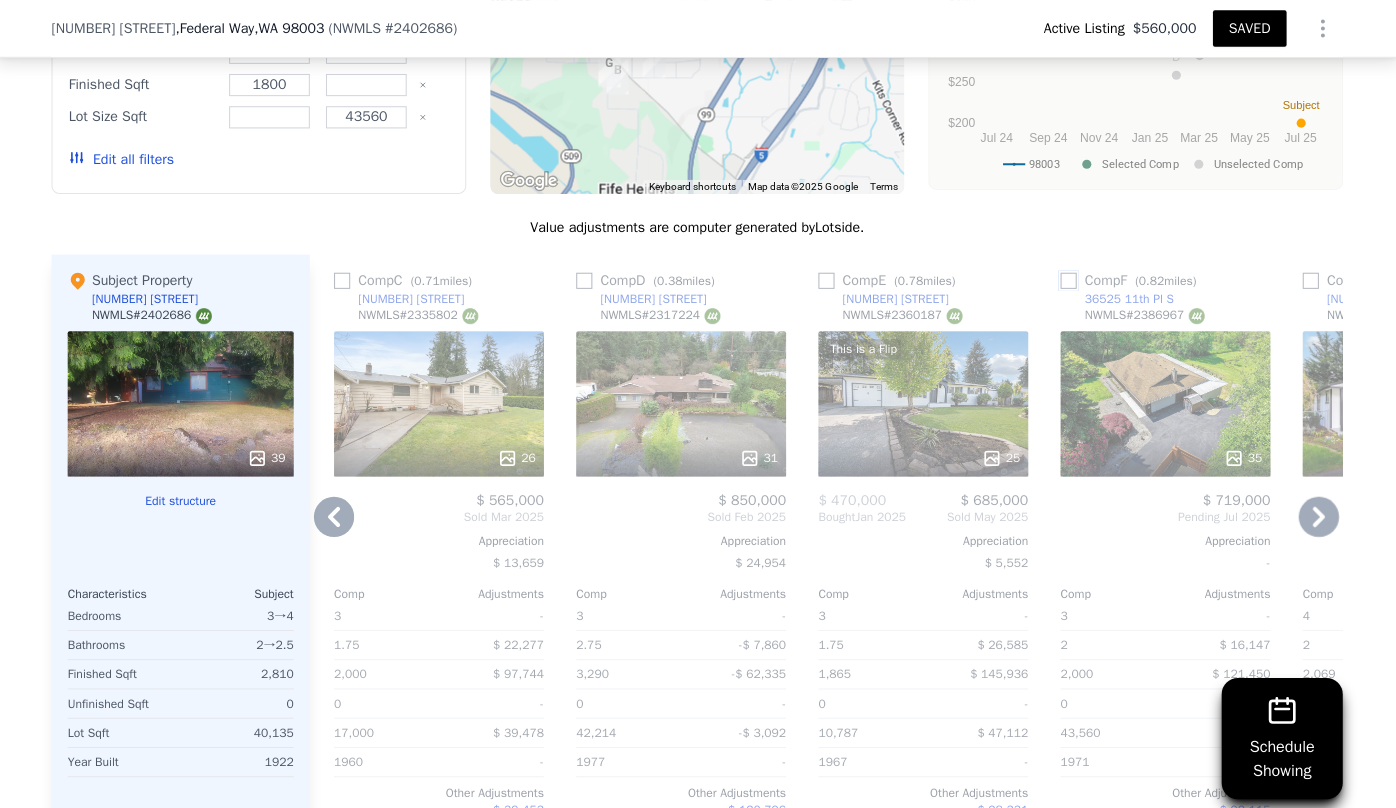 click at bounding box center [1066, 278] 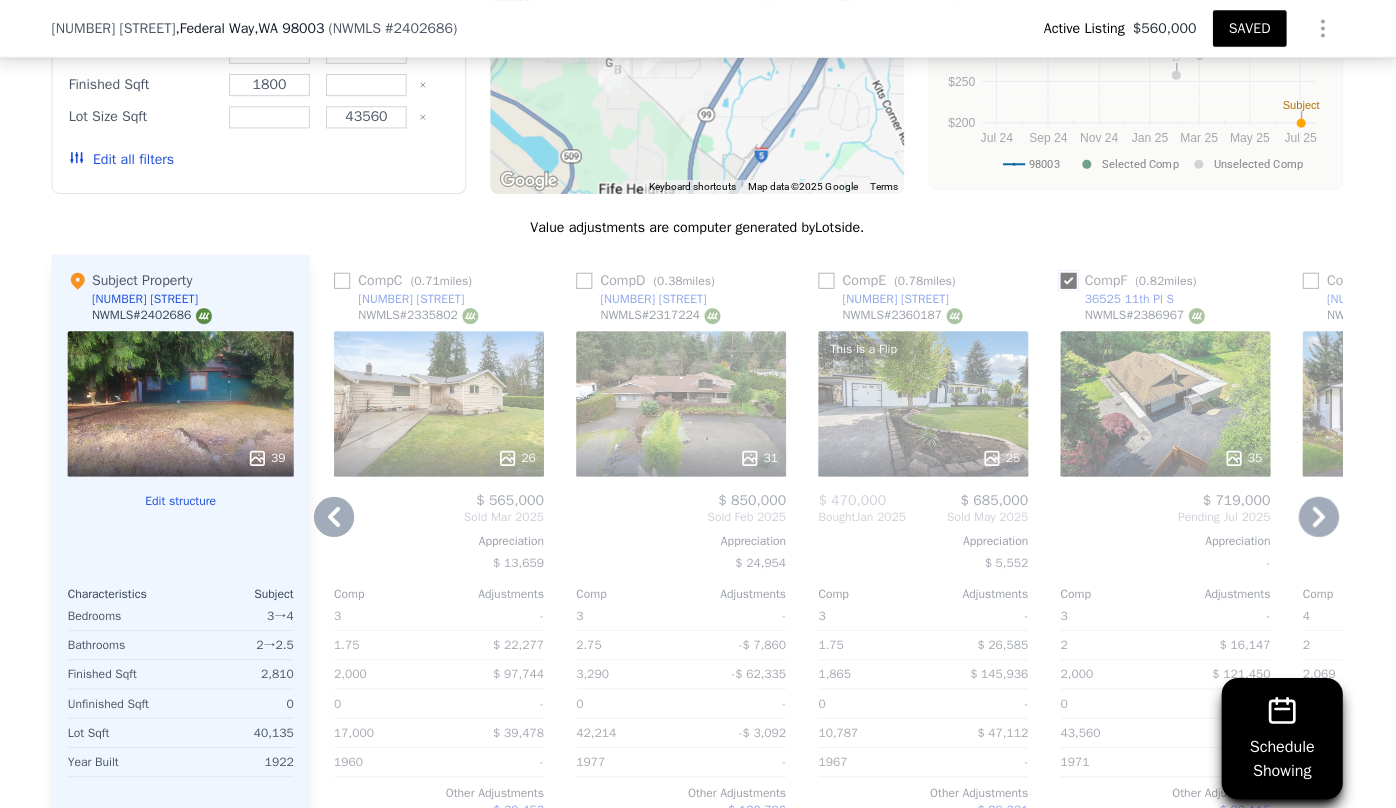 checkbox on "true" 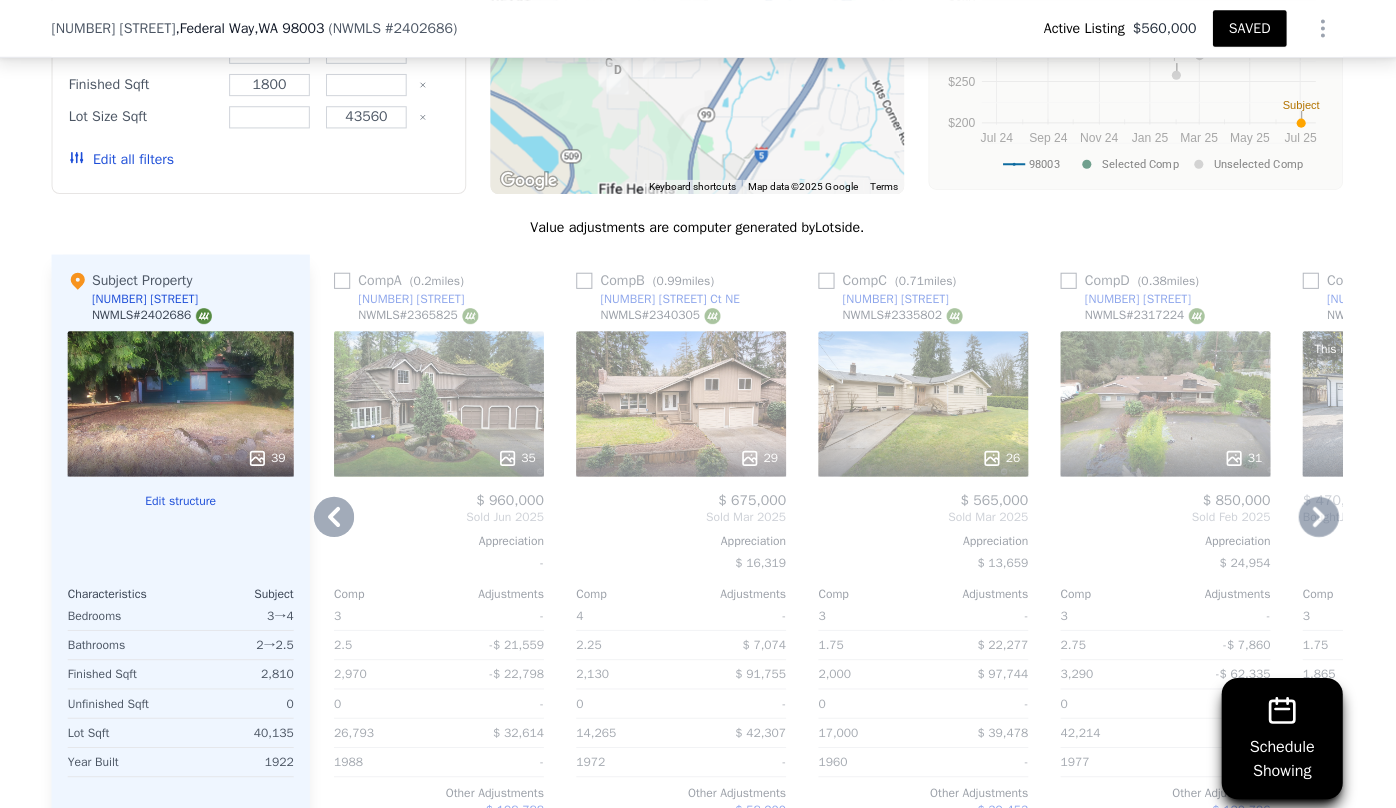 click 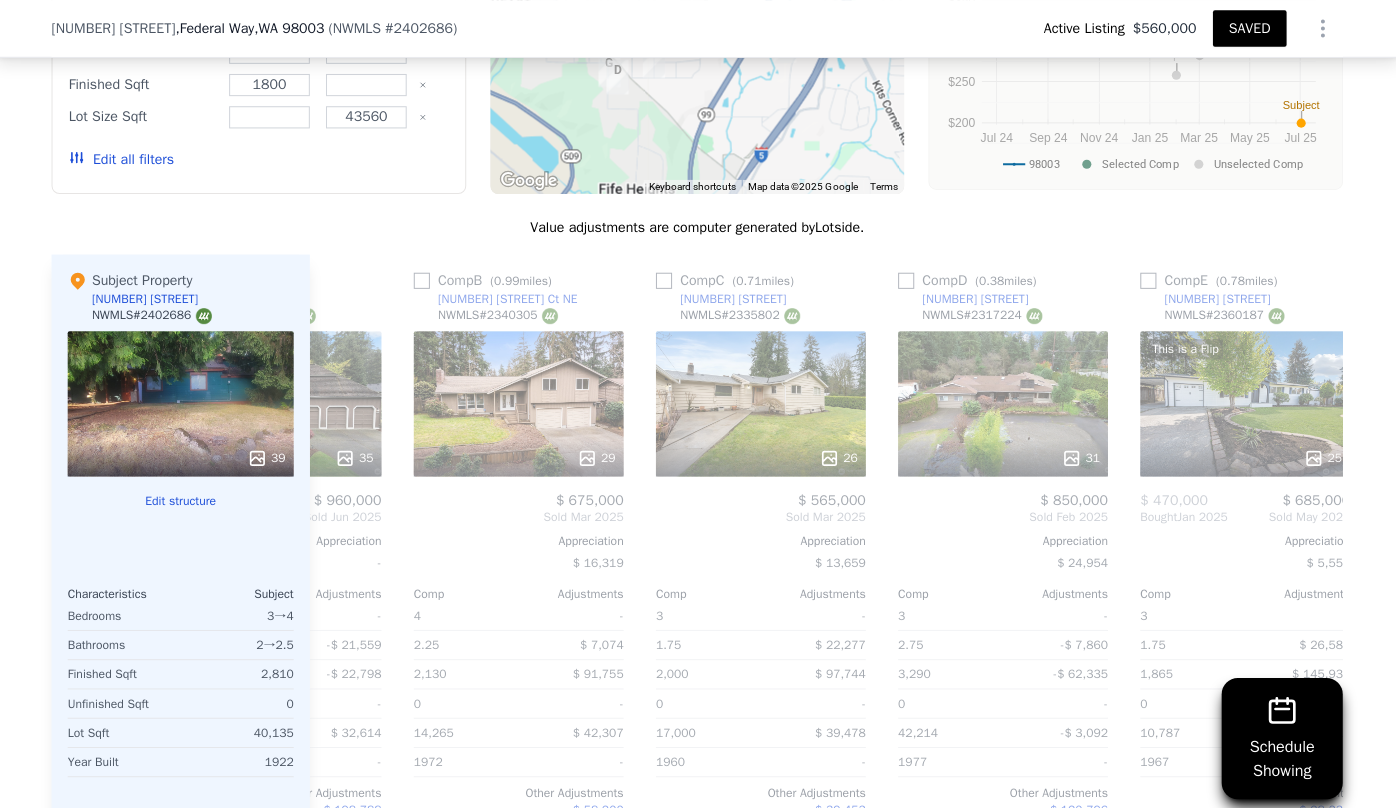 scroll, scrollTop: 0, scrollLeft: 703, axis: horizontal 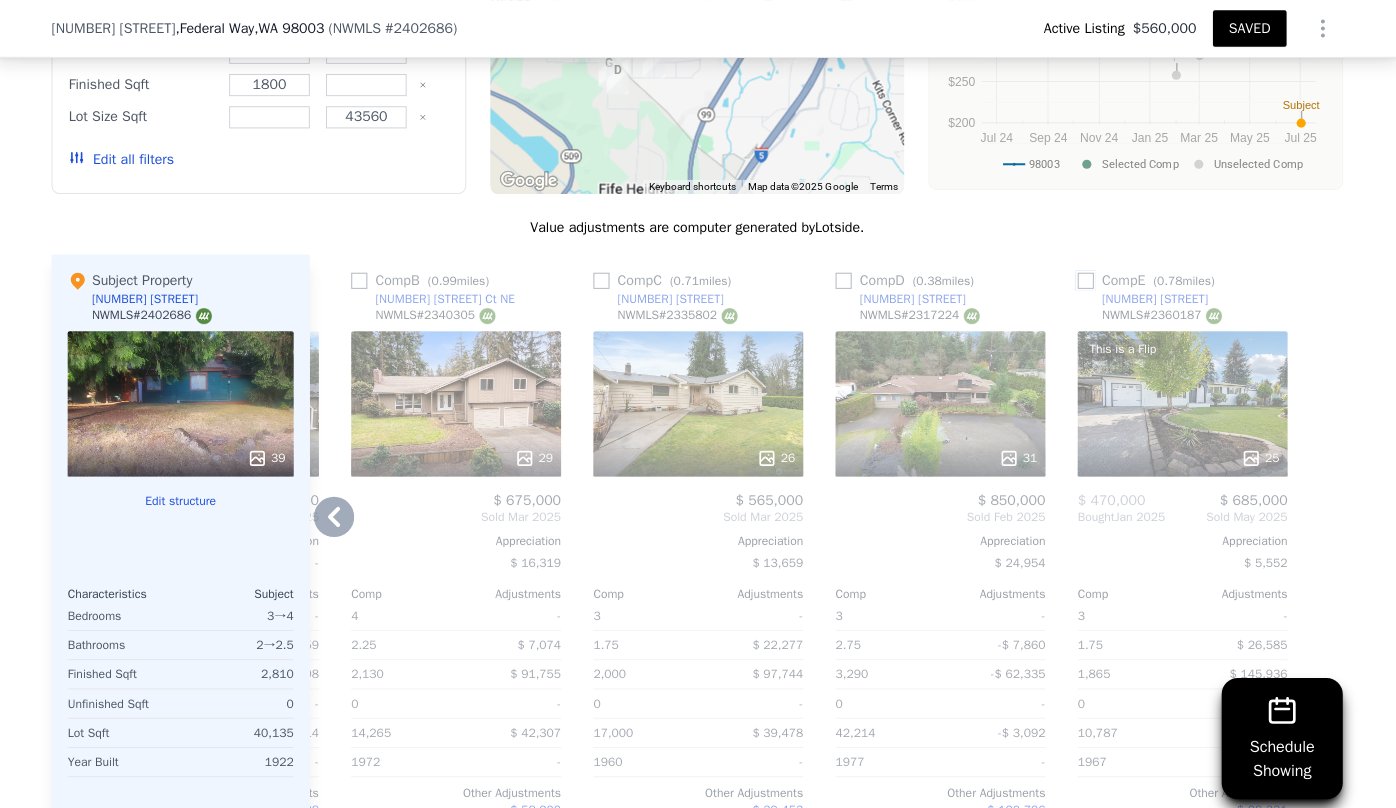 click at bounding box center (1083, 278) 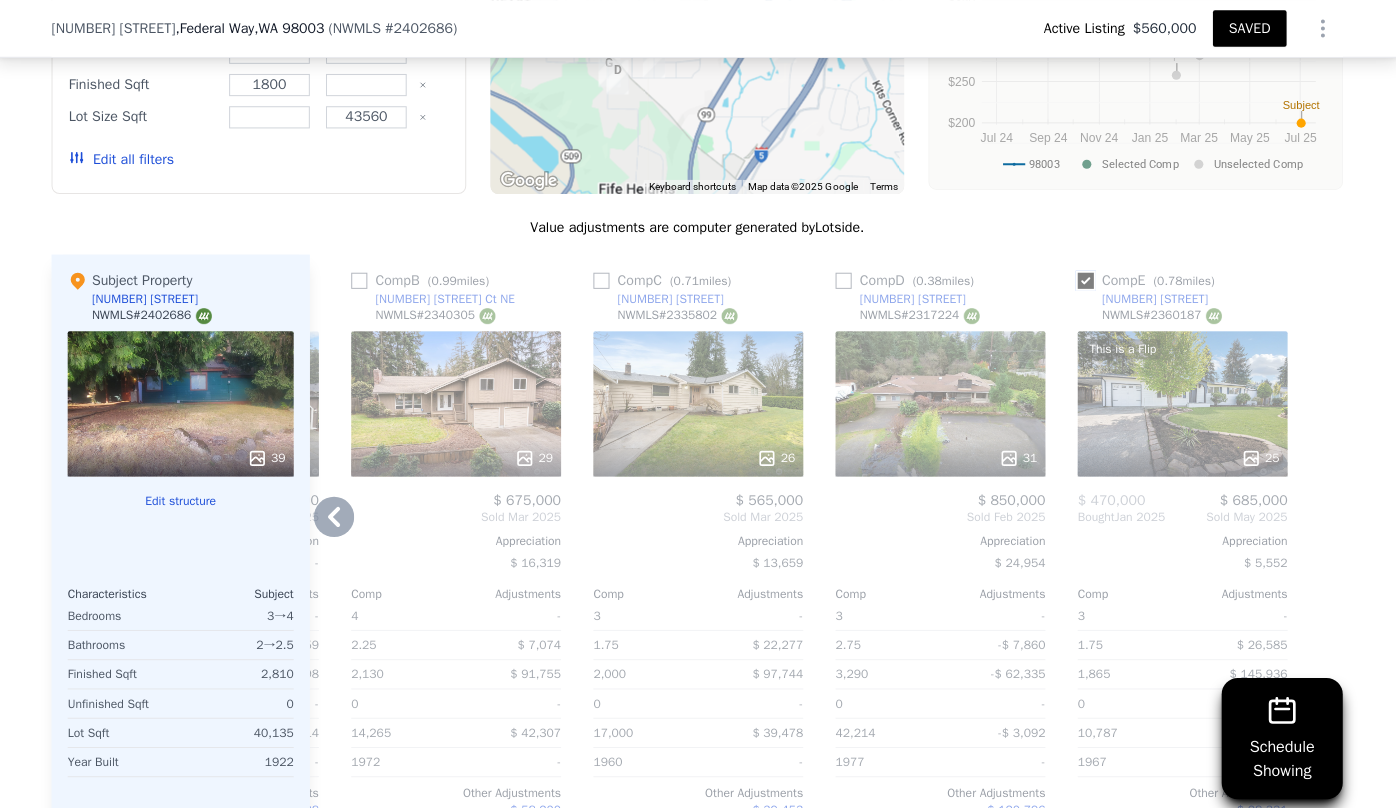 checkbox on "true" 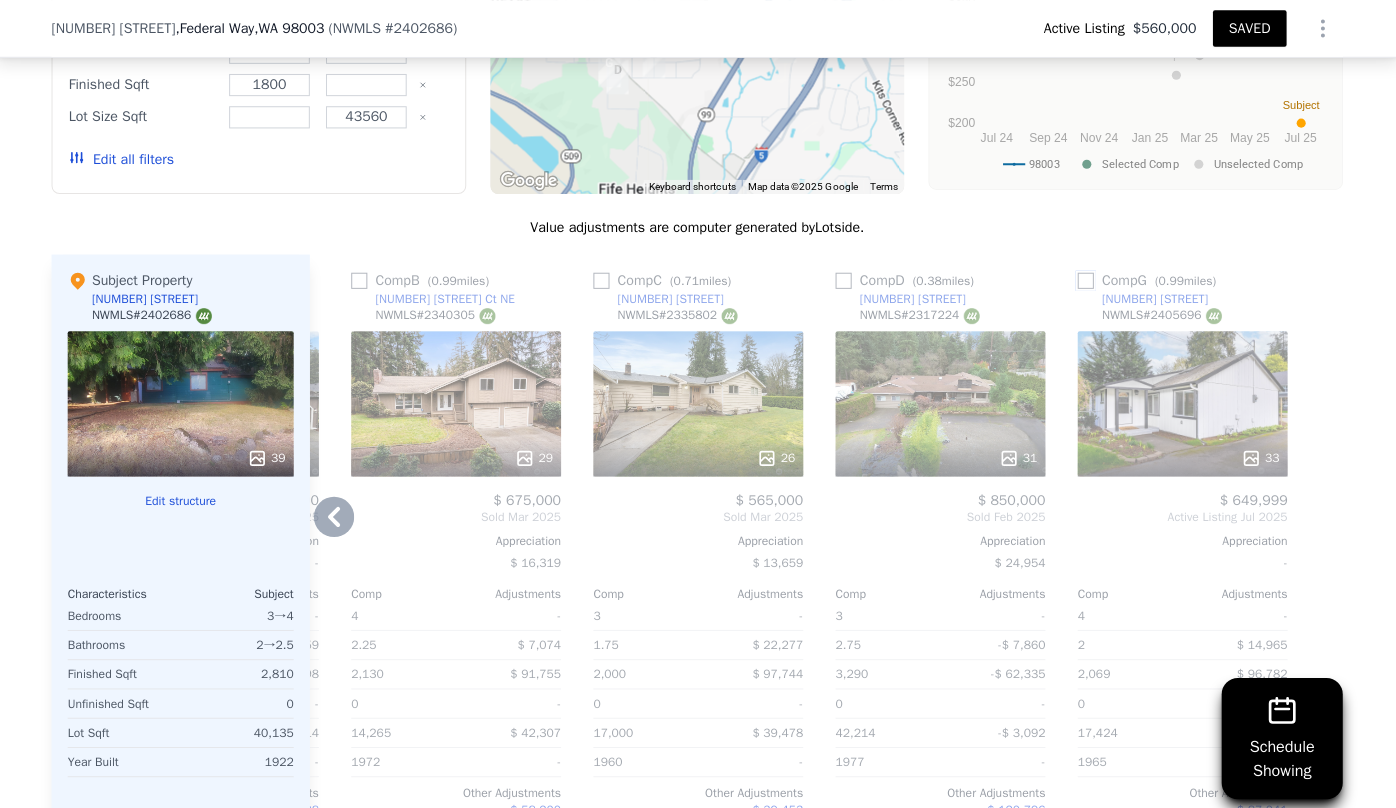 click at bounding box center [1083, 278] 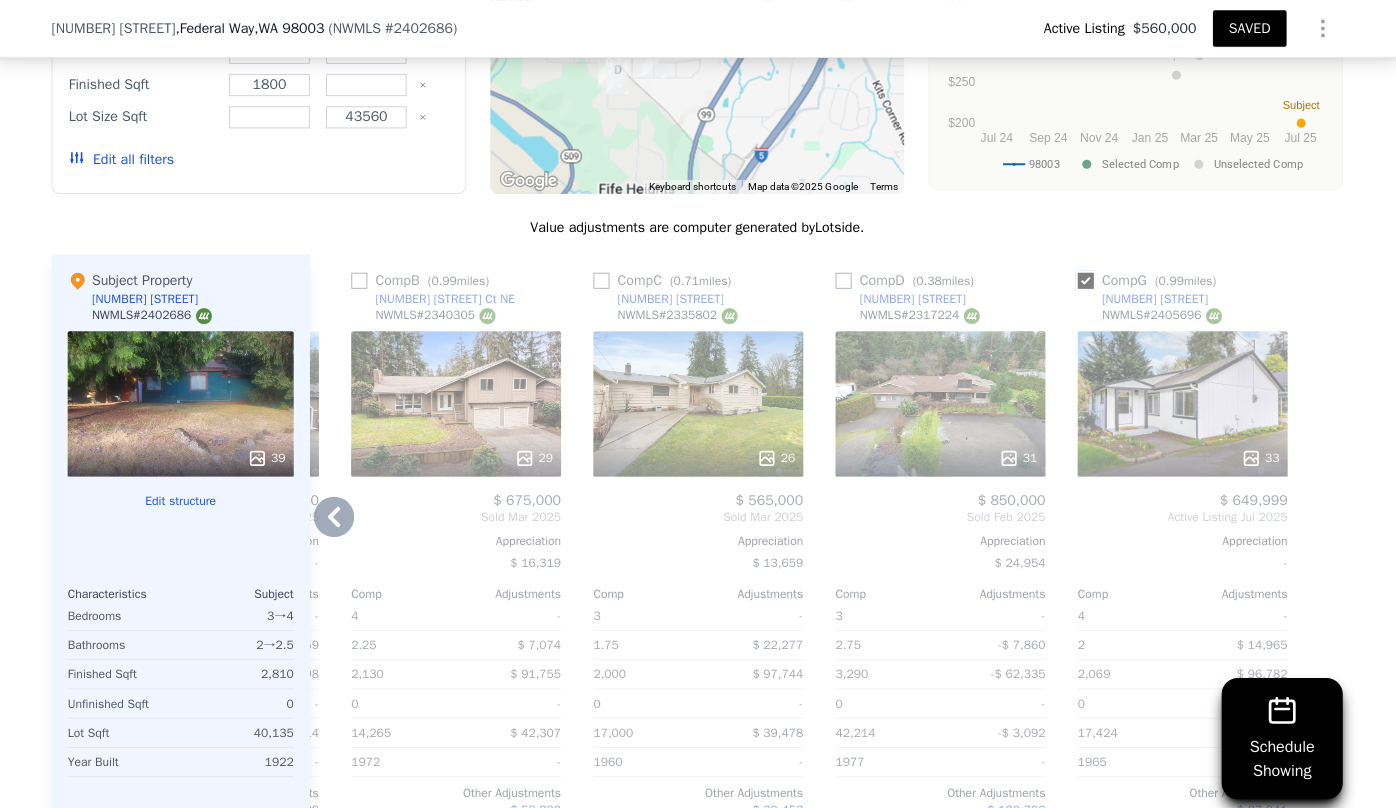 checkbox on "true" 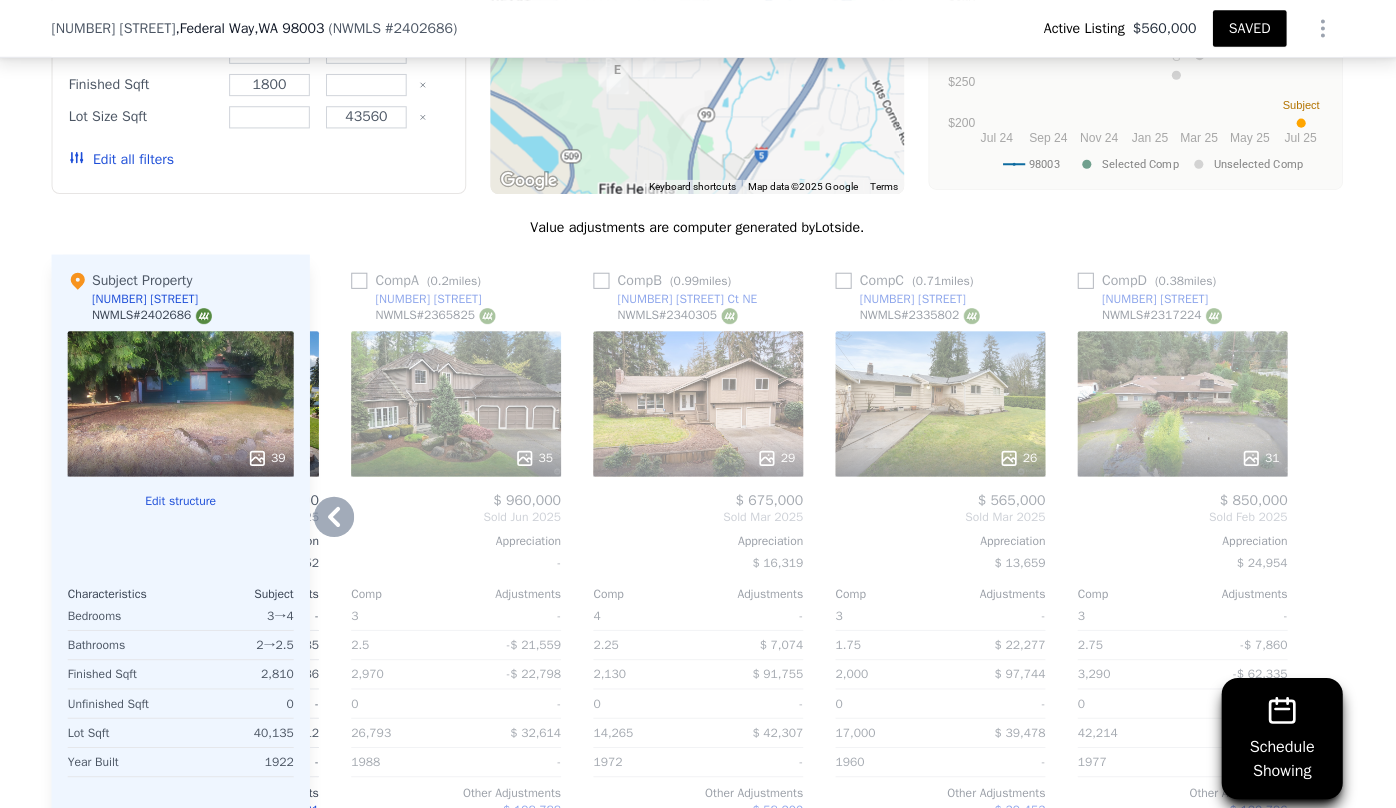 click 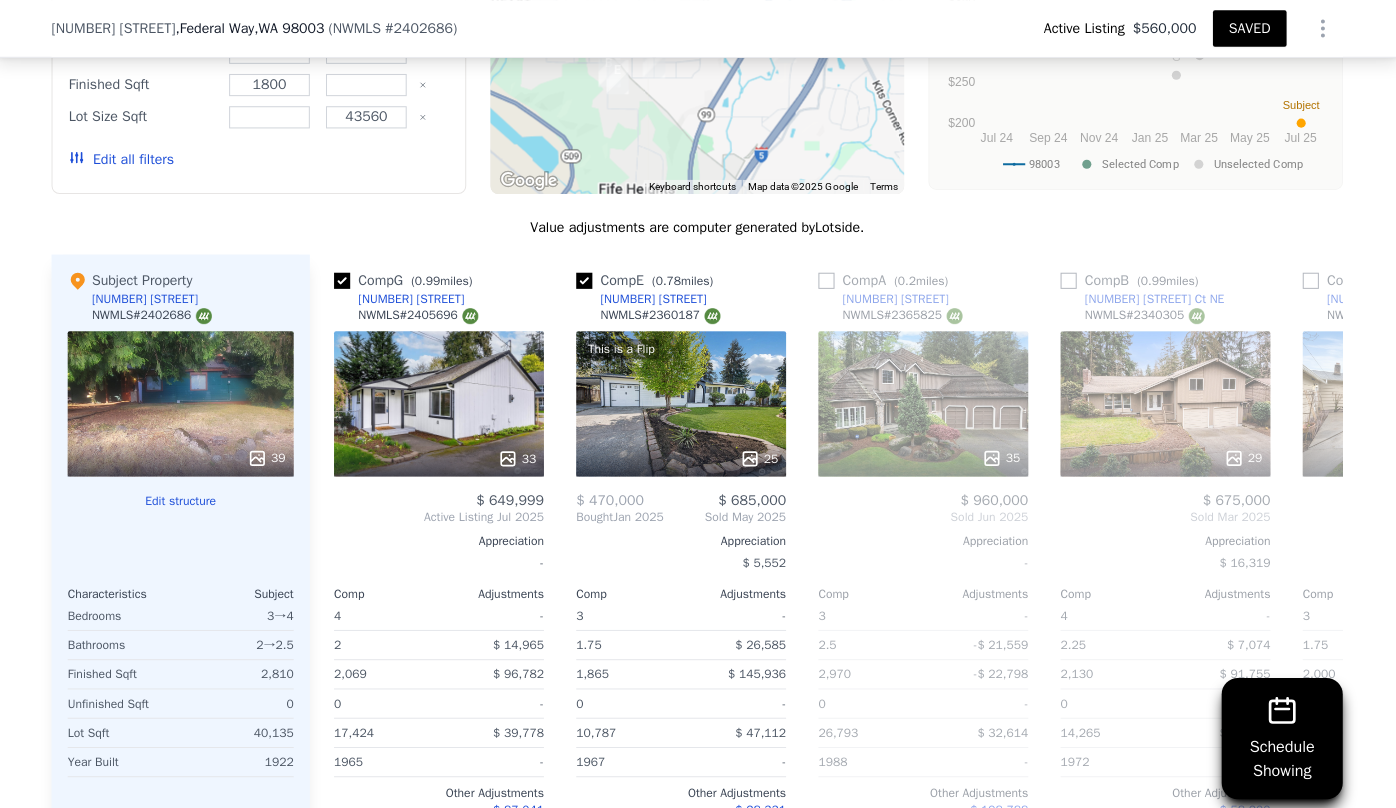 scroll, scrollTop: 0, scrollLeft: 223, axis: horizontal 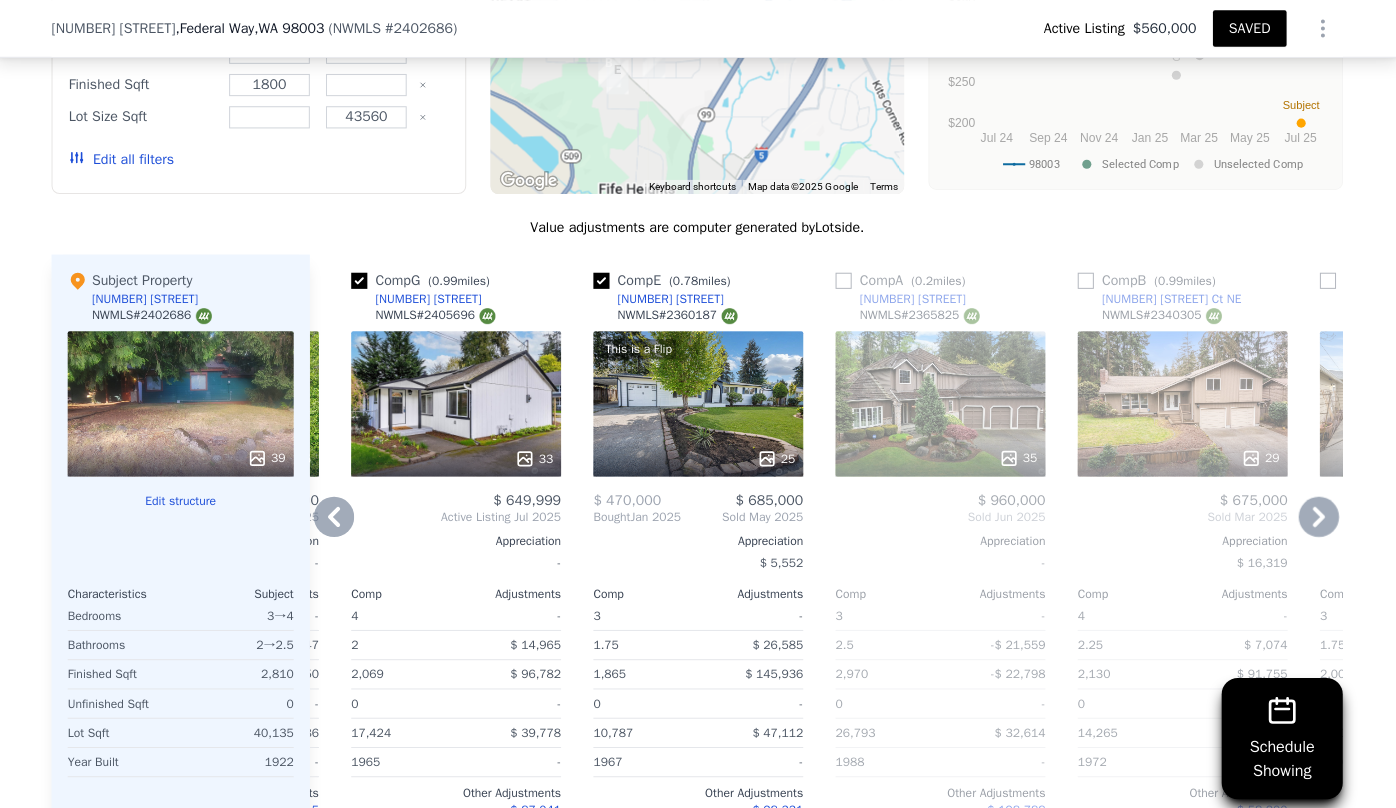 click 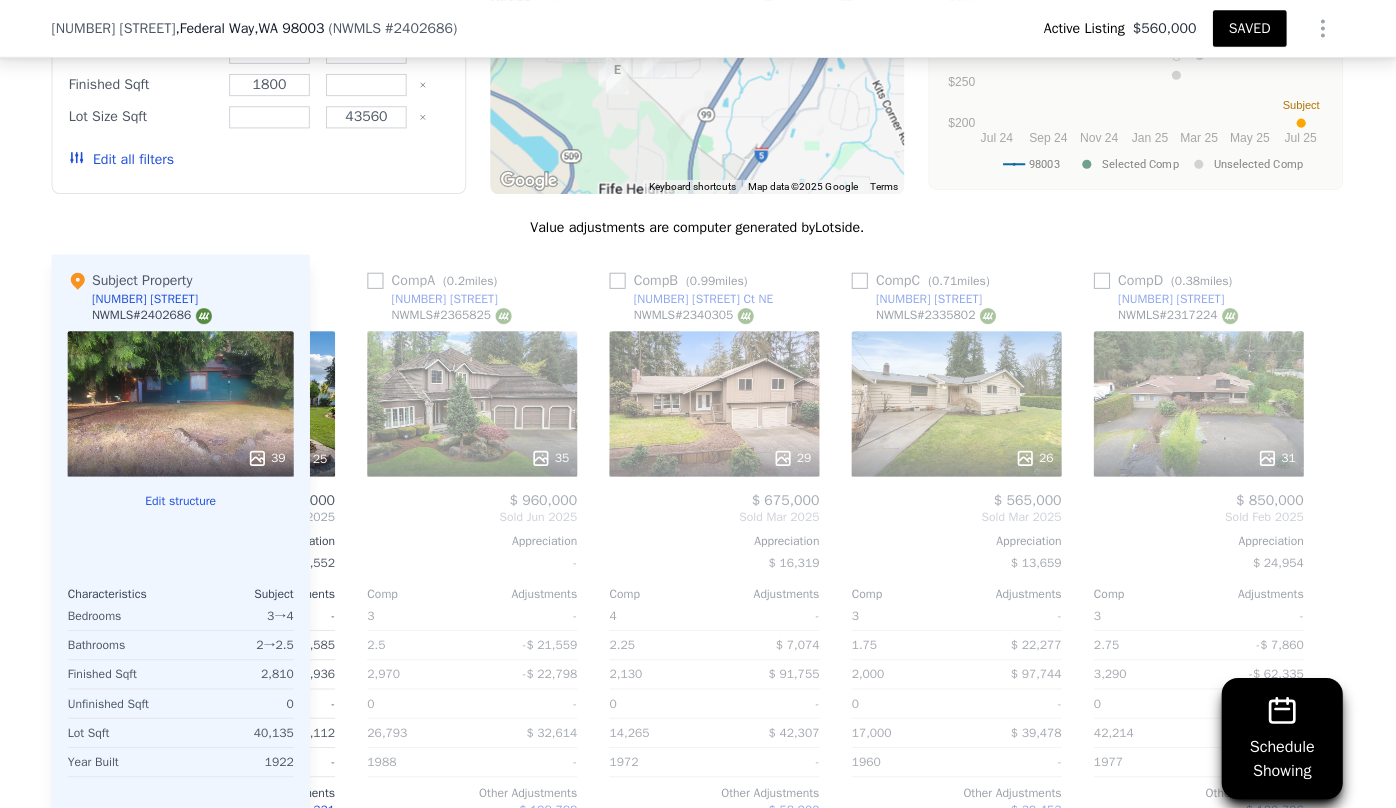 scroll, scrollTop: 0, scrollLeft: 703, axis: horizontal 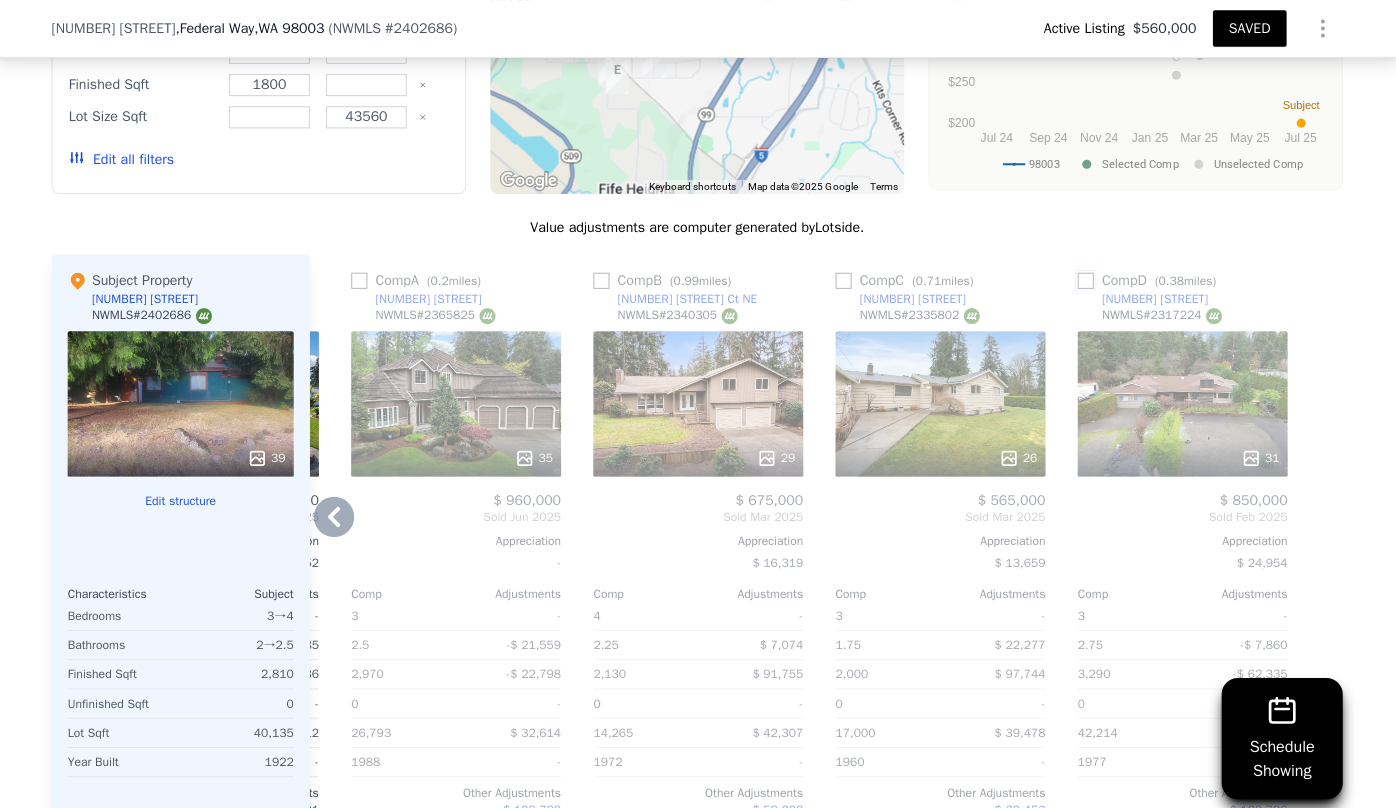click at bounding box center (1083, 278) 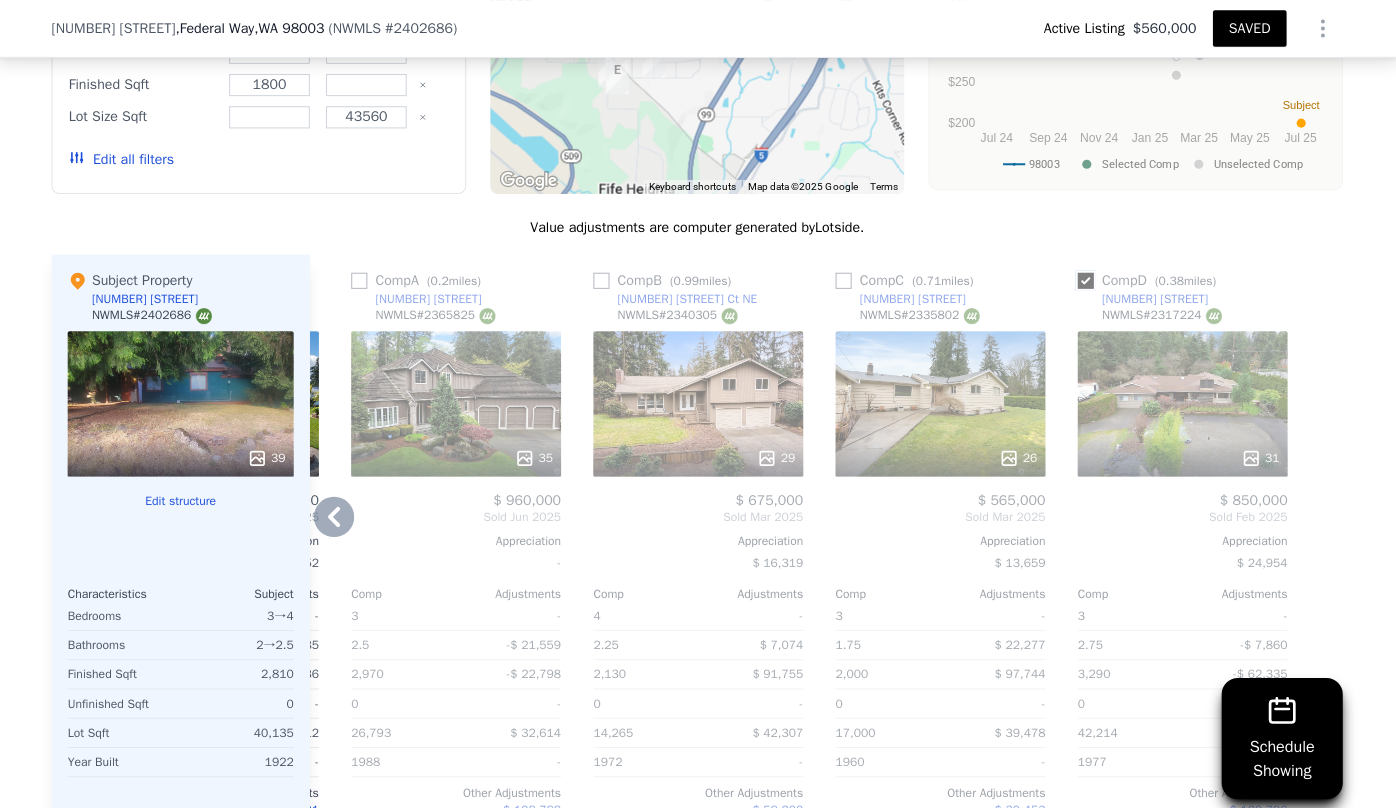 checkbox on "true" 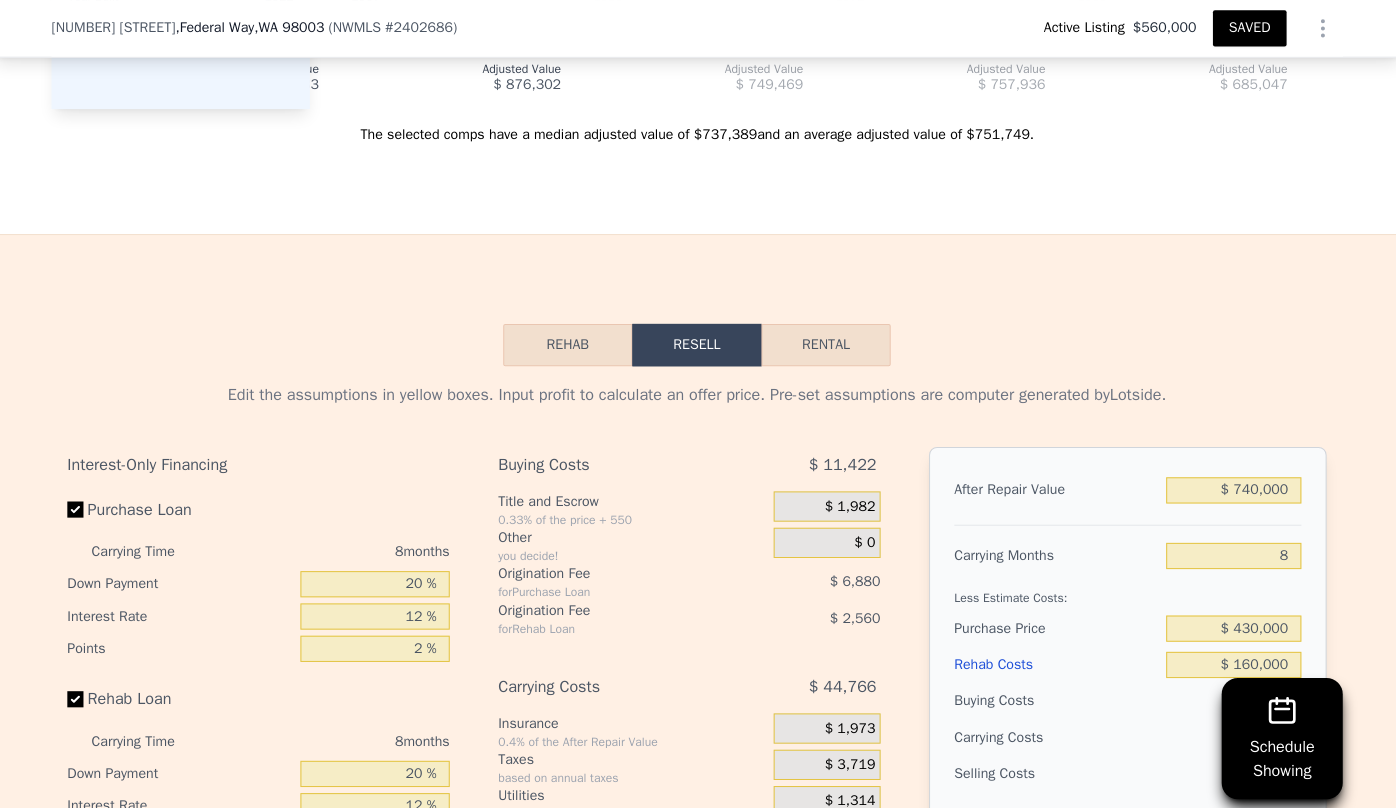 scroll, scrollTop: 2902, scrollLeft: 0, axis: vertical 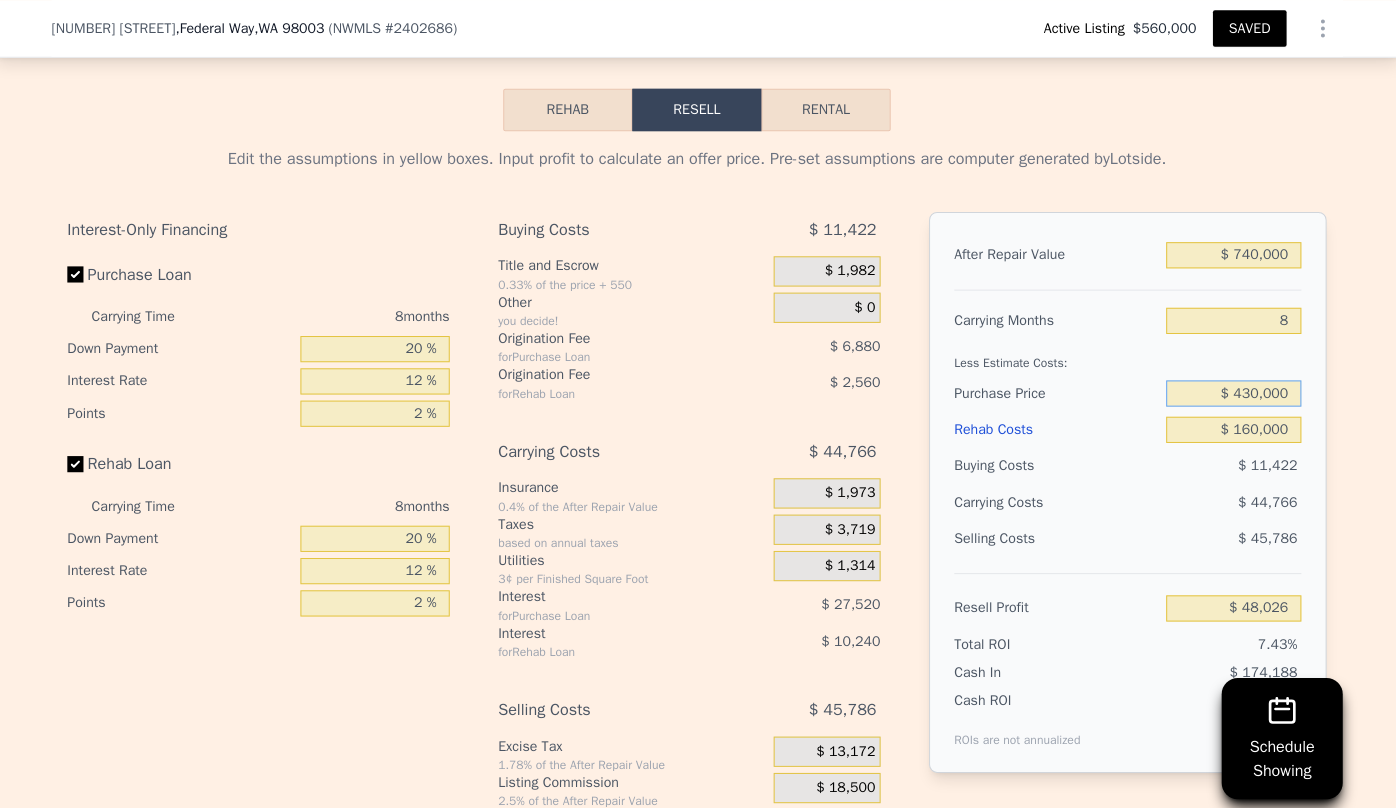 click on "$ 430,000" at bounding box center [1230, 390] 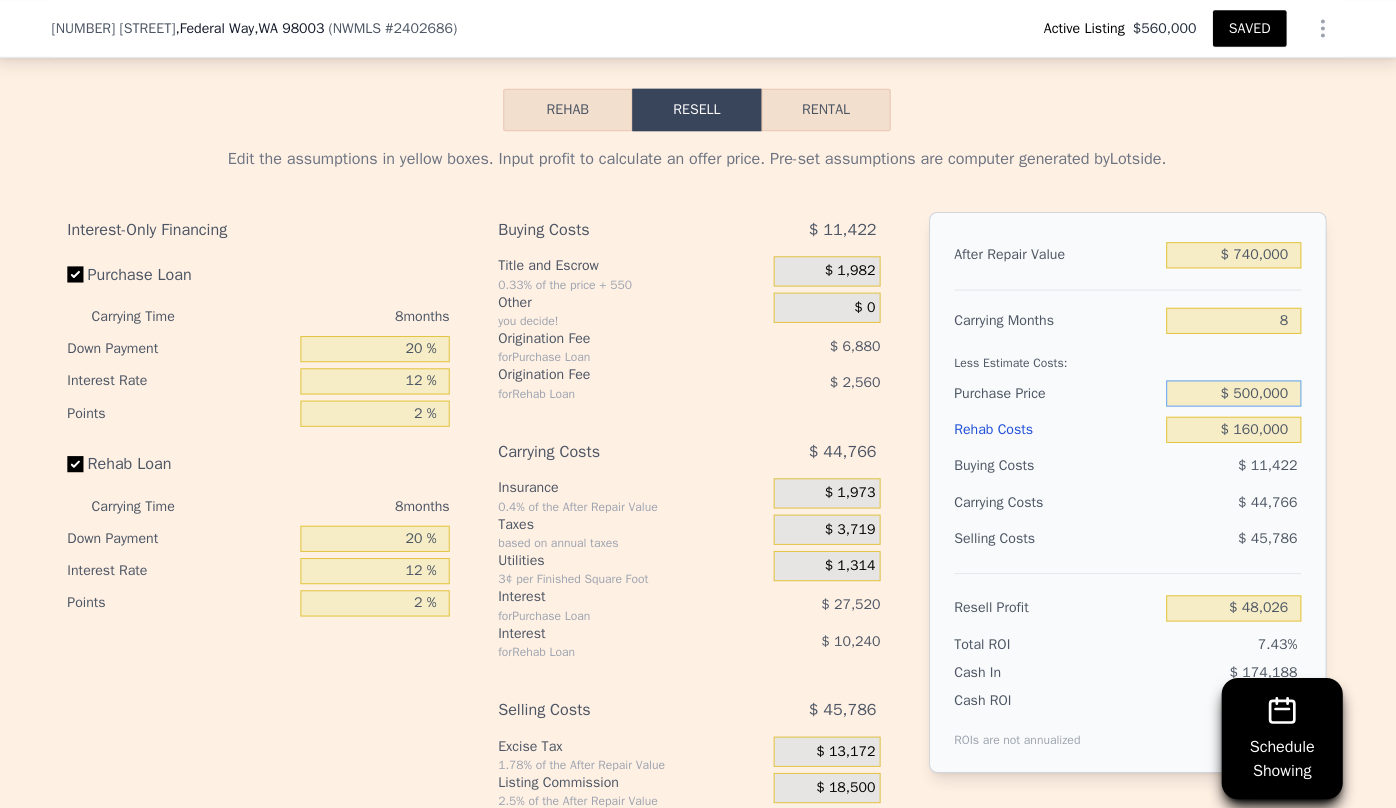 type on "$ 500,000" 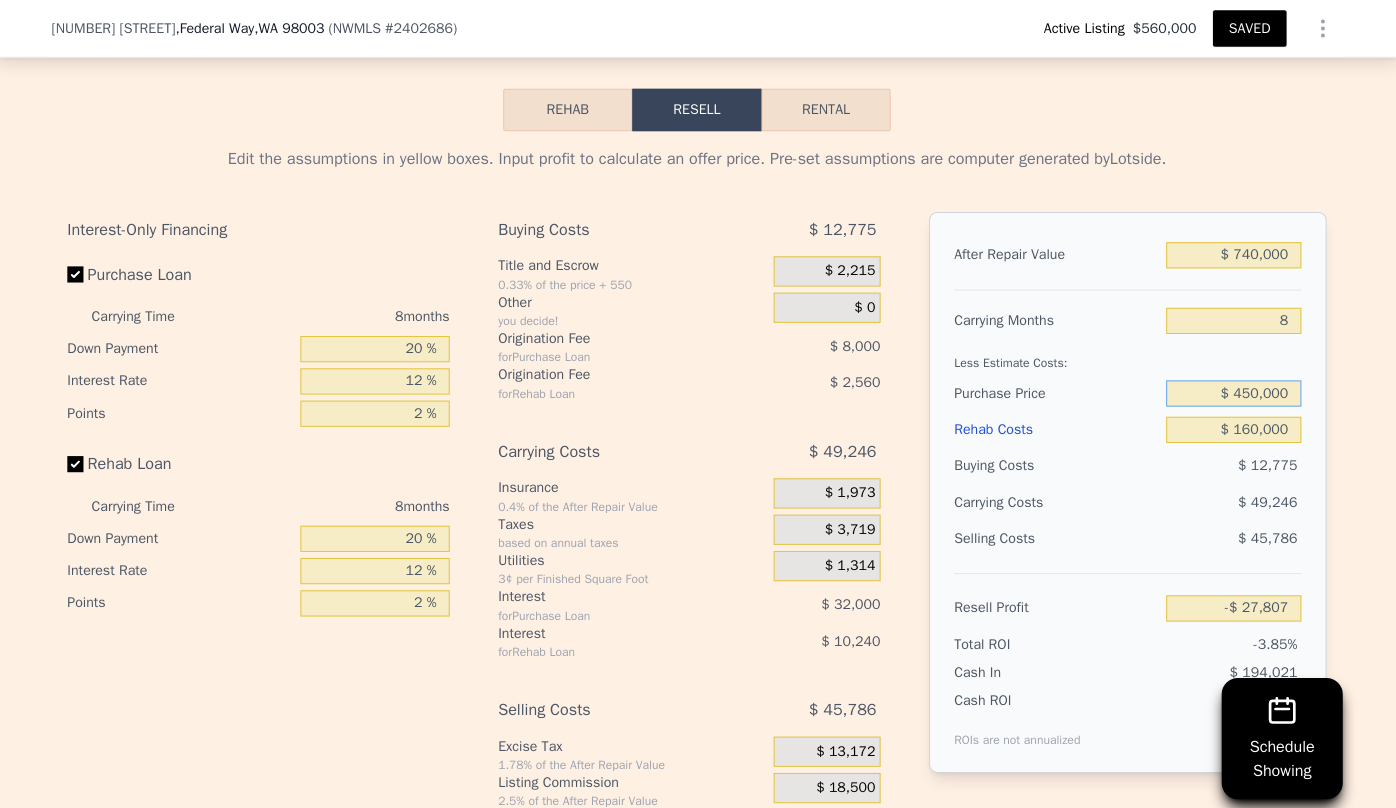 type on "$ 450,000" 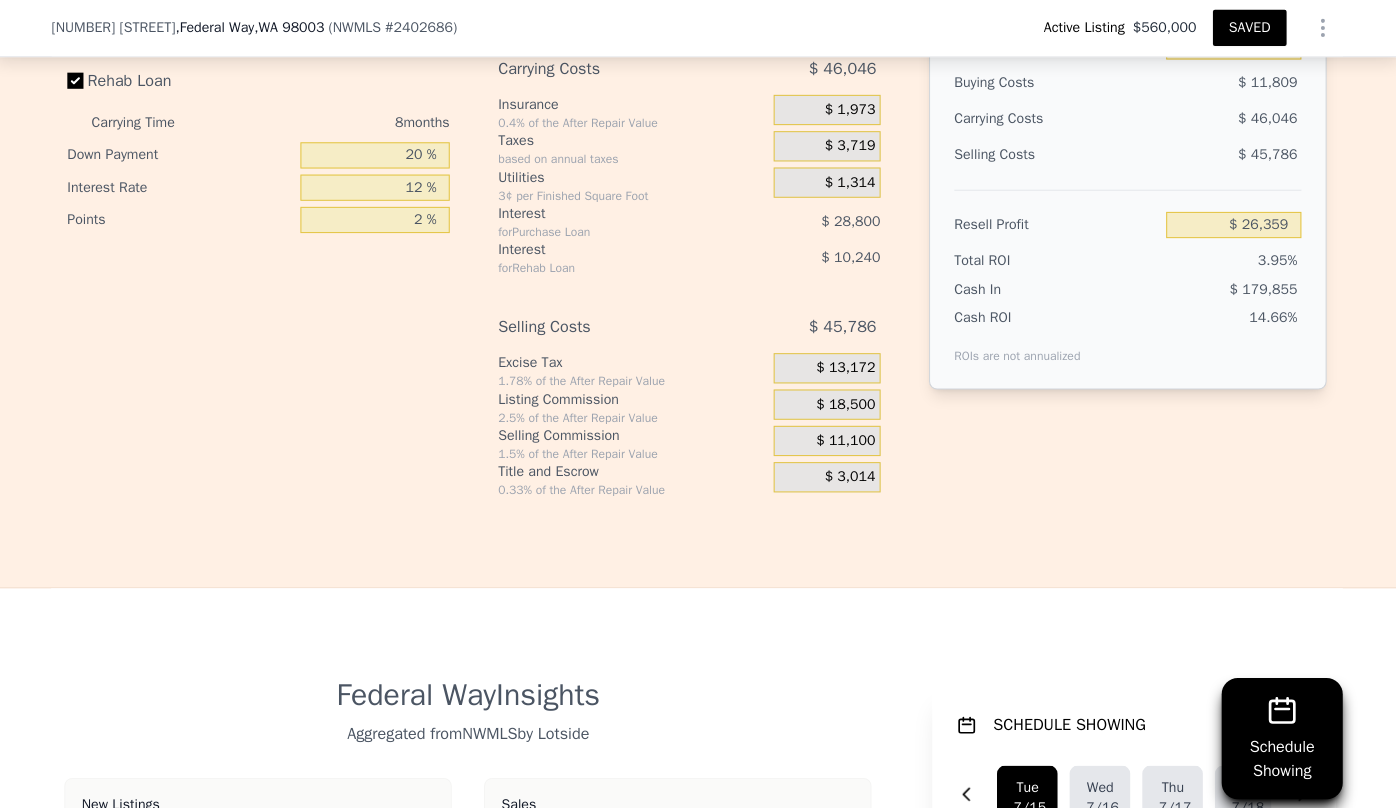 scroll, scrollTop: 3151, scrollLeft: 0, axis: vertical 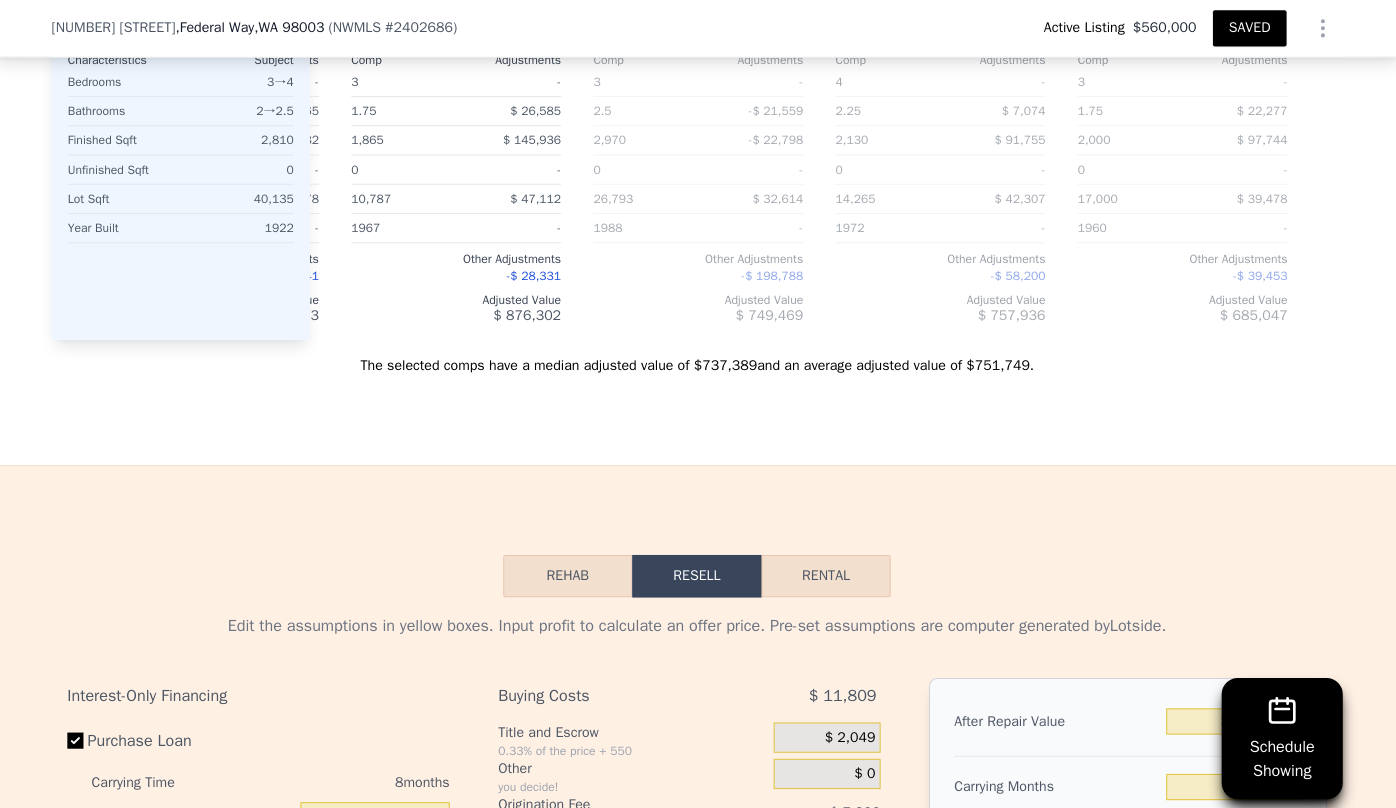 click on "SAVED" at bounding box center (1245, 28) 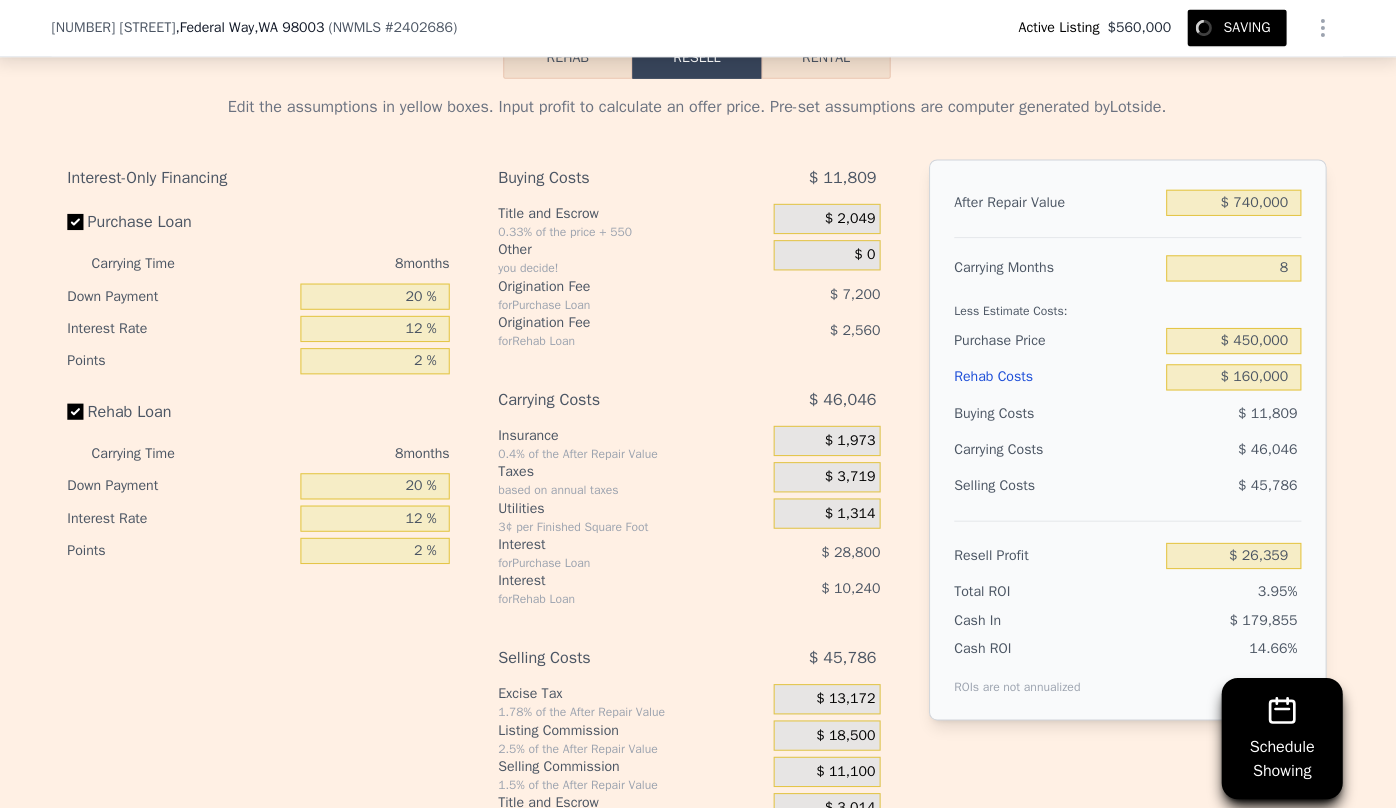 scroll, scrollTop: 3071, scrollLeft: 0, axis: vertical 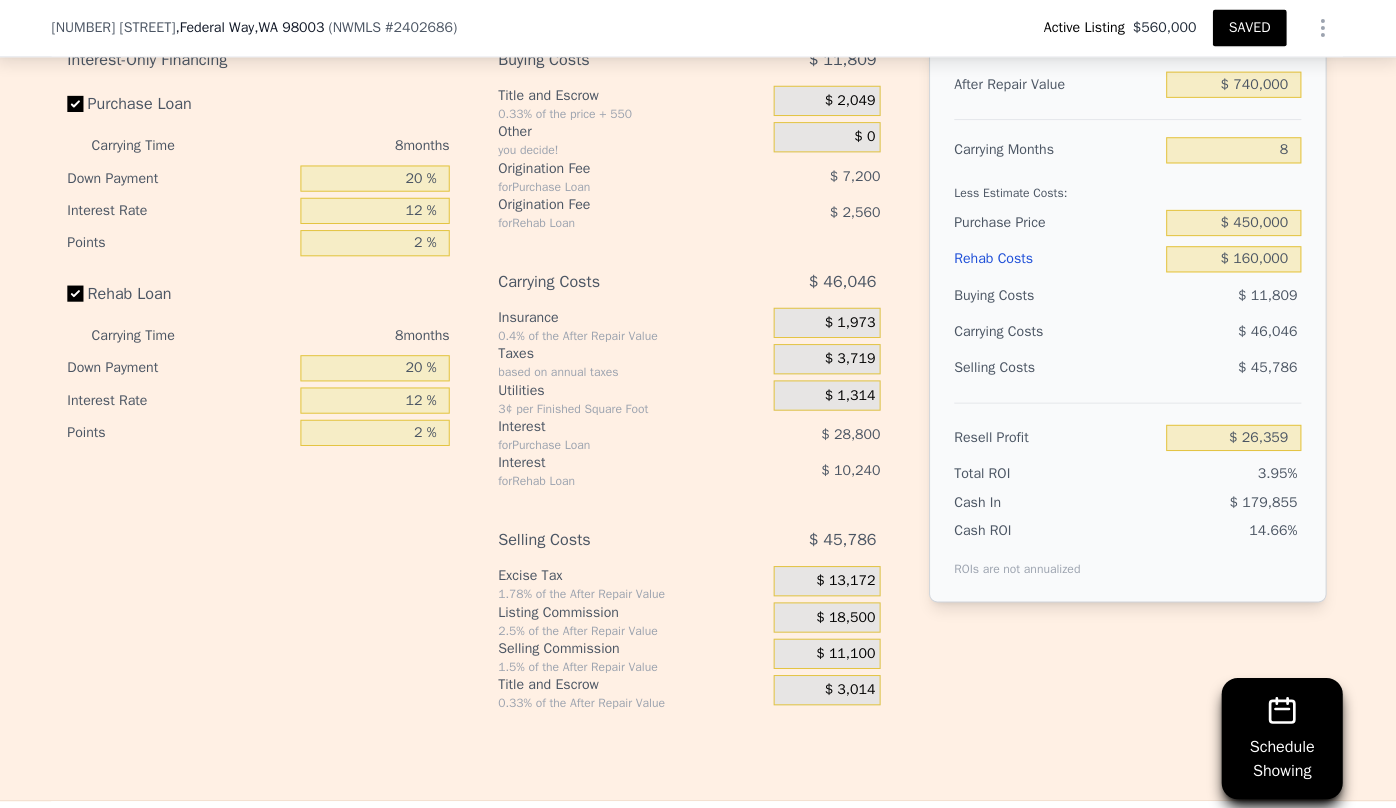 click on "SAVED" at bounding box center (1245, 28) 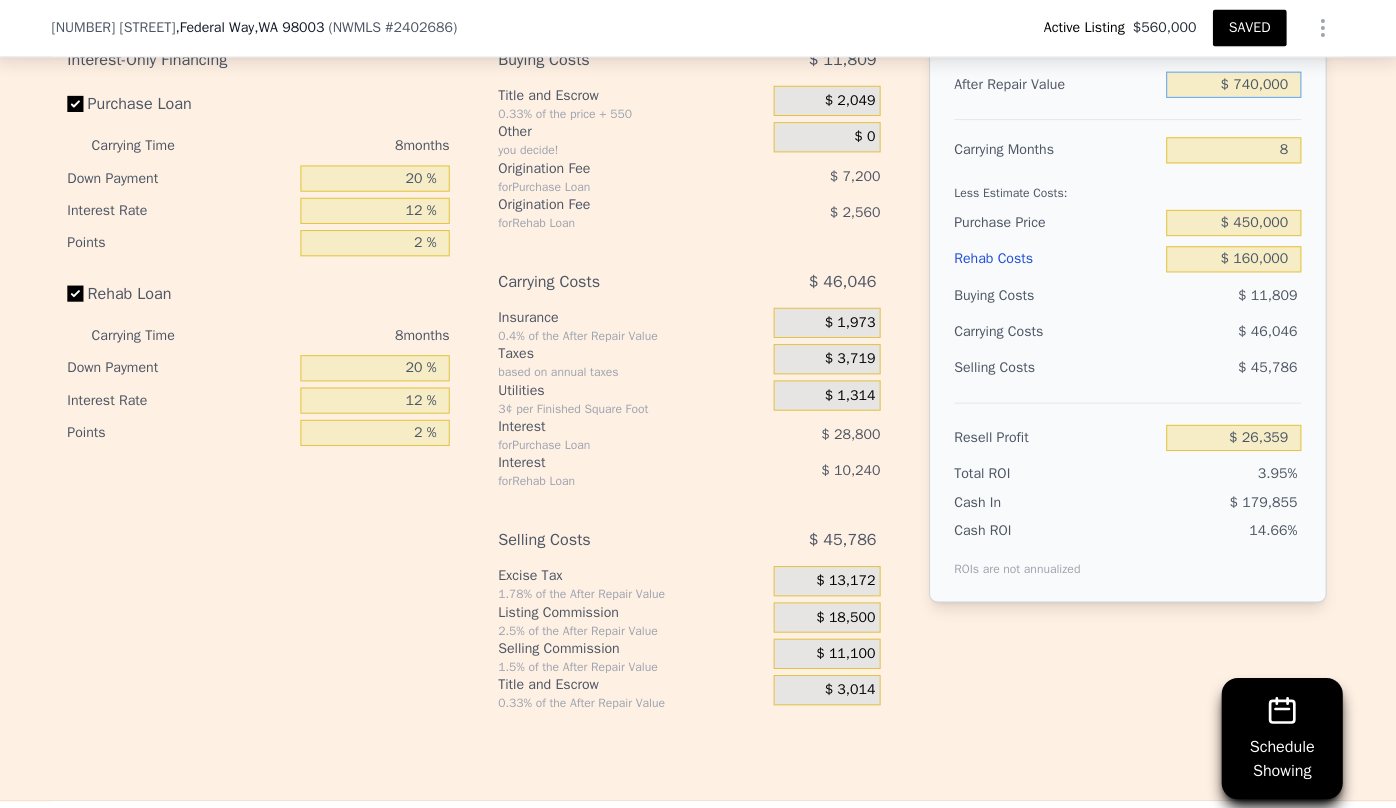 click on "$ 740,000" at bounding box center [1230, 84] 